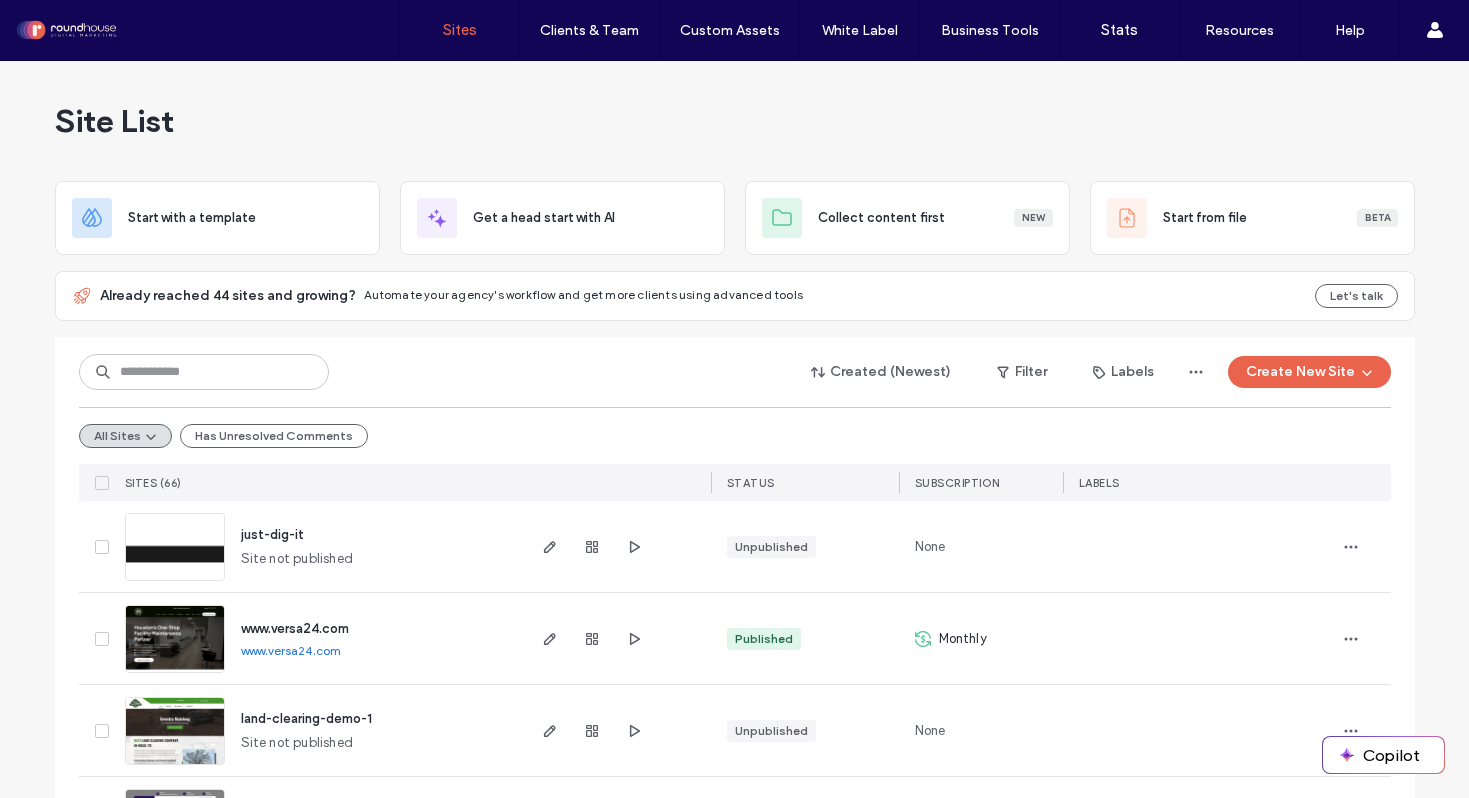 scroll, scrollTop: 0, scrollLeft: 0, axis: both 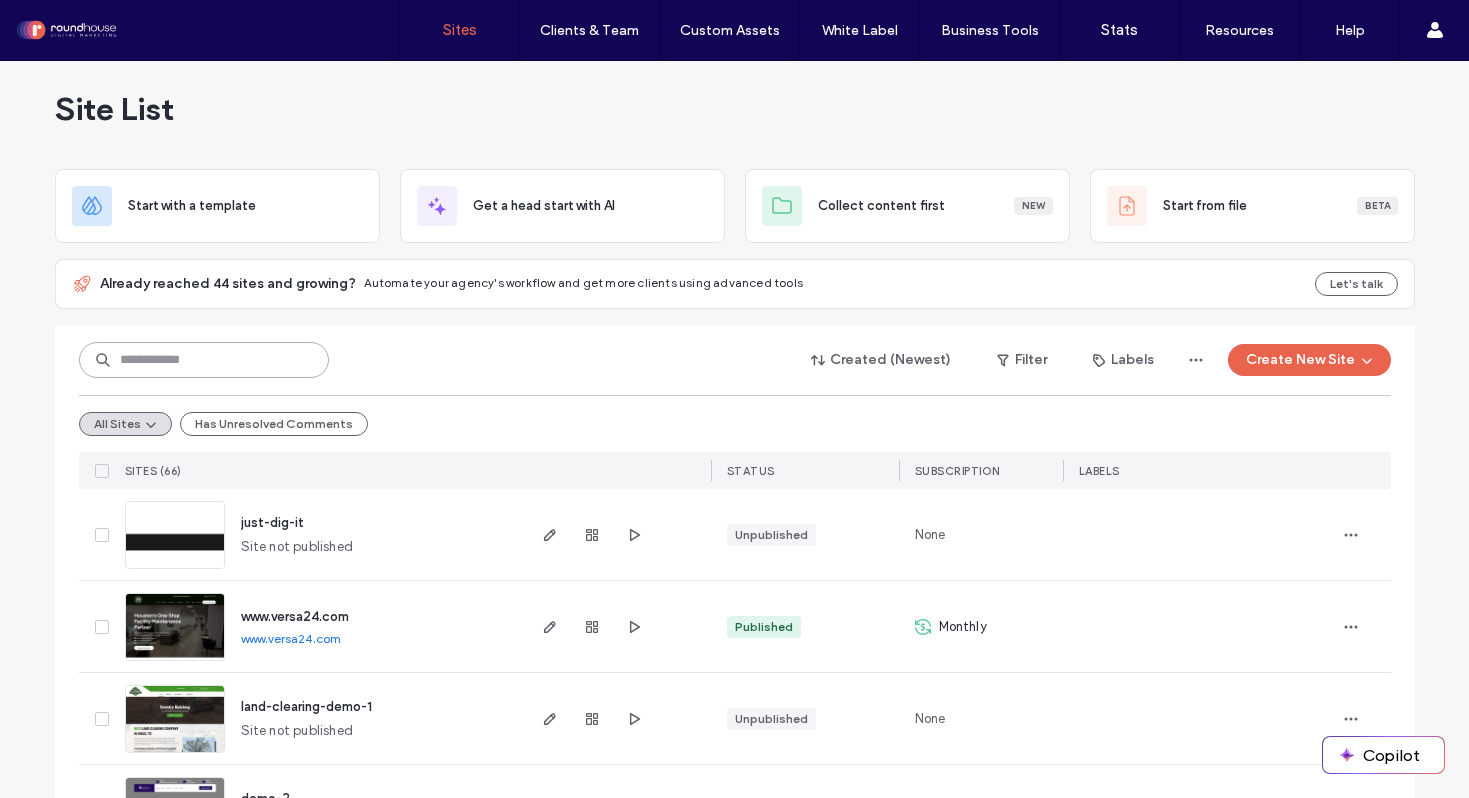 click at bounding box center (204, 360) 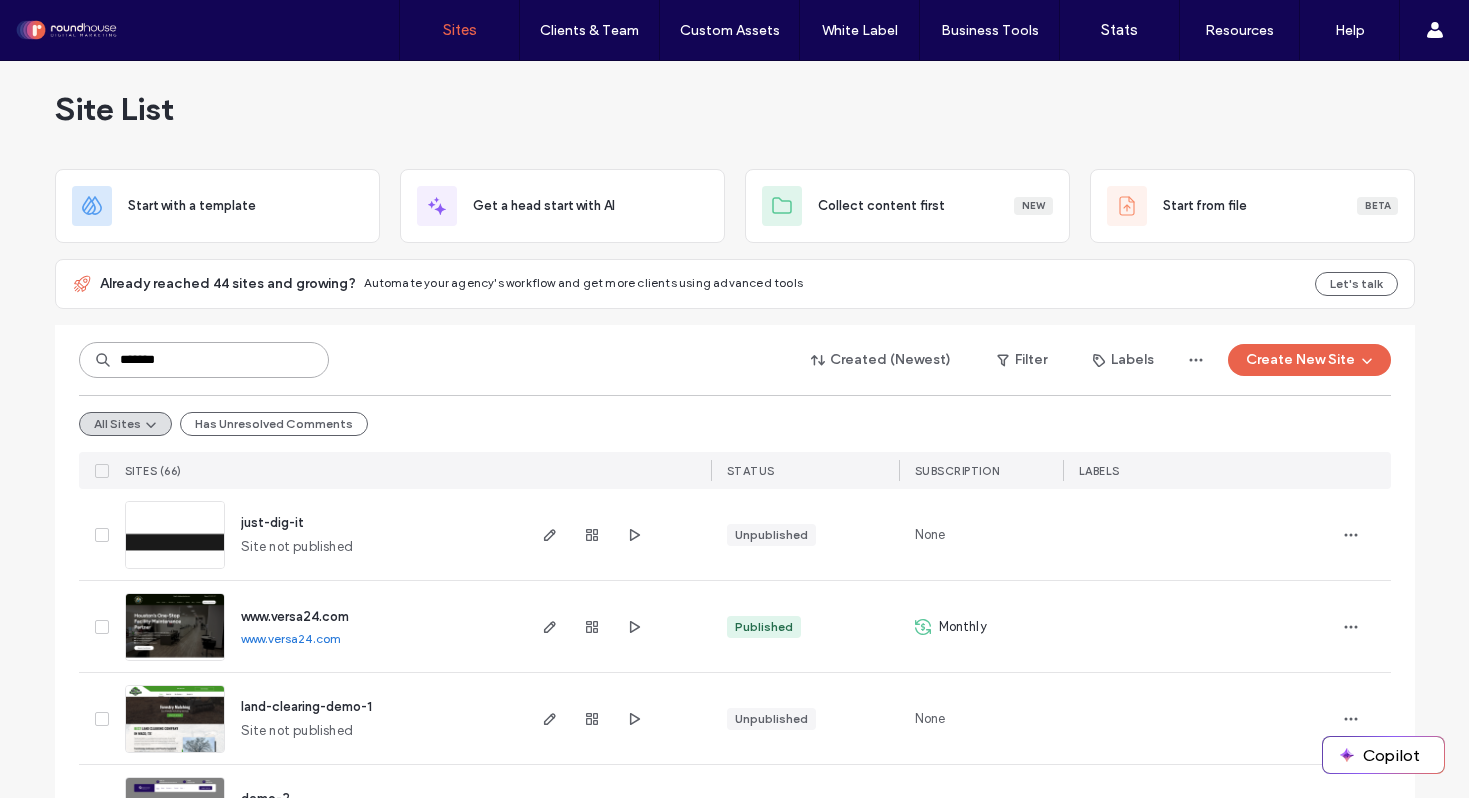 type on "*******" 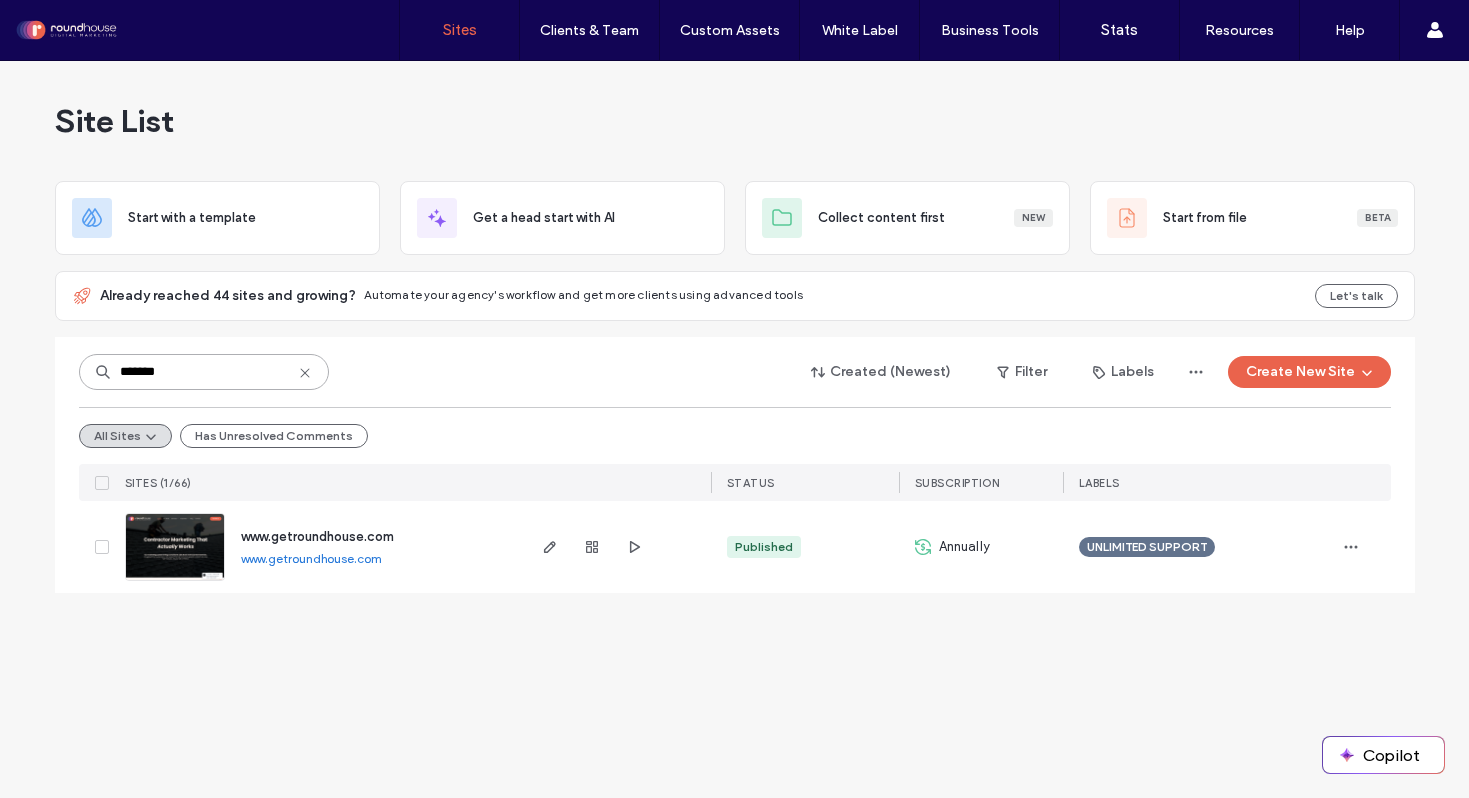 scroll, scrollTop: 0, scrollLeft: 0, axis: both 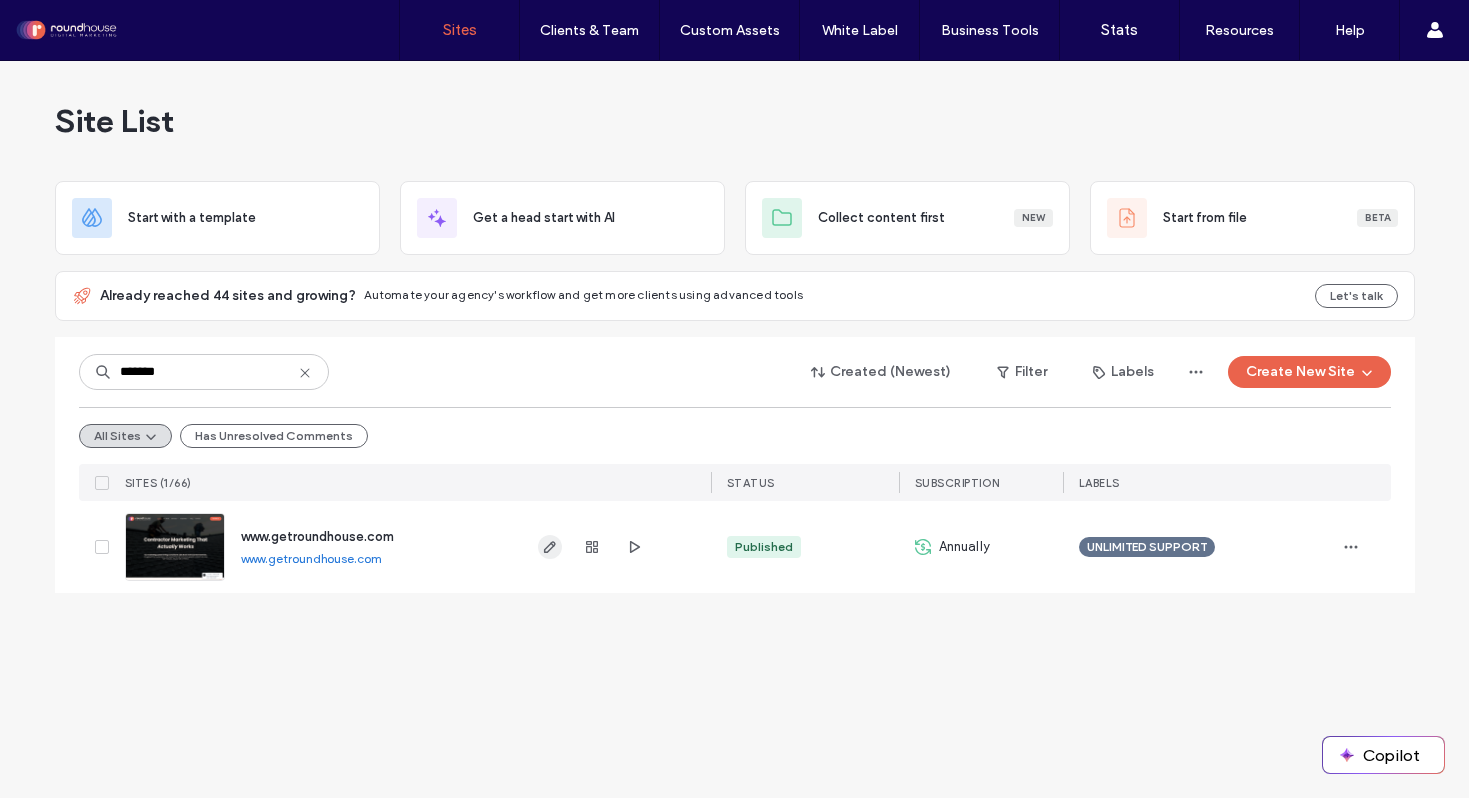 click 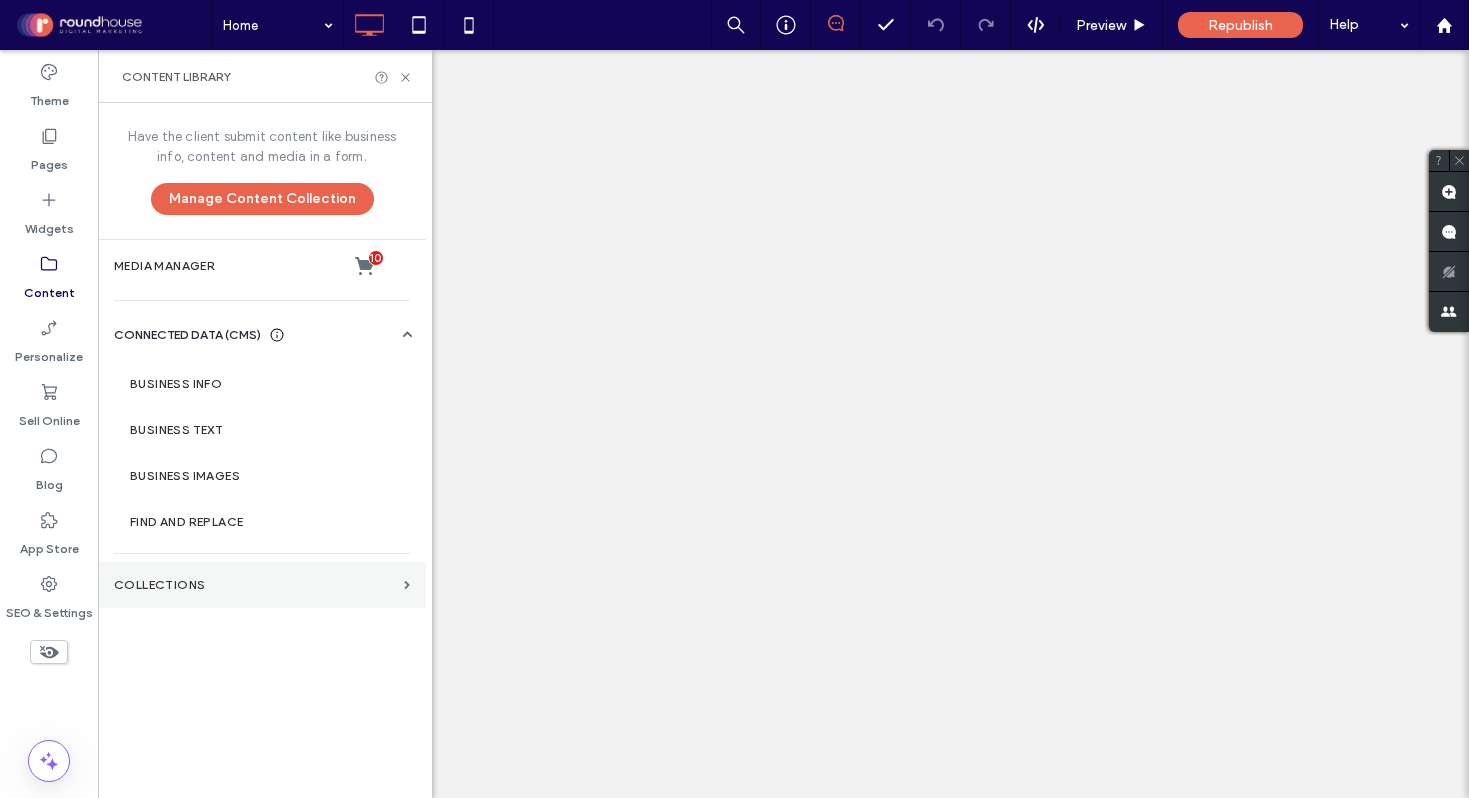 scroll, scrollTop: 0, scrollLeft: 0, axis: both 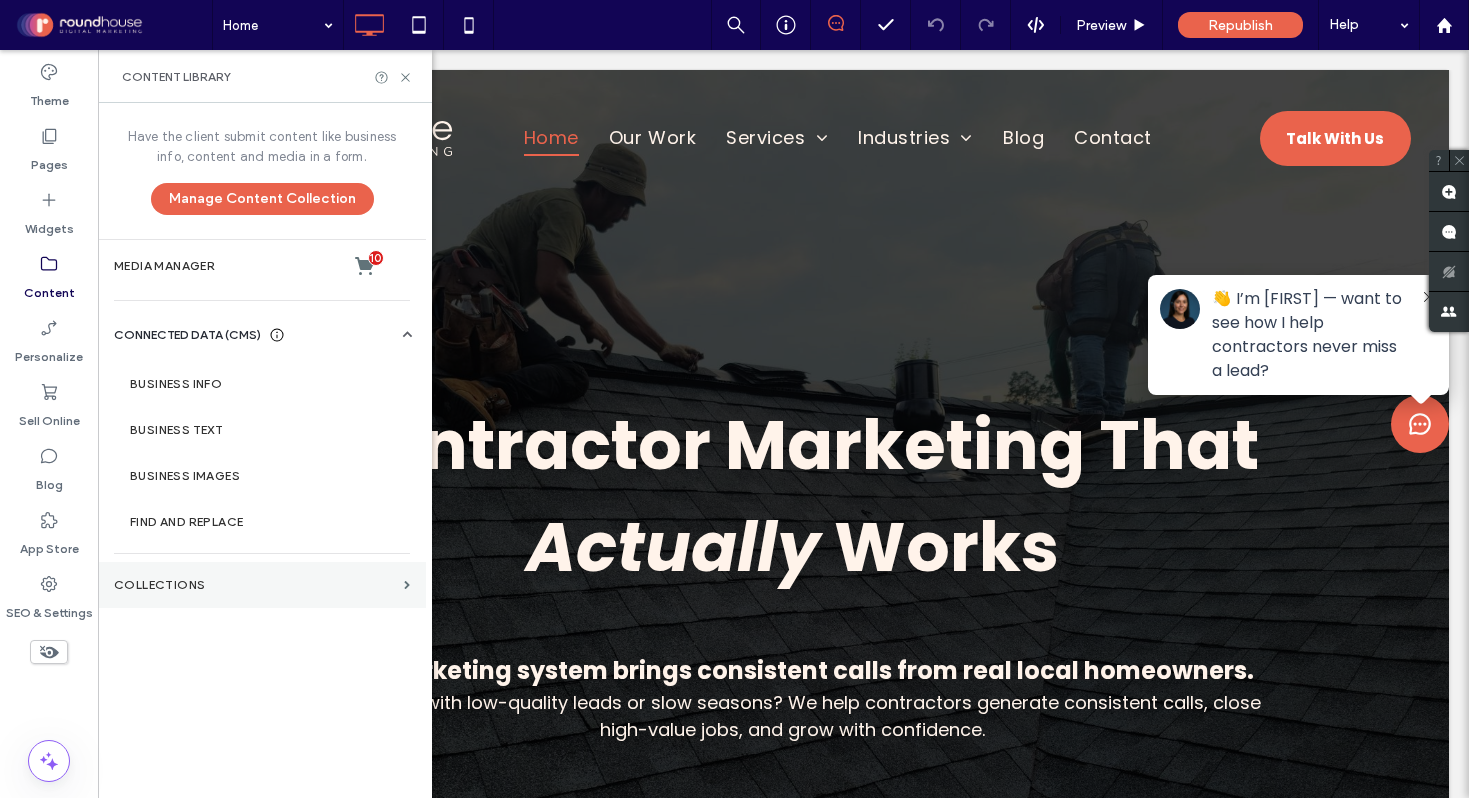 click on "Collections" at bounding box center [255, 585] 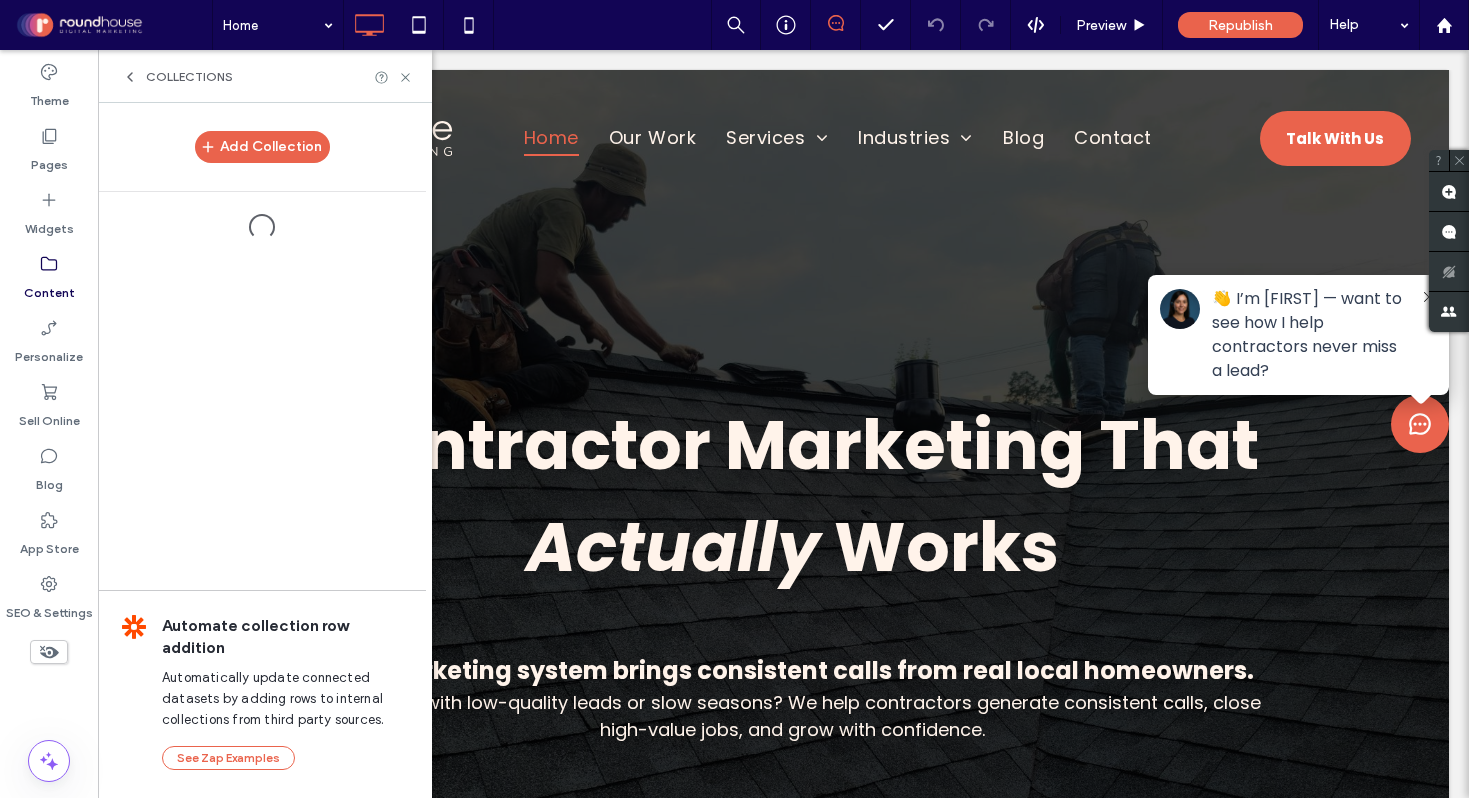 scroll, scrollTop: 0, scrollLeft: 0, axis: both 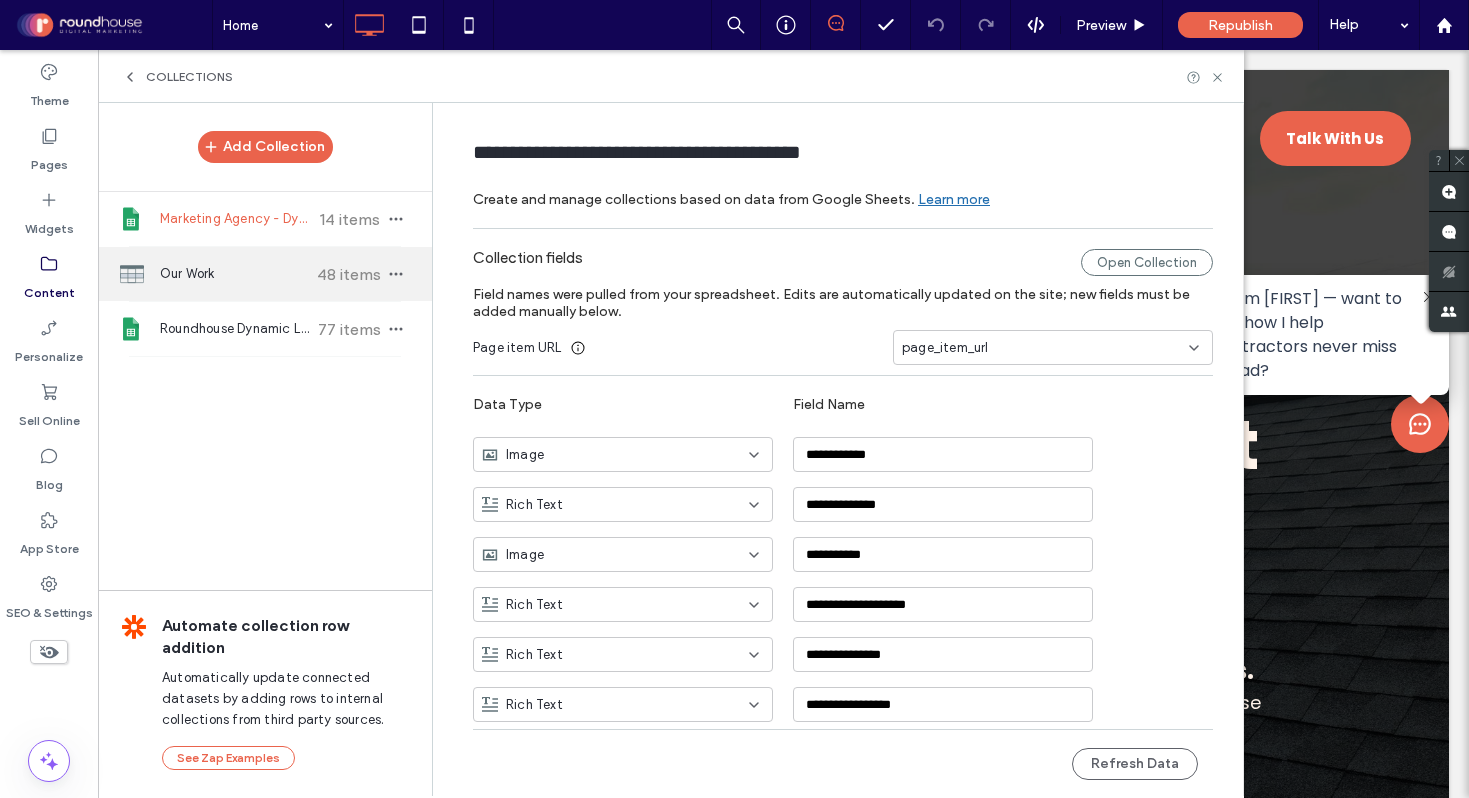 click on "Our Work" at bounding box center (234, 274) 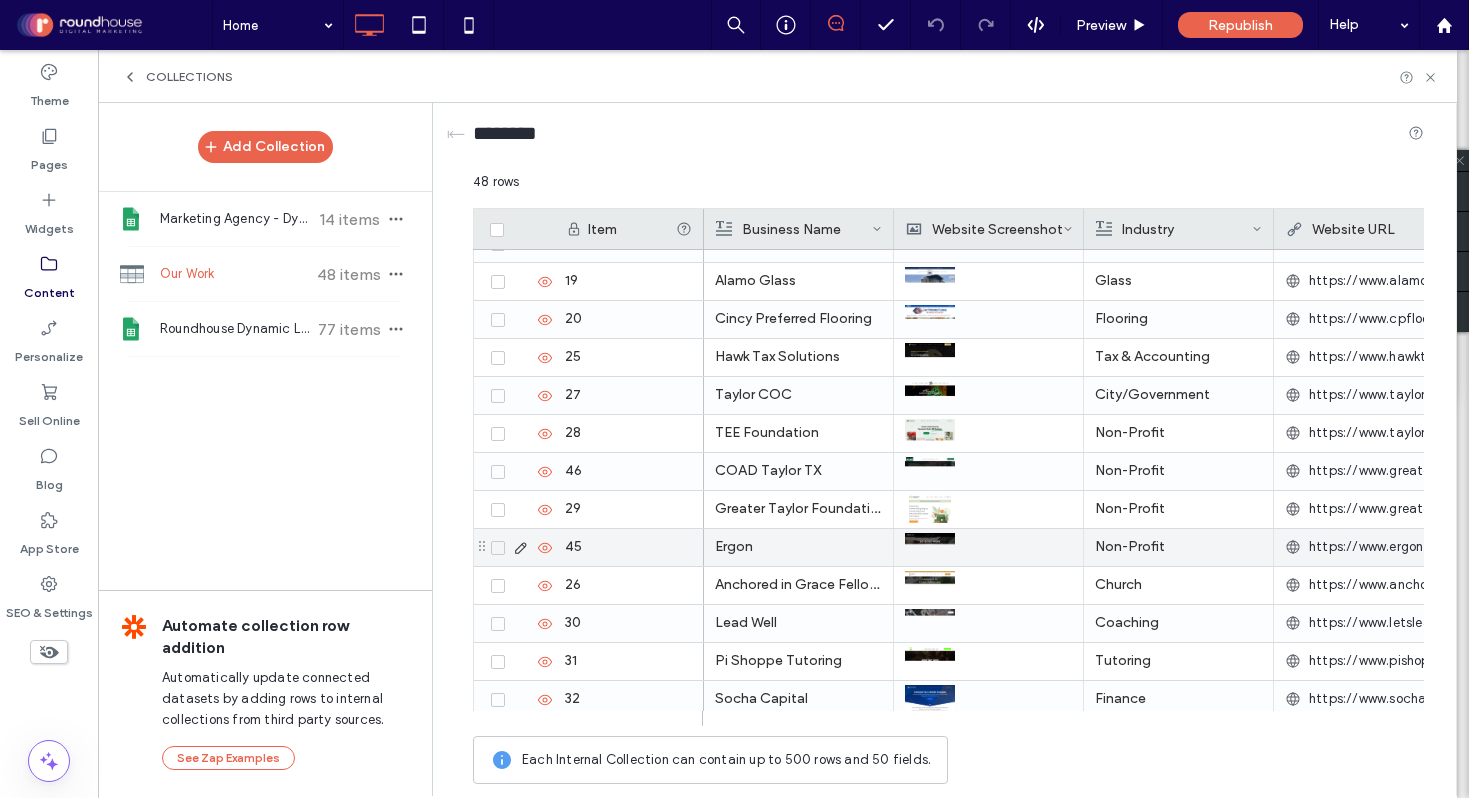 scroll, scrollTop: 1401, scrollLeft: 0, axis: vertical 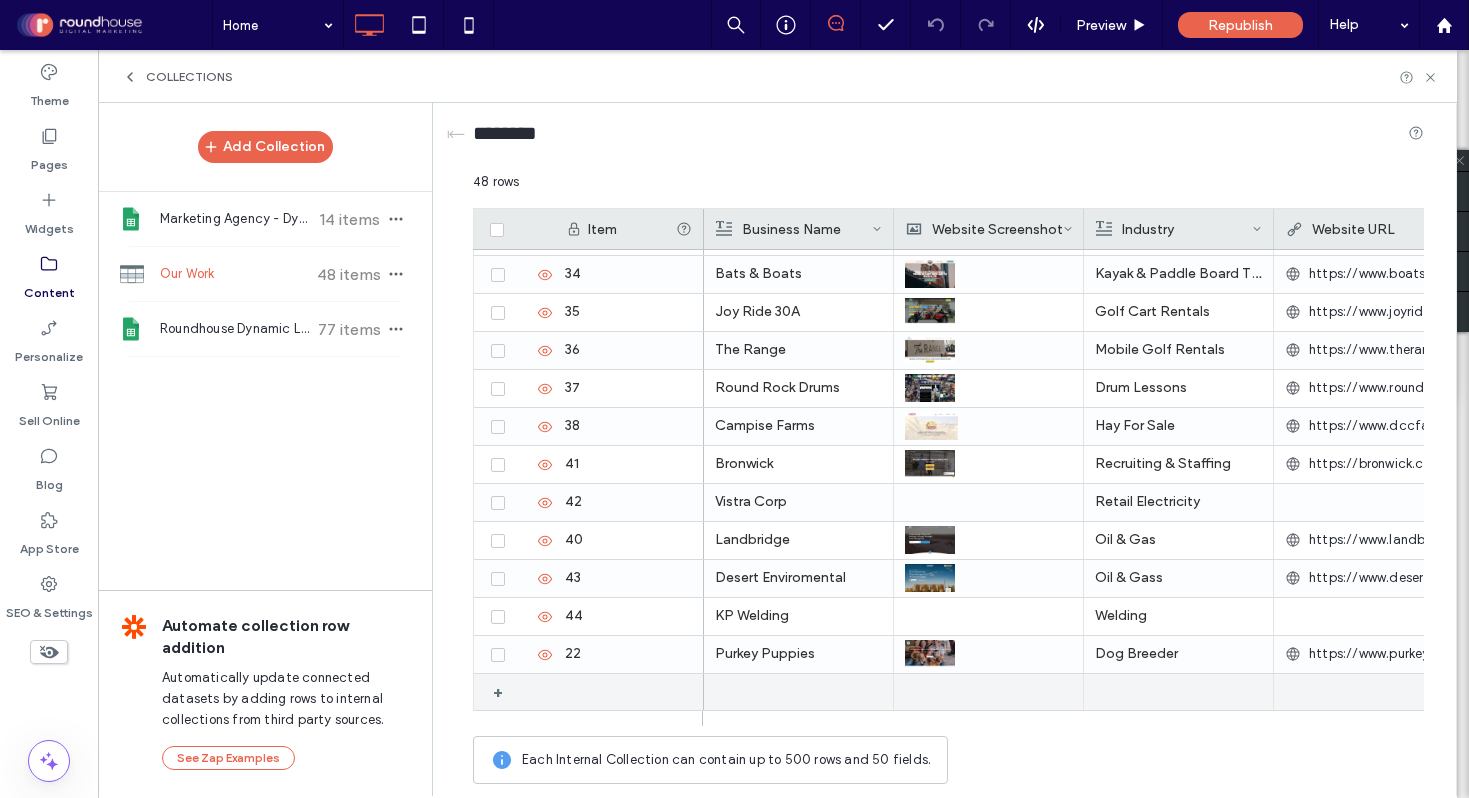 click at bounding box center [798, 692] 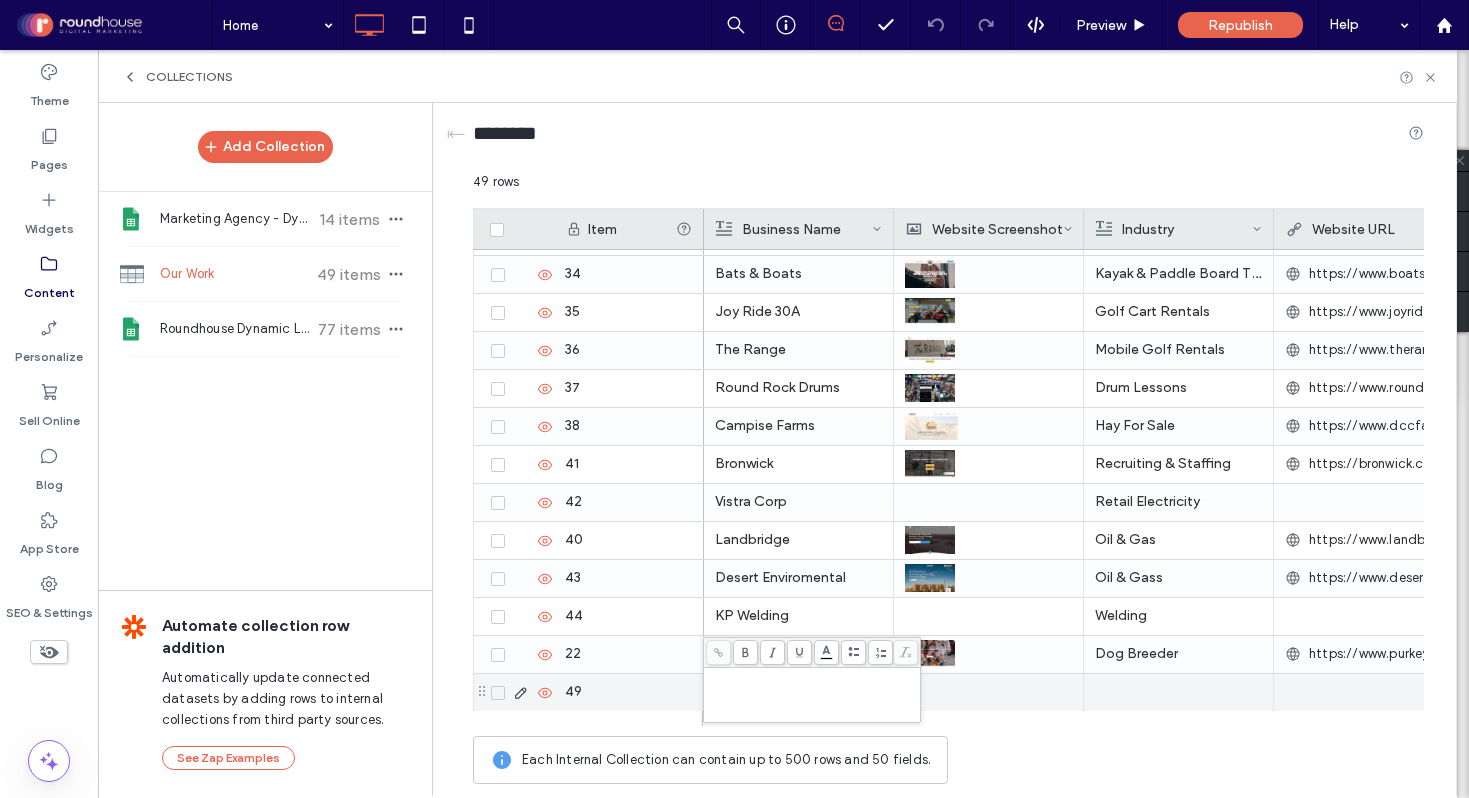type 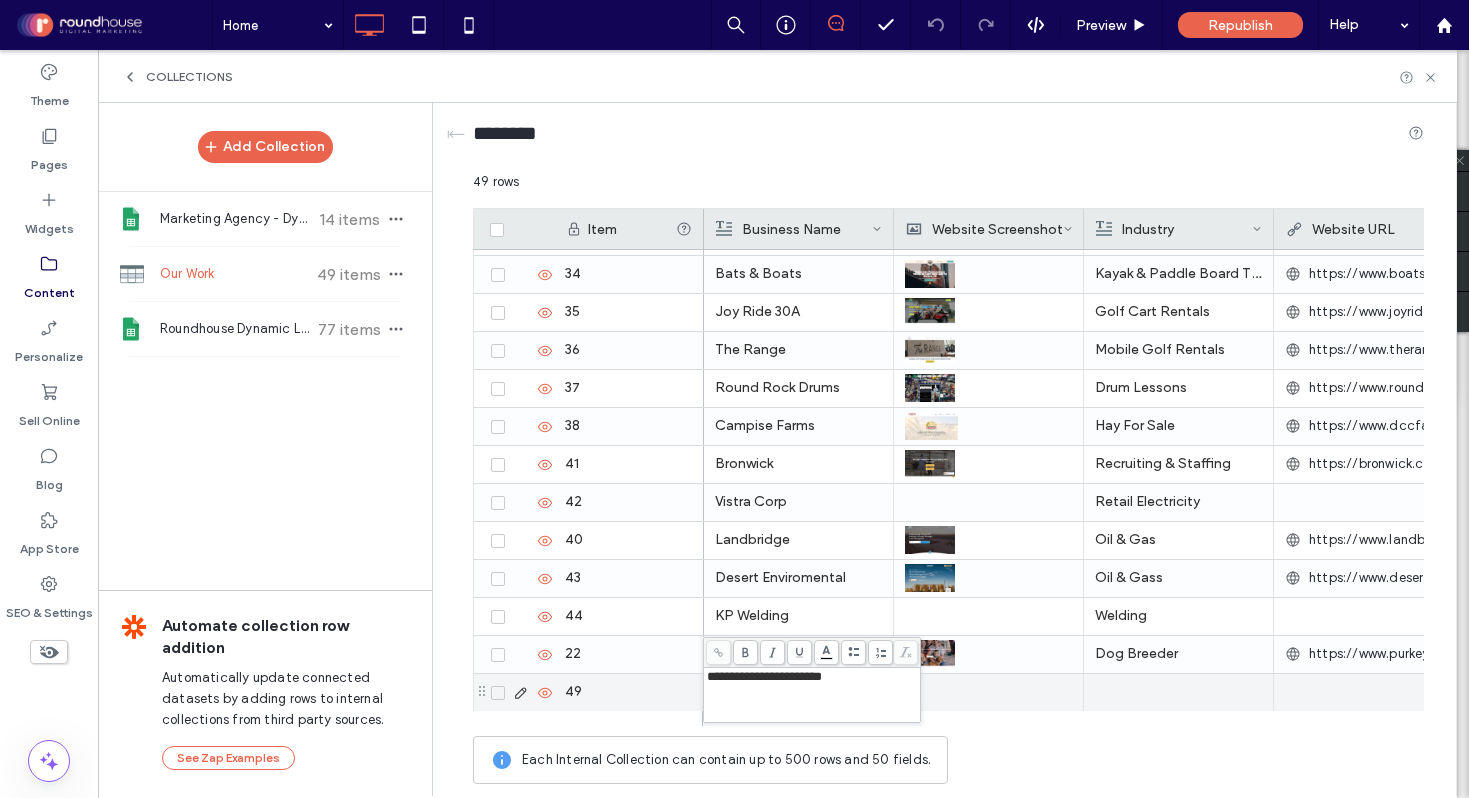 click at bounding box center [988, 692] 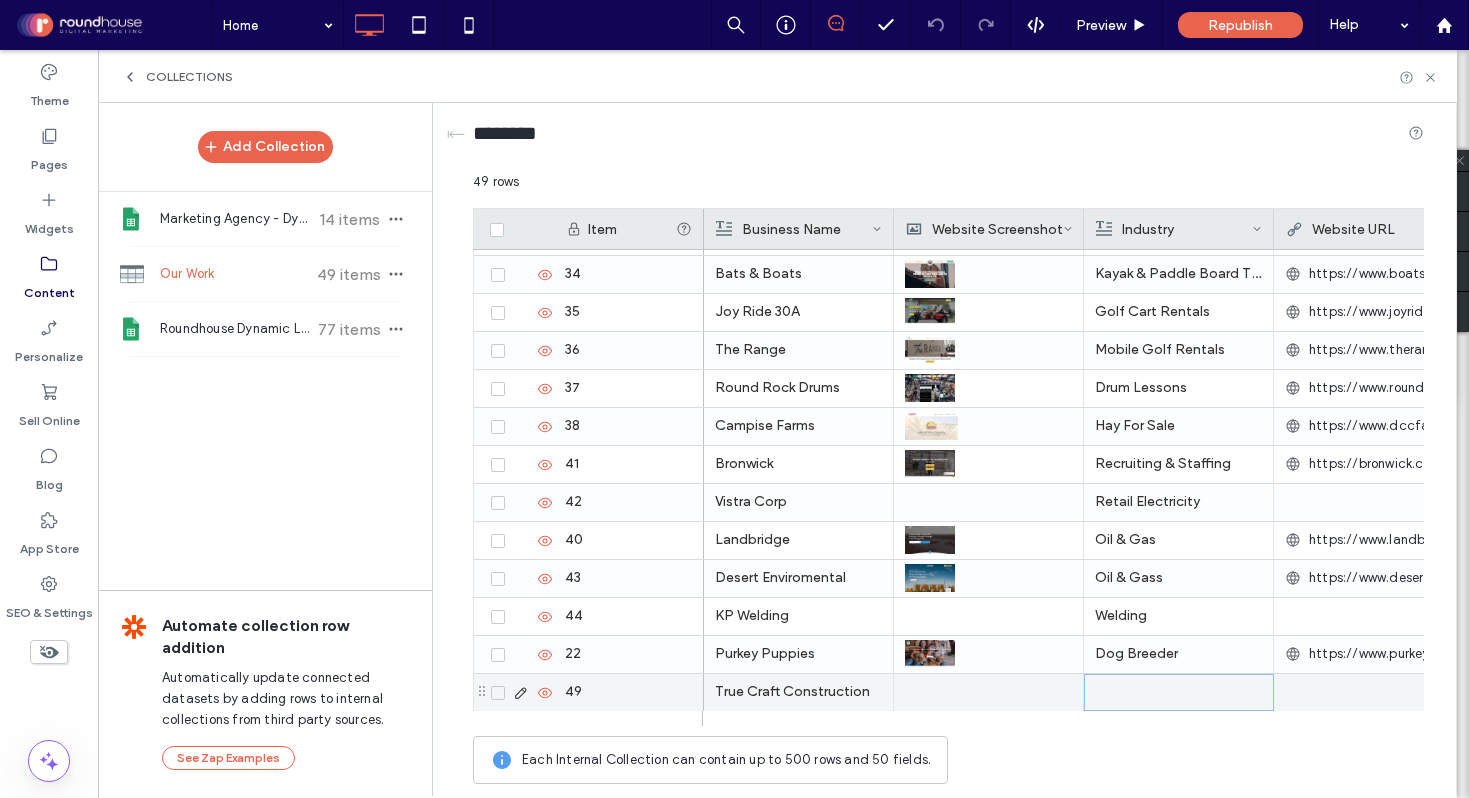 click at bounding box center [1179, 692] 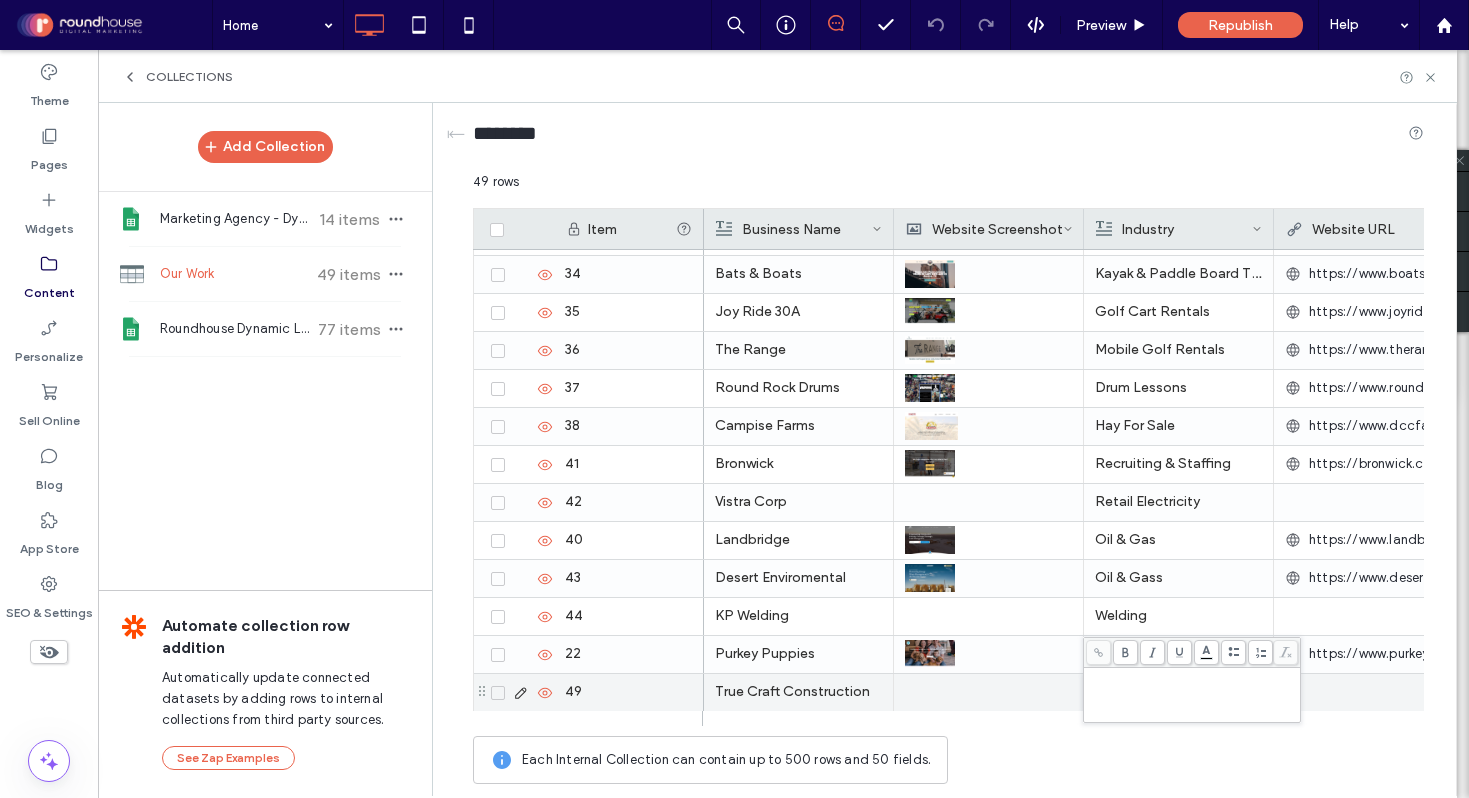 type 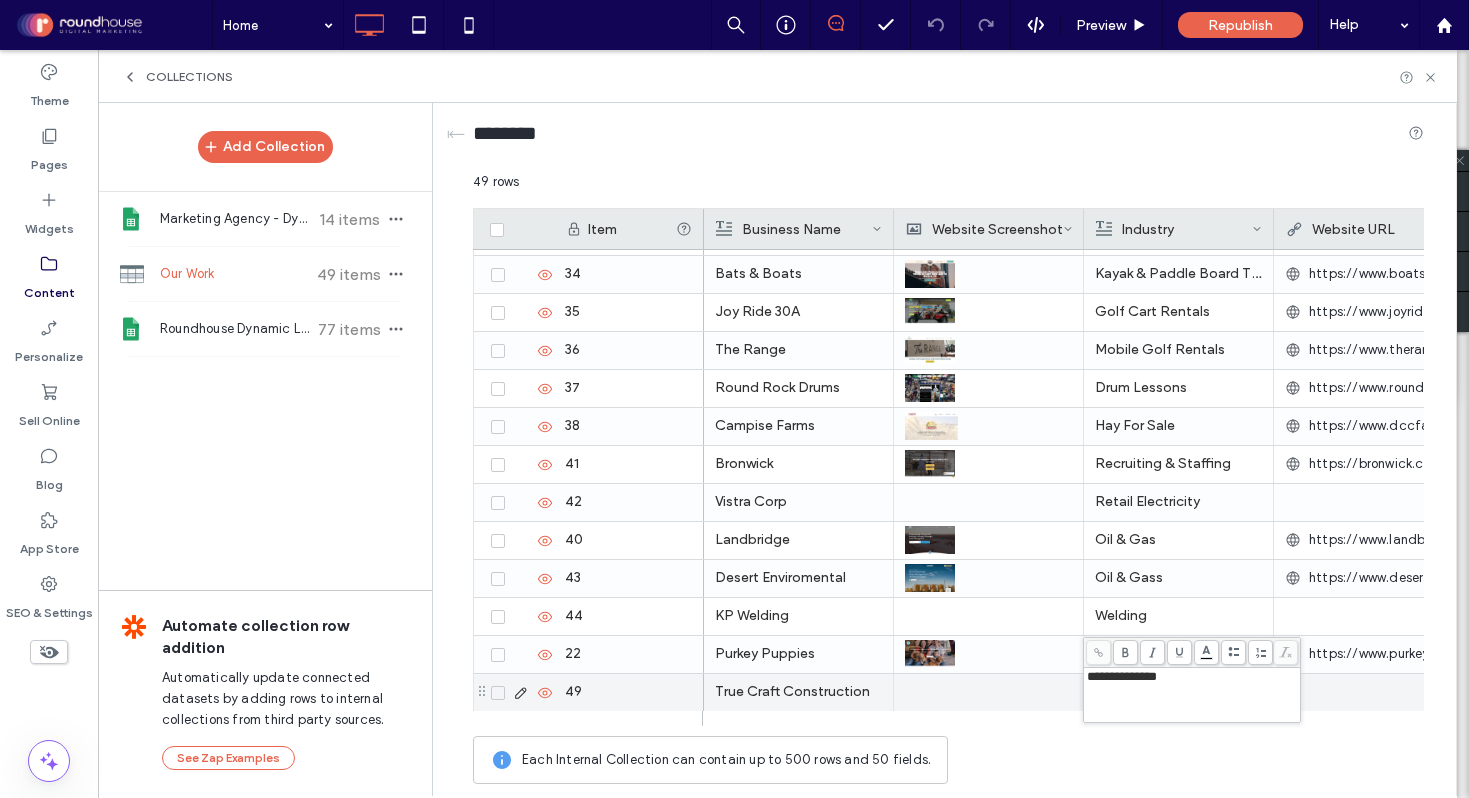 click at bounding box center [1368, 692] 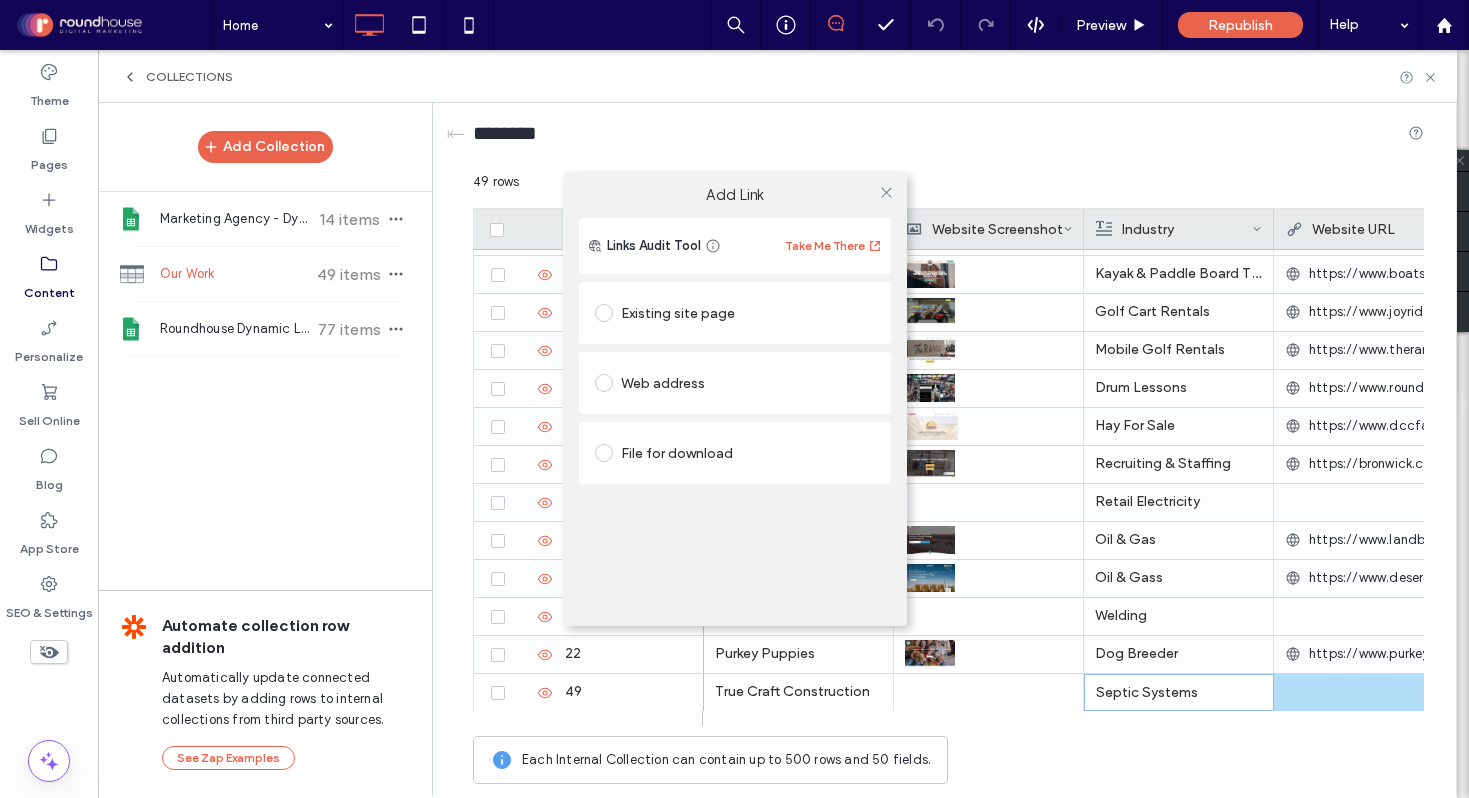 click on "Add Link Links Audit Tool Take Me There Existing site page Web address File for download" at bounding box center (734, 399) 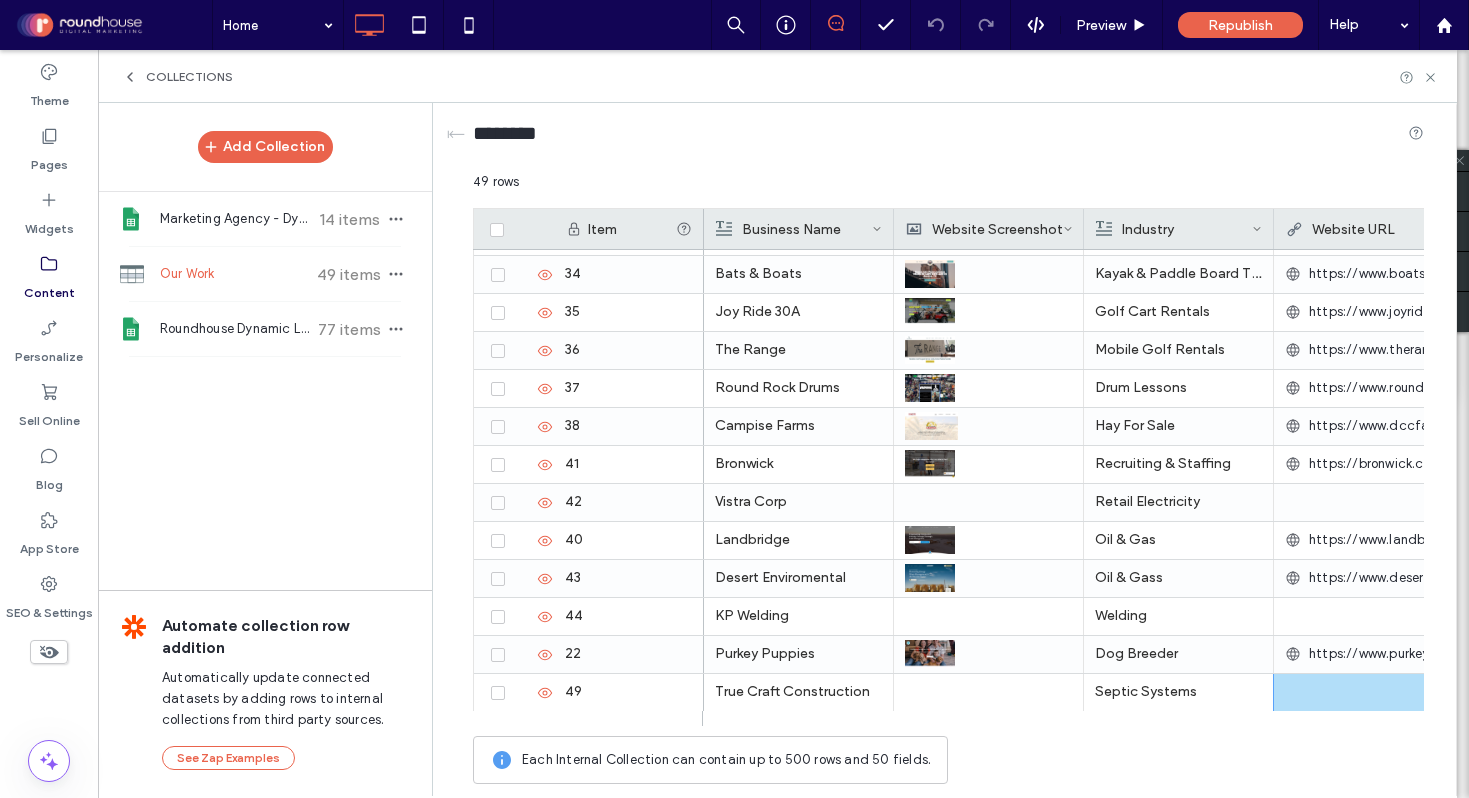 click on "Add Link Links Audit Tool Take Me There Existing site page Web address File for download" at bounding box center (734, 399) 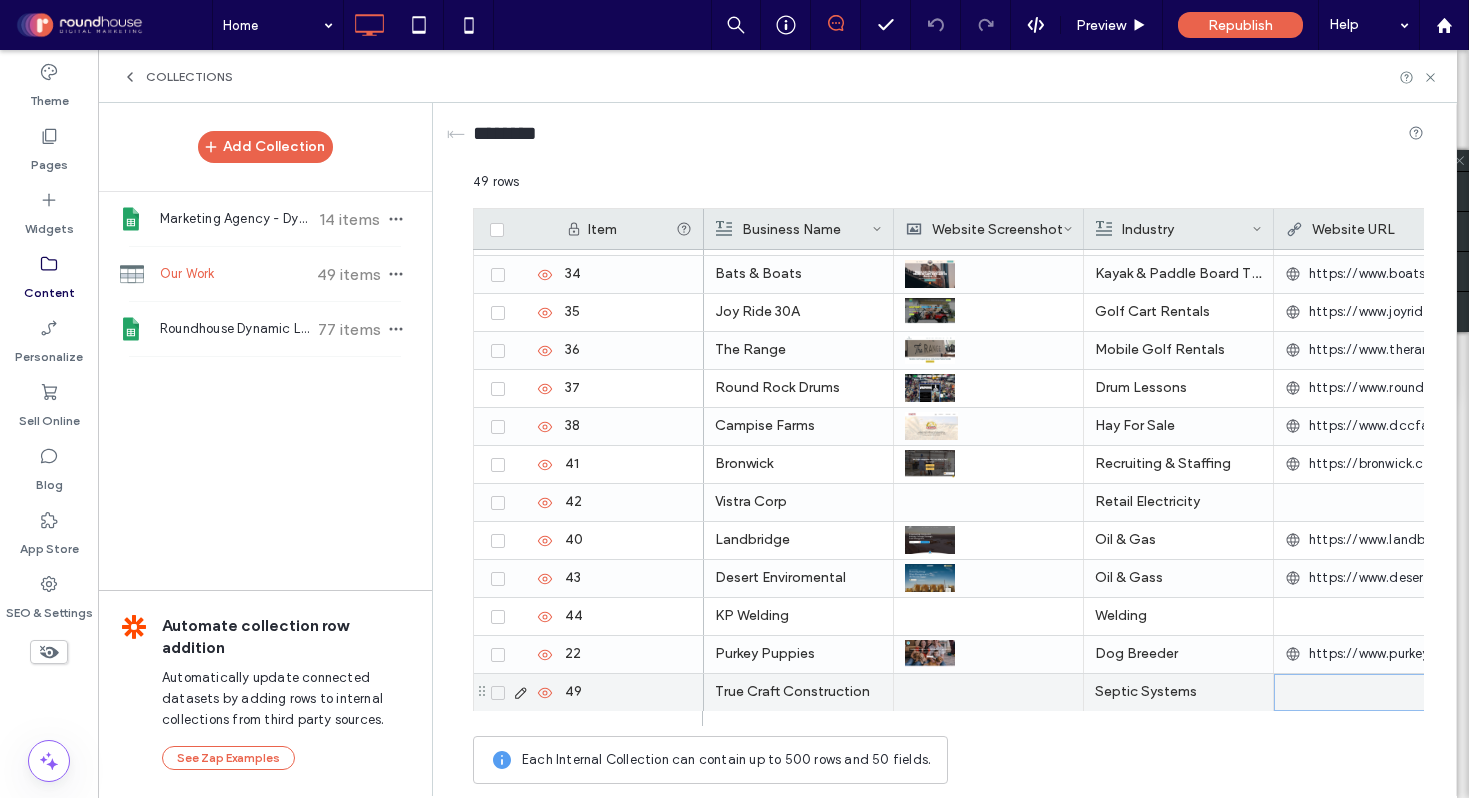 click at bounding box center [1369, 693] 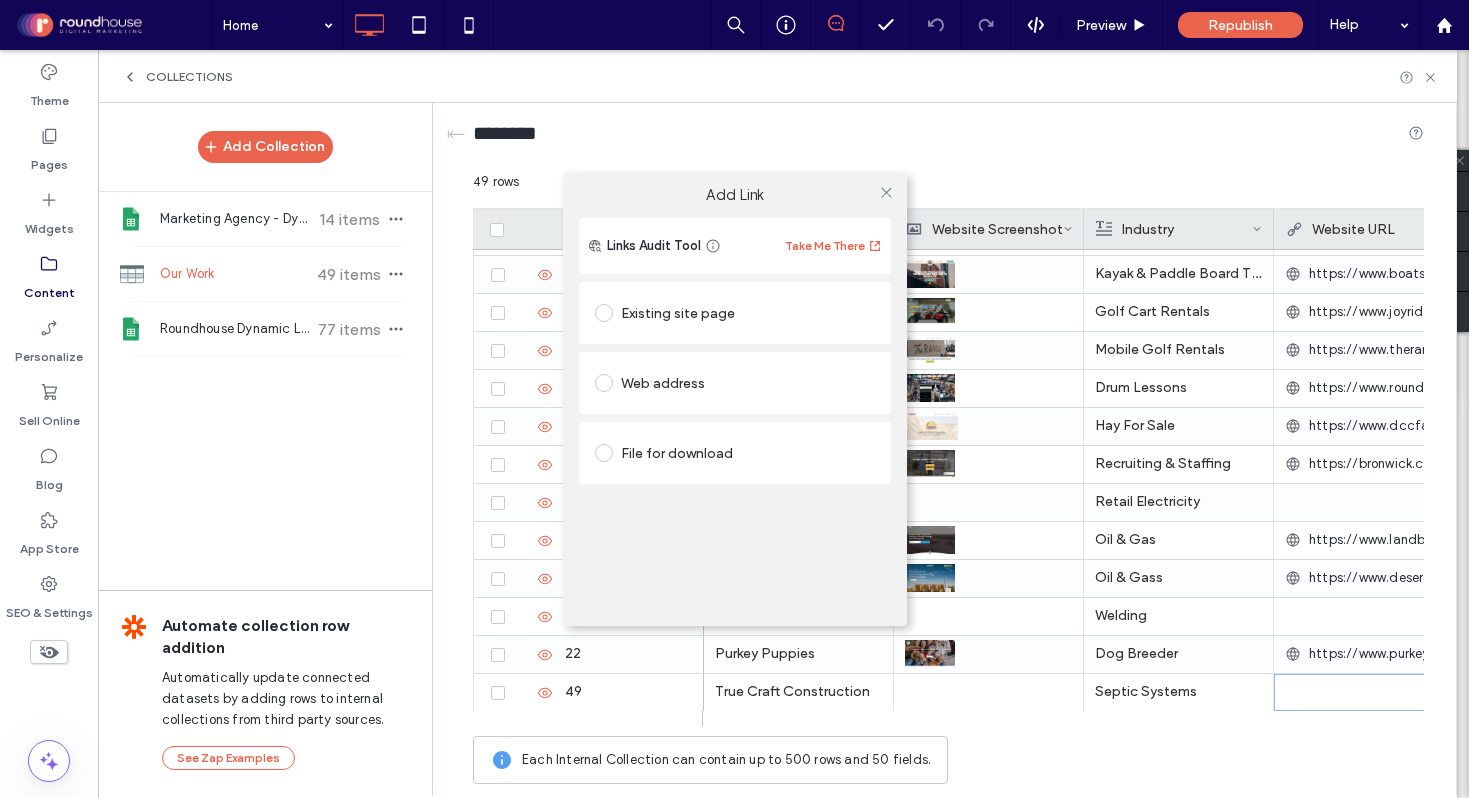 click on "Web address" at bounding box center (735, 383) 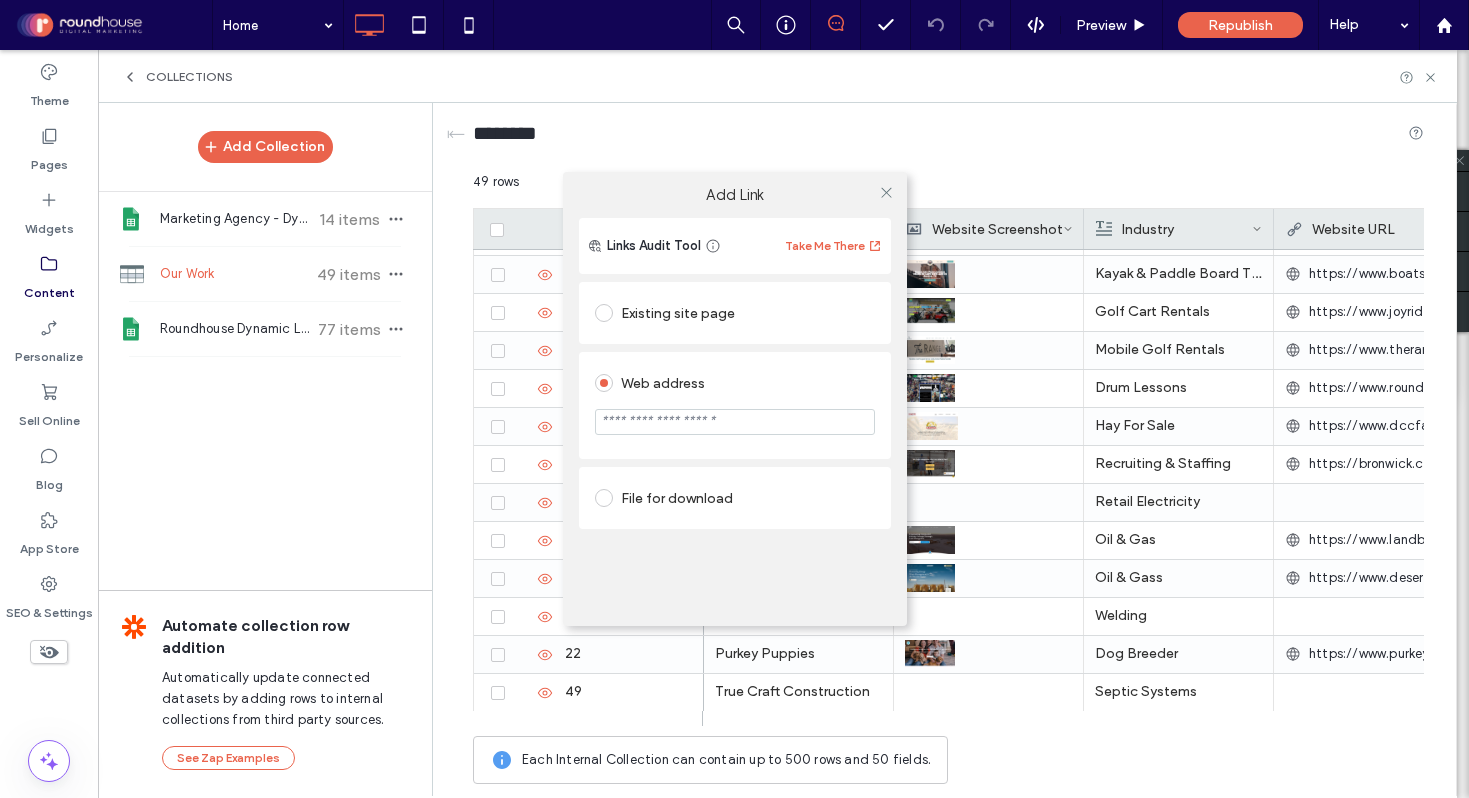click at bounding box center (735, 422) 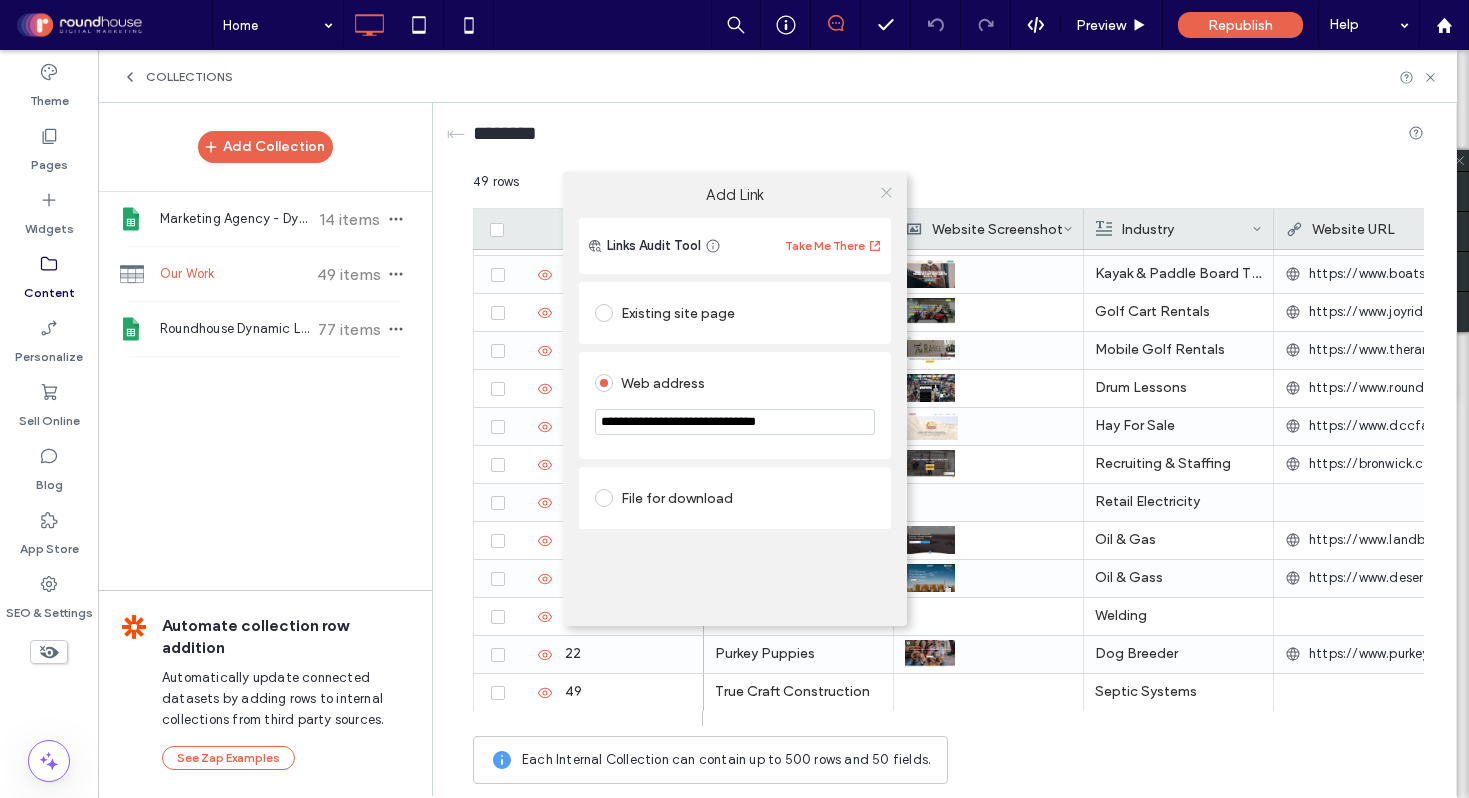type on "**********" 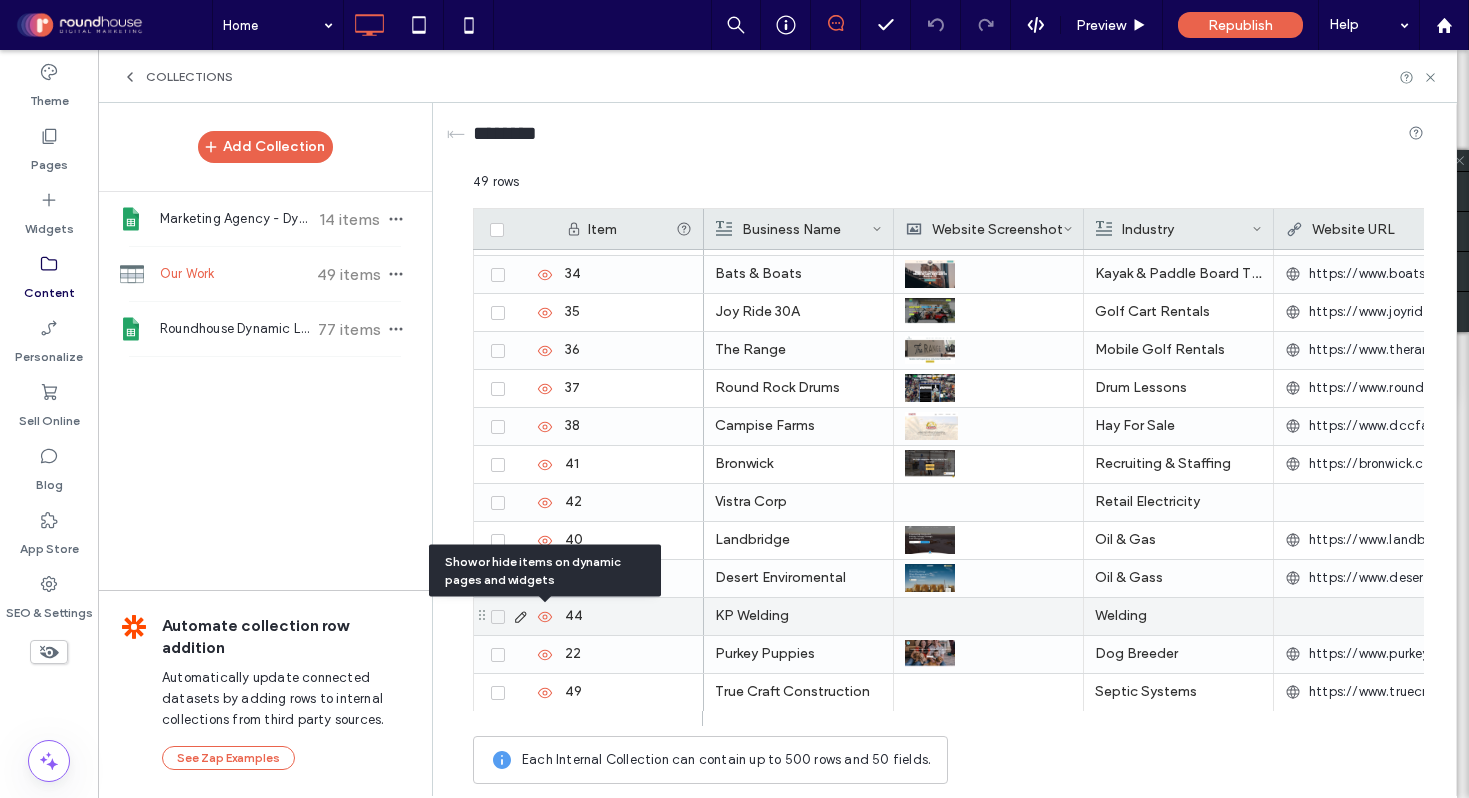 click 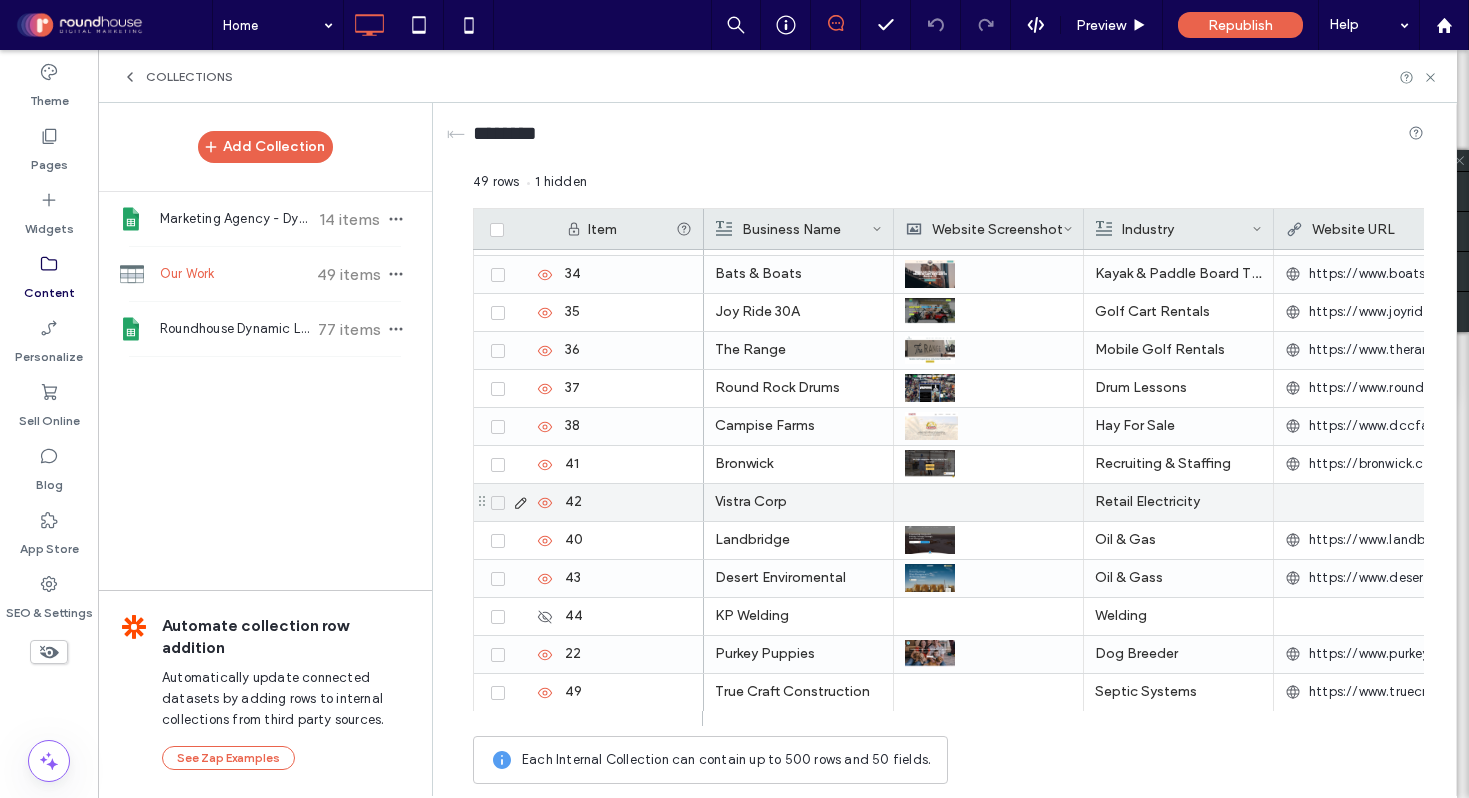 click 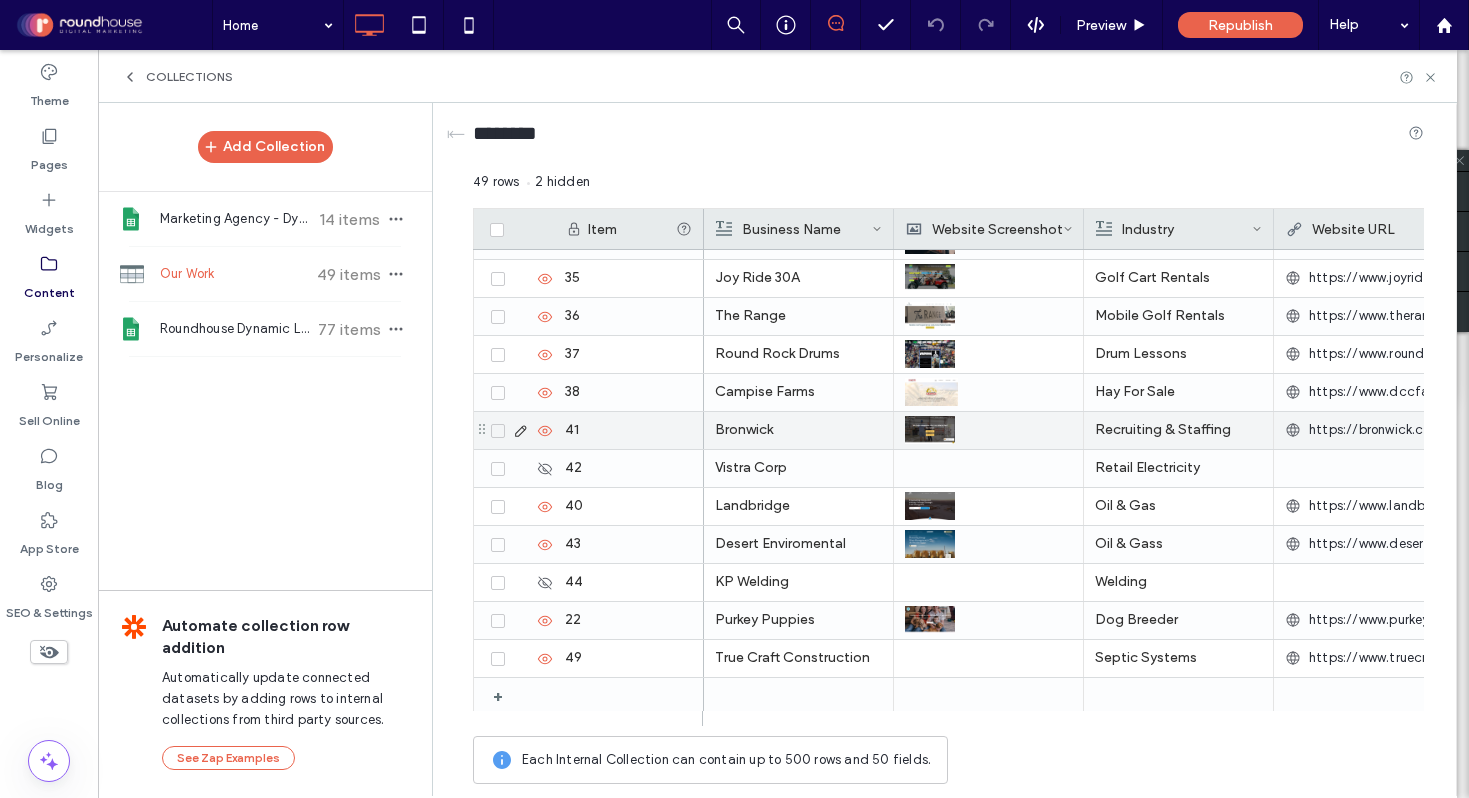 scroll, scrollTop: 1439, scrollLeft: 0, axis: vertical 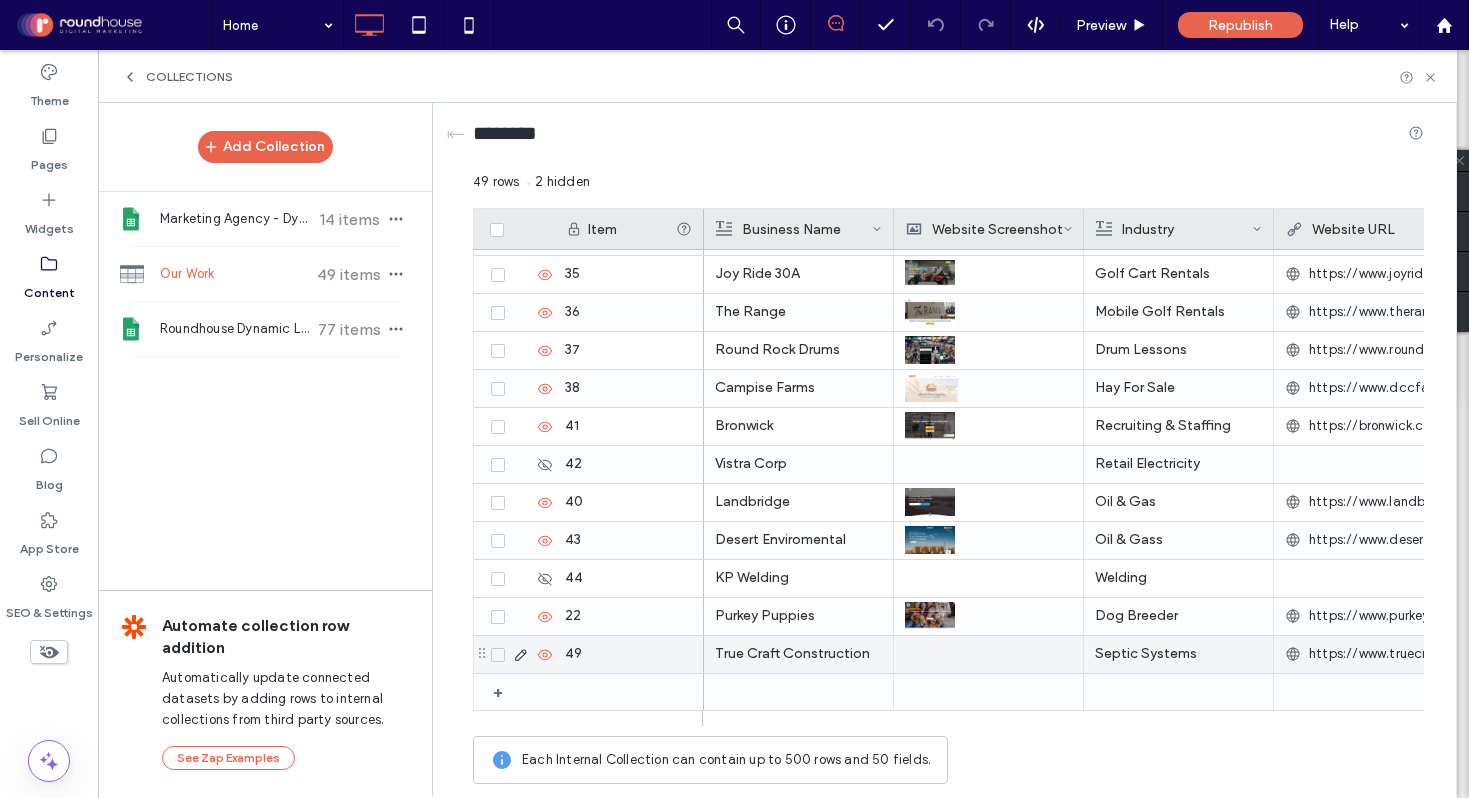 click at bounding box center (988, 654) 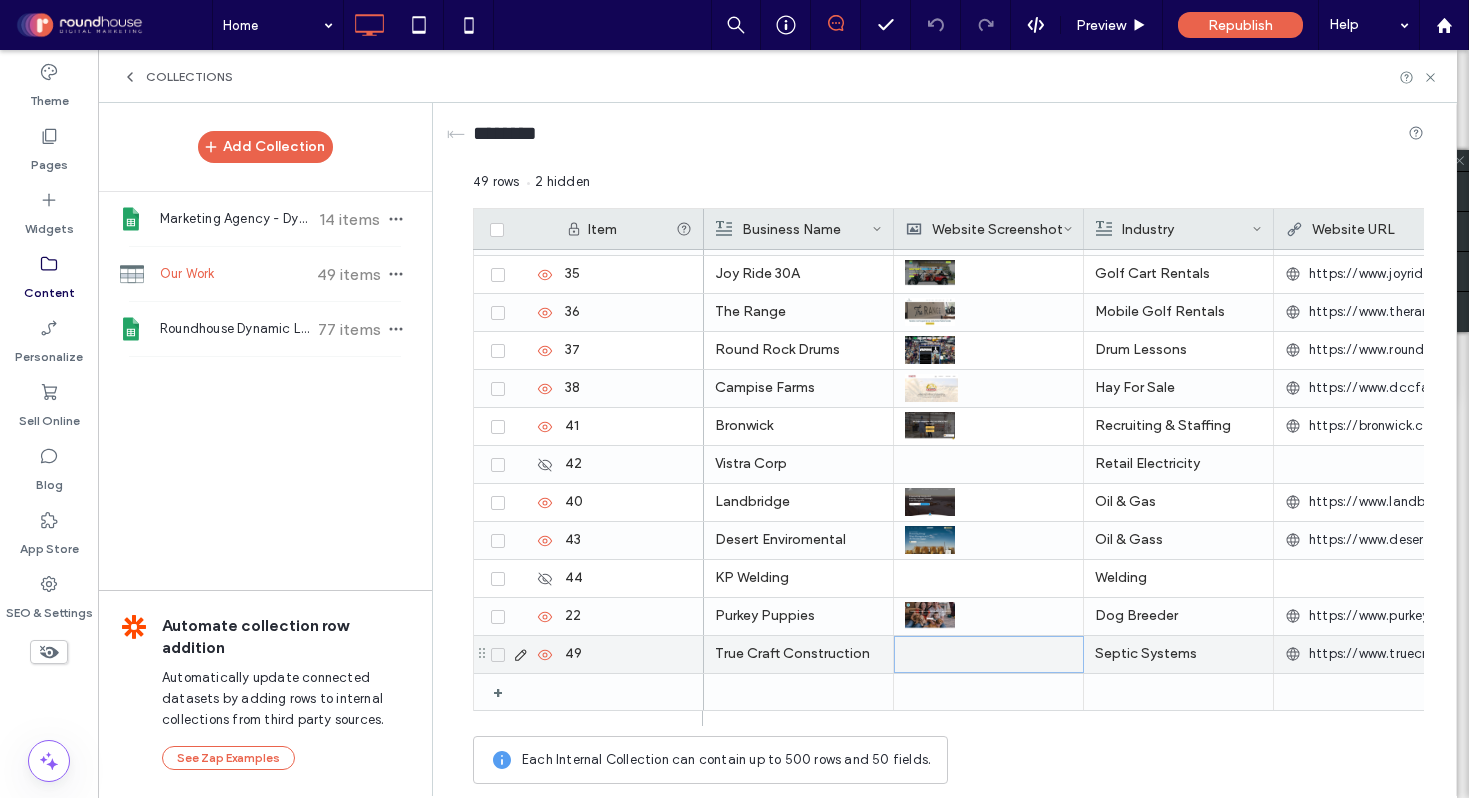 click at bounding box center [989, 654] 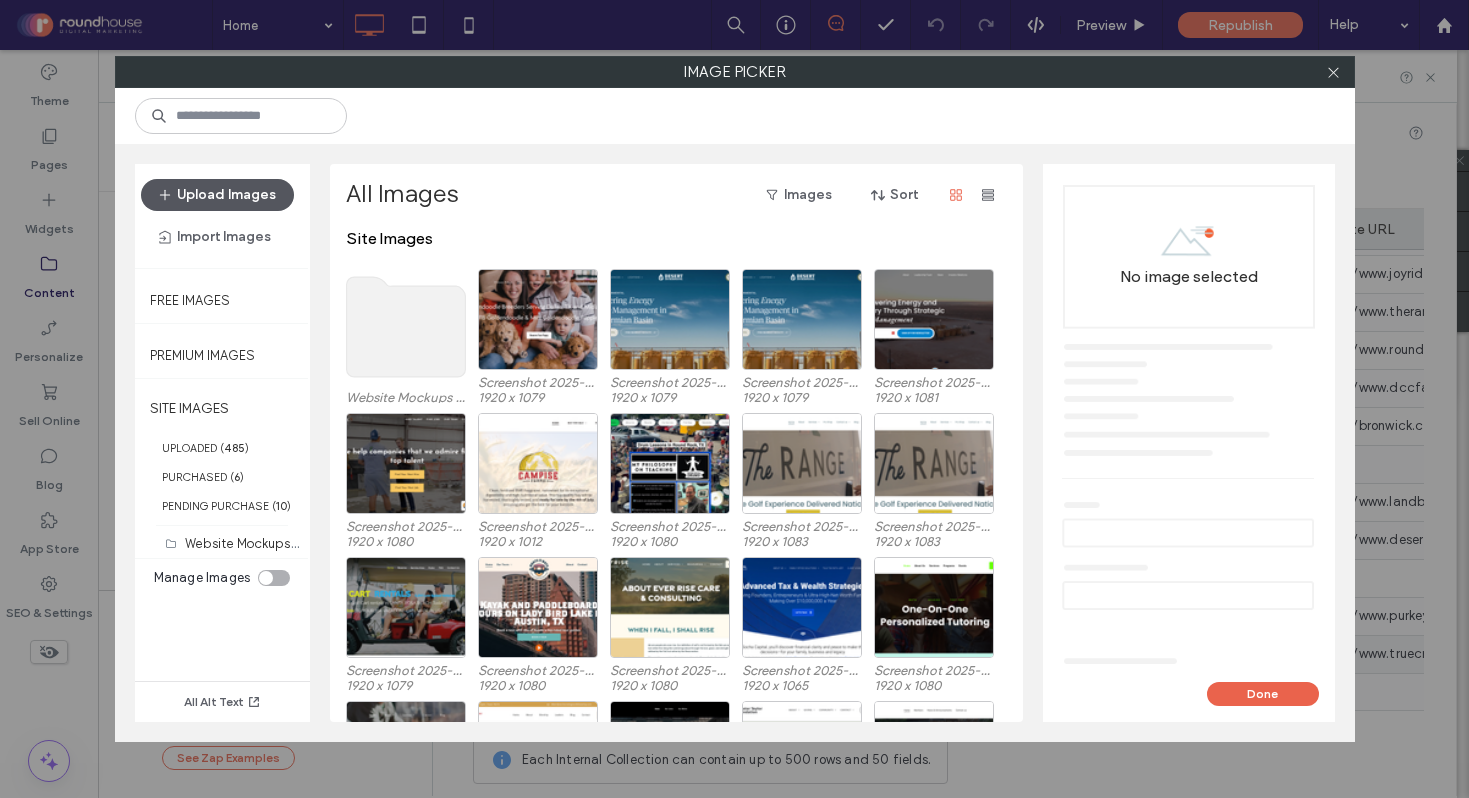 click on "Upload Images" at bounding box center [217, 195] 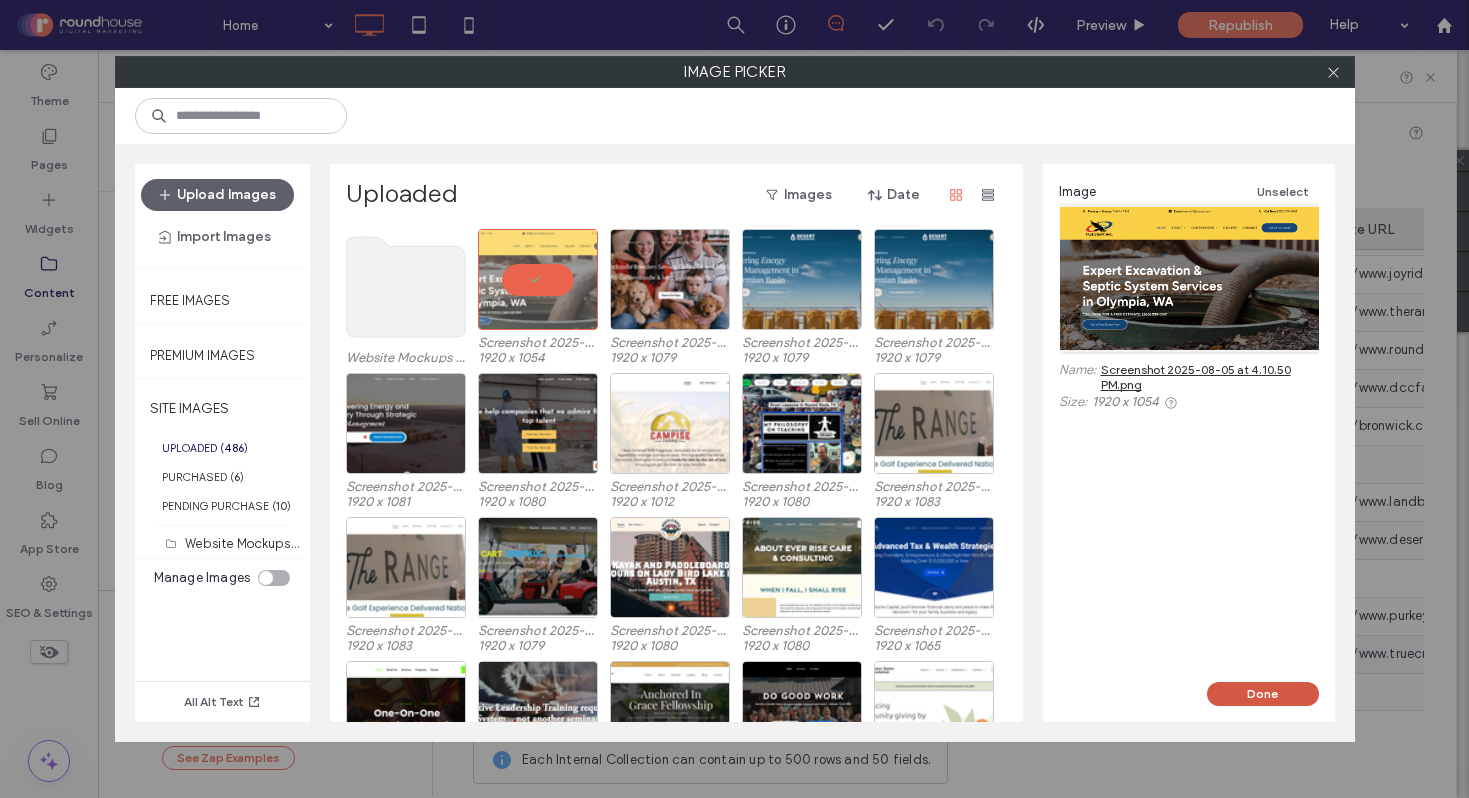 click on "Done" at bounding box center (1263, 694) 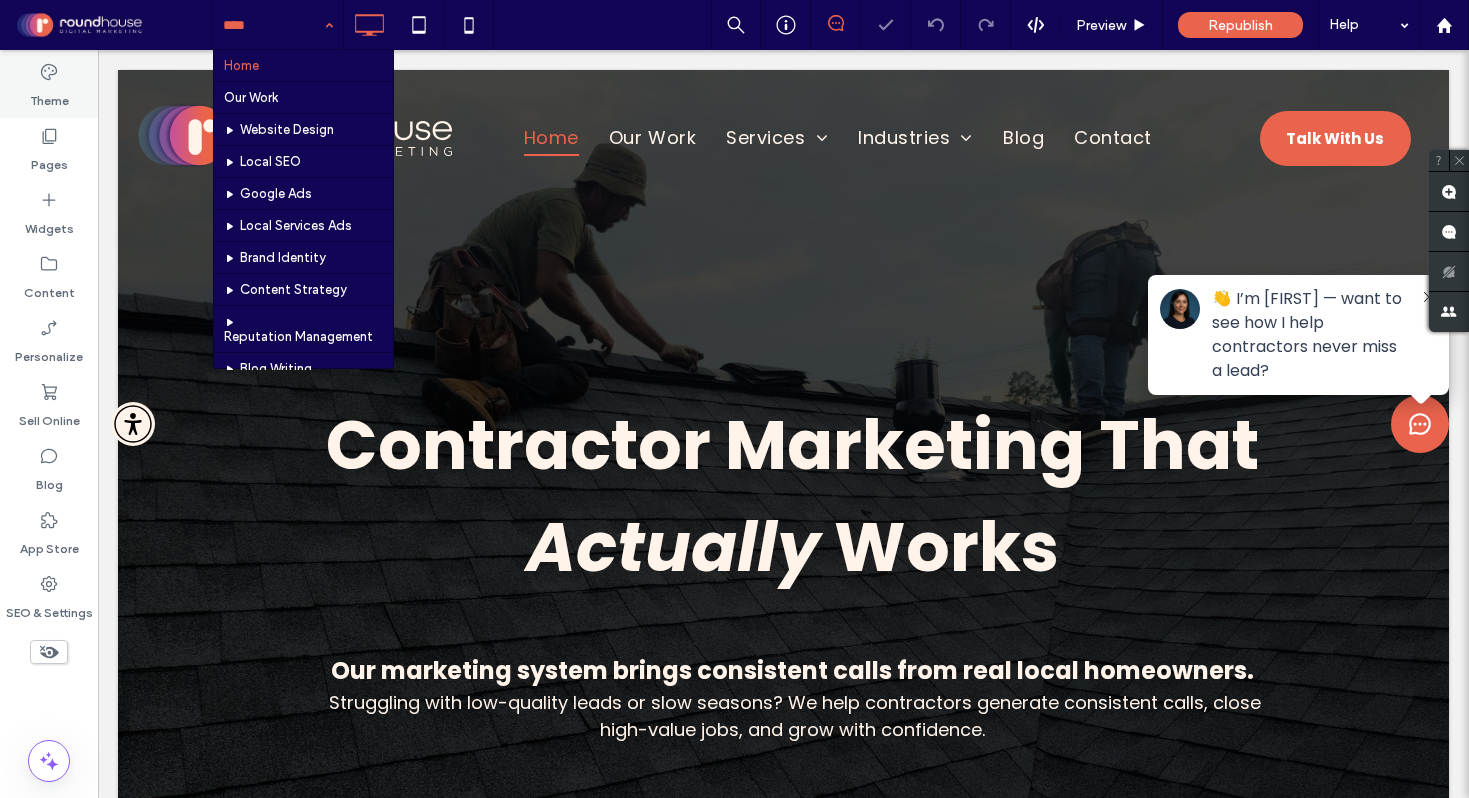 click on "Theme" at bounding box center (49, 86) 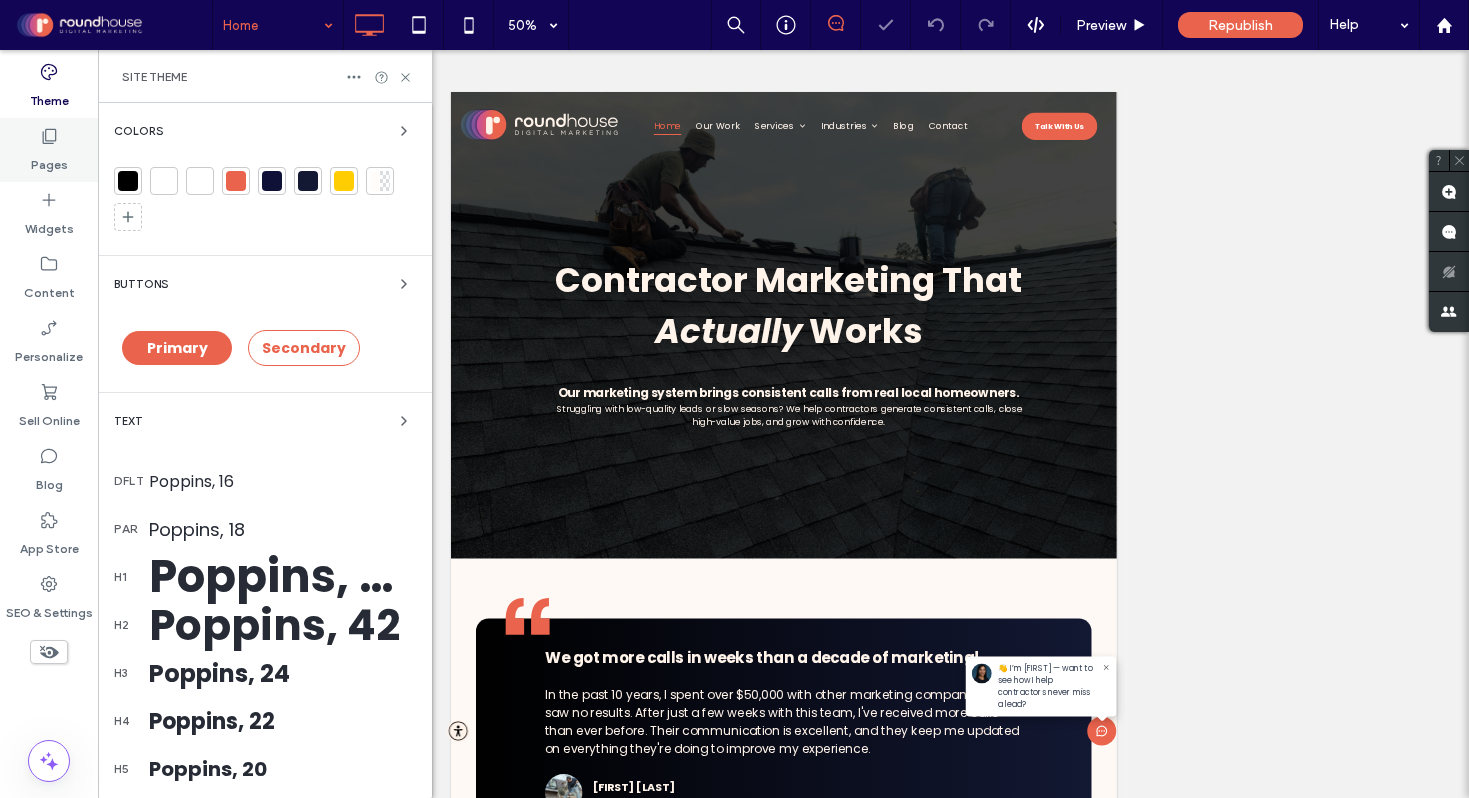 click on "Pages" at bounding box center [49, 160] 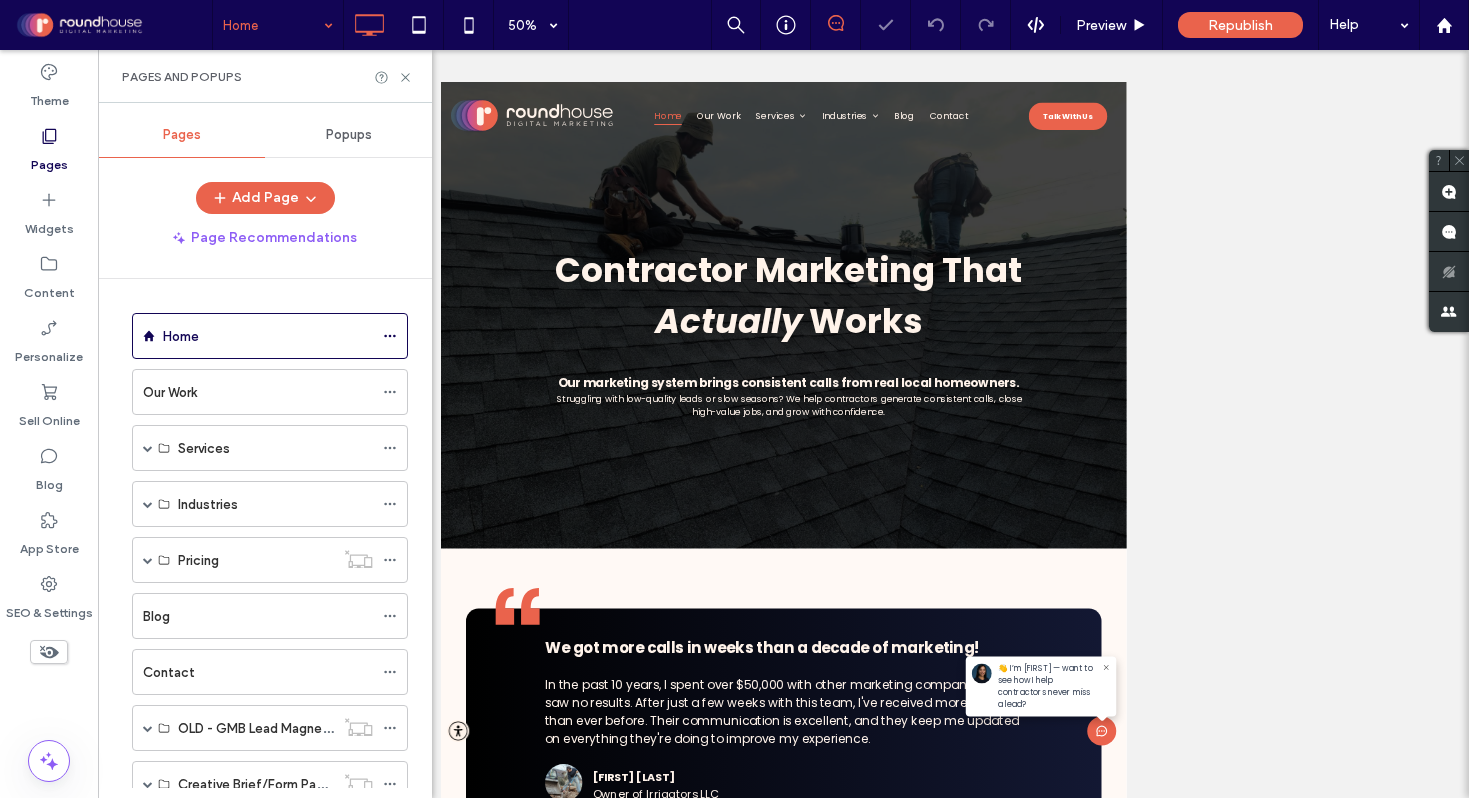 scroll, scrollTop: 0, scrollLeft: 0, axis: both 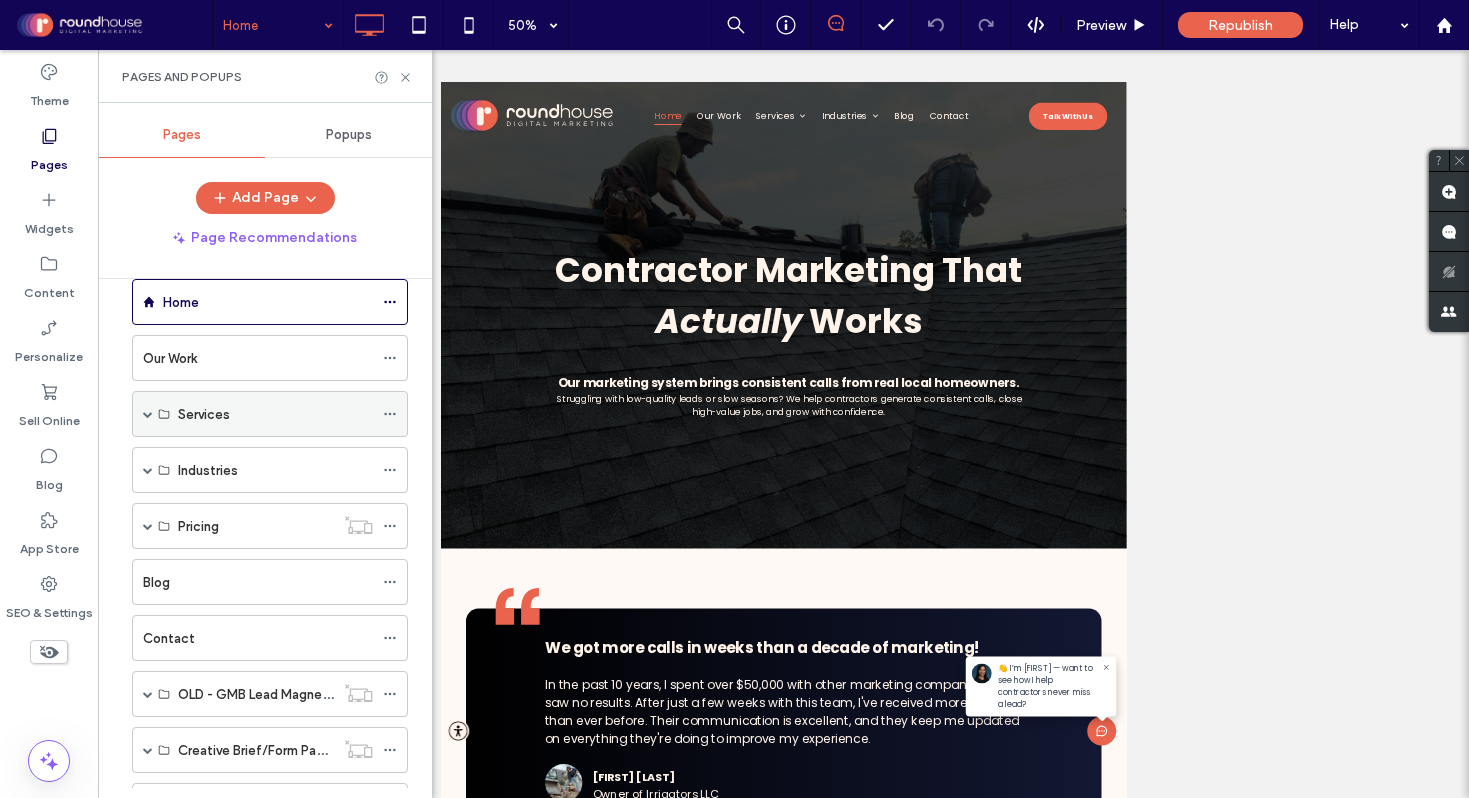 click at bounding box center (148, 414) 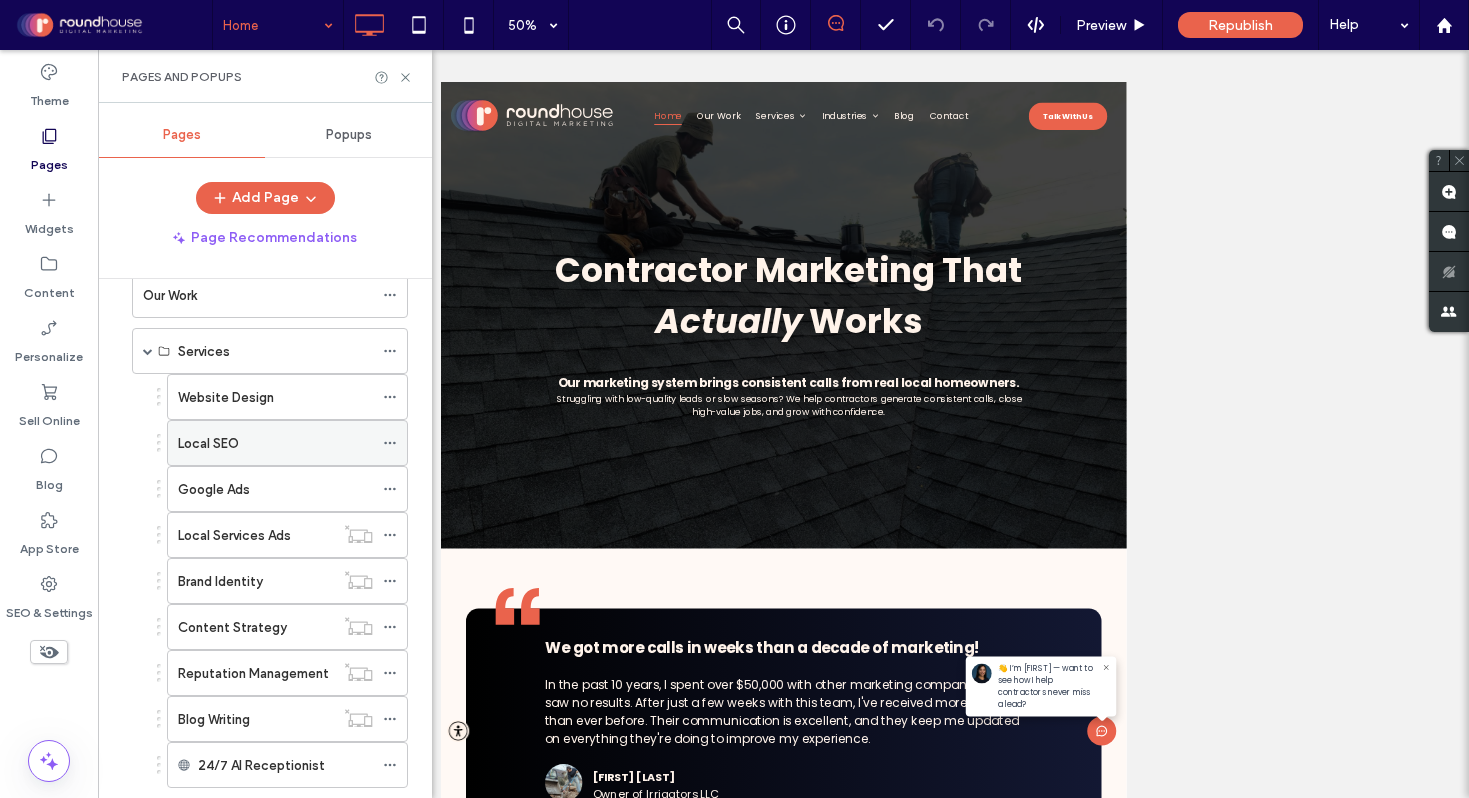 scroll, scrollTop: 126, scrollLeft: 0, axis: vertical 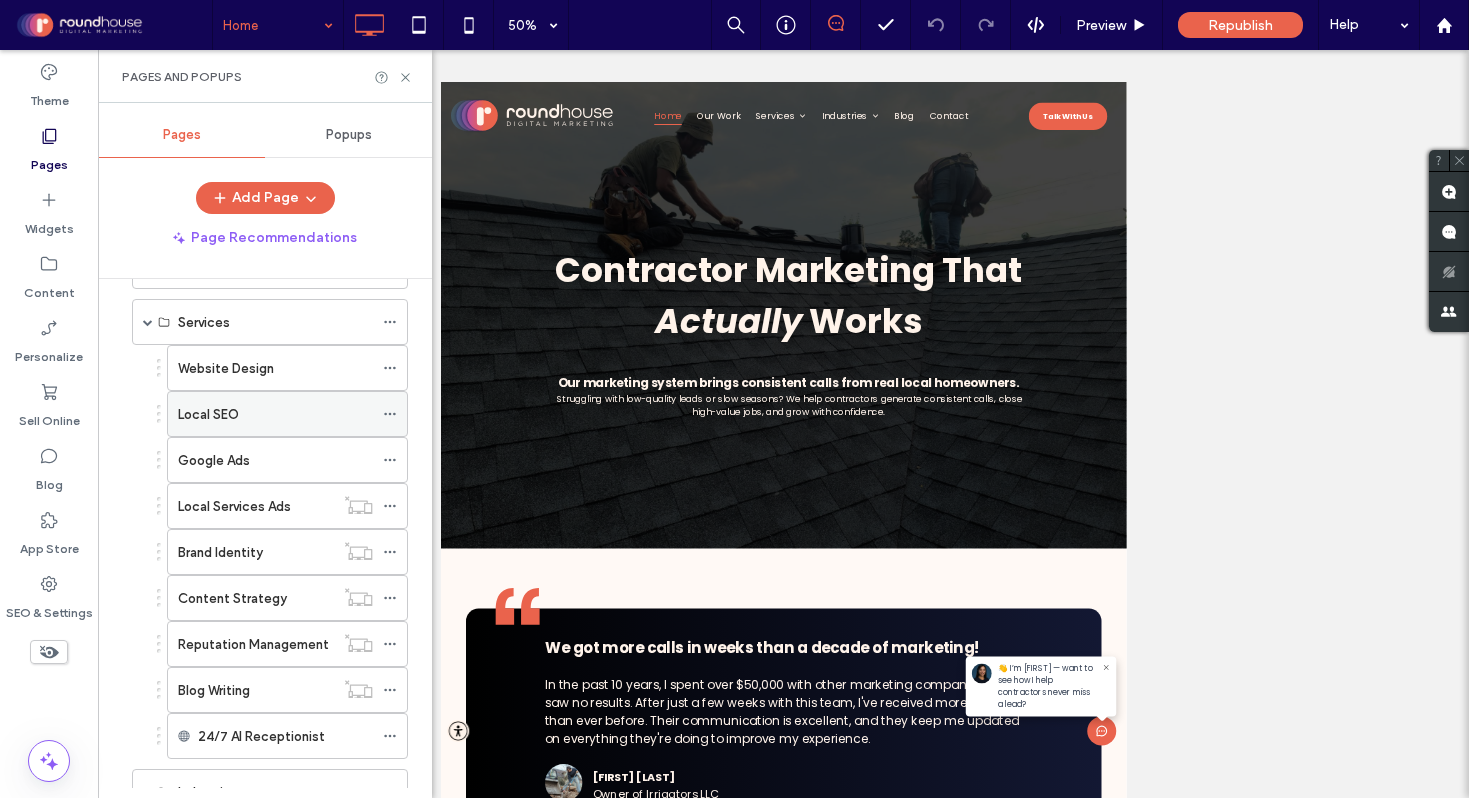 click on "Local SEO" at bounding box center (275, 414) 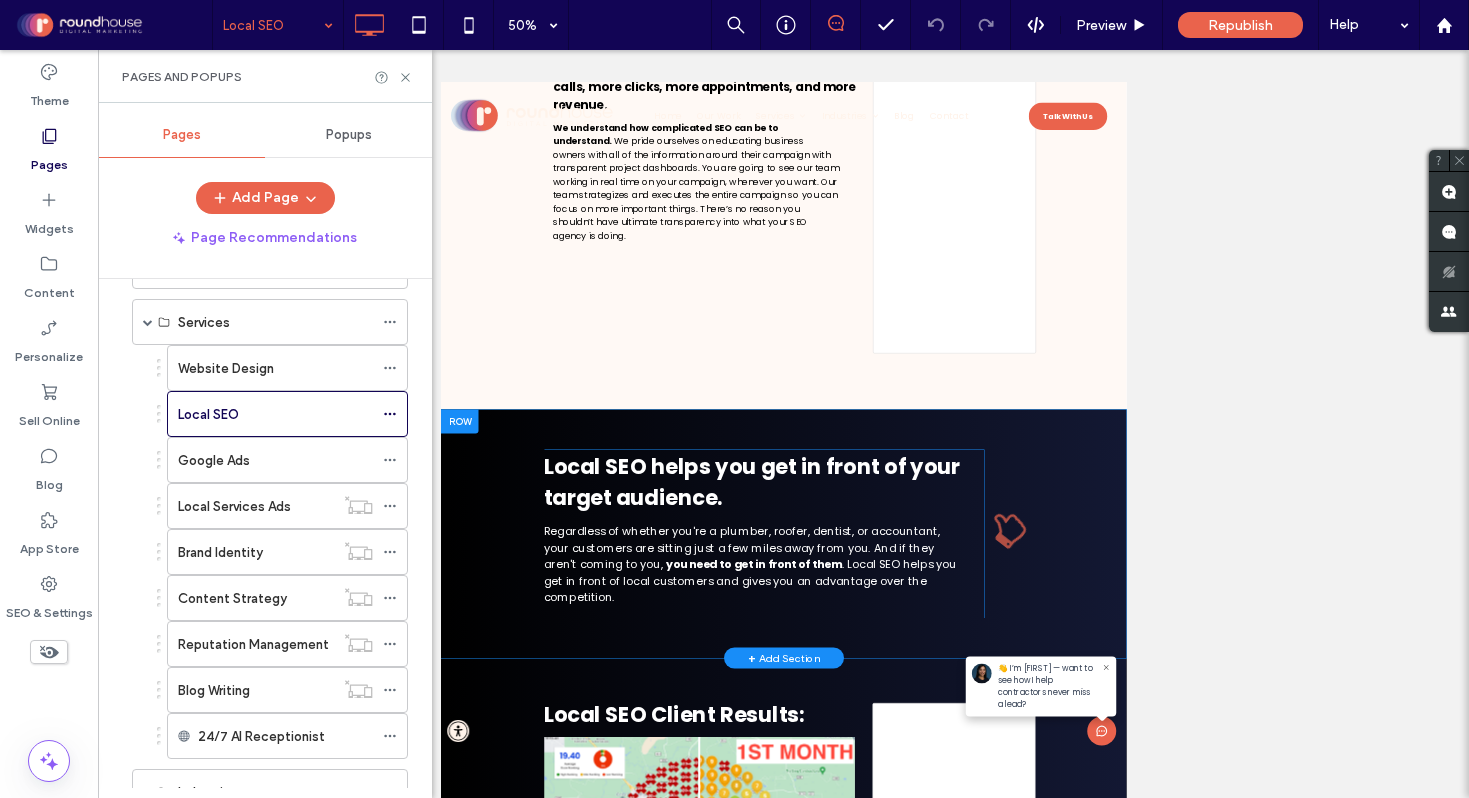 scroll, scrollTop: 0, scrollLeft: 0, axis: both 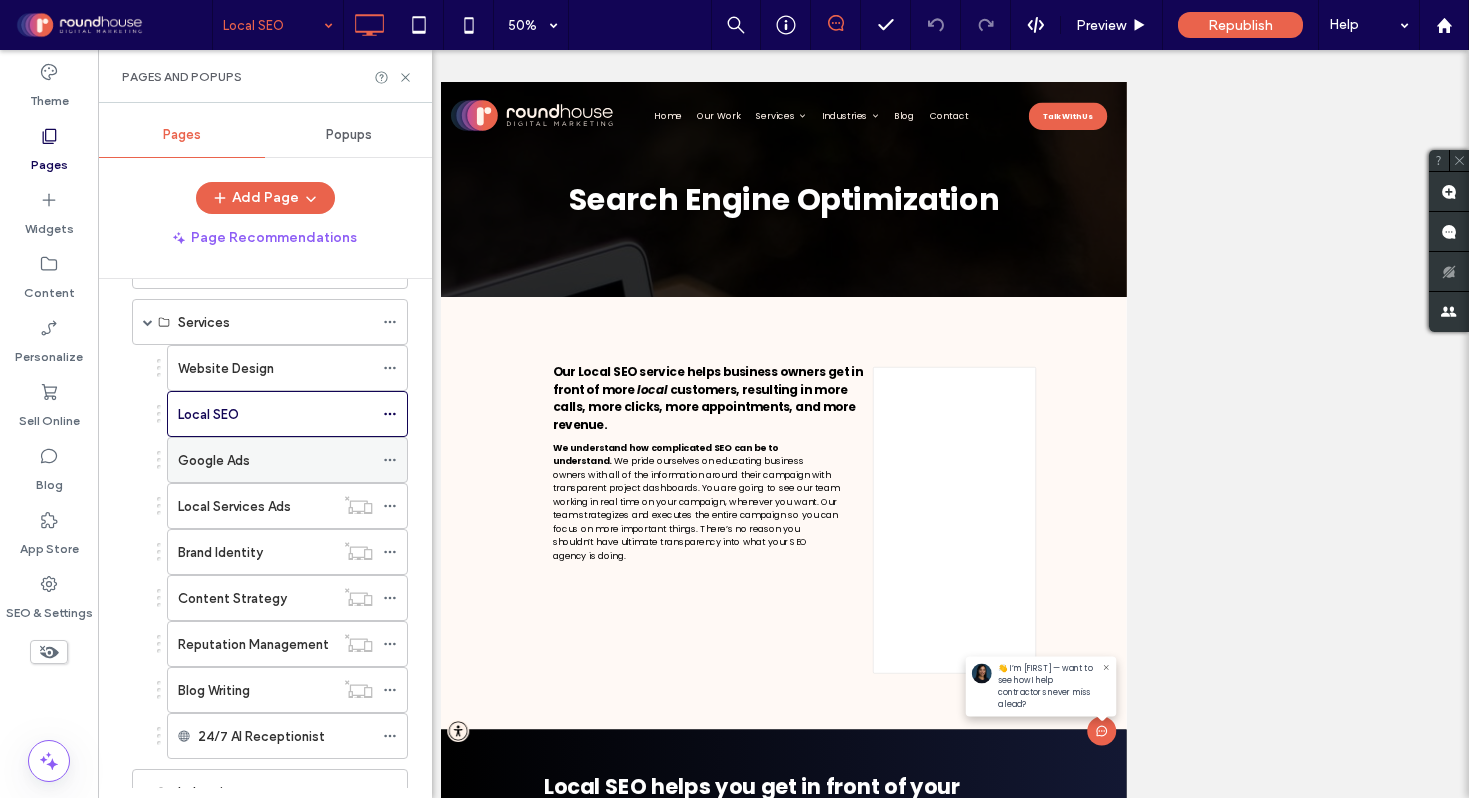 click on "Google Ads" at bounding box center (275, 460) 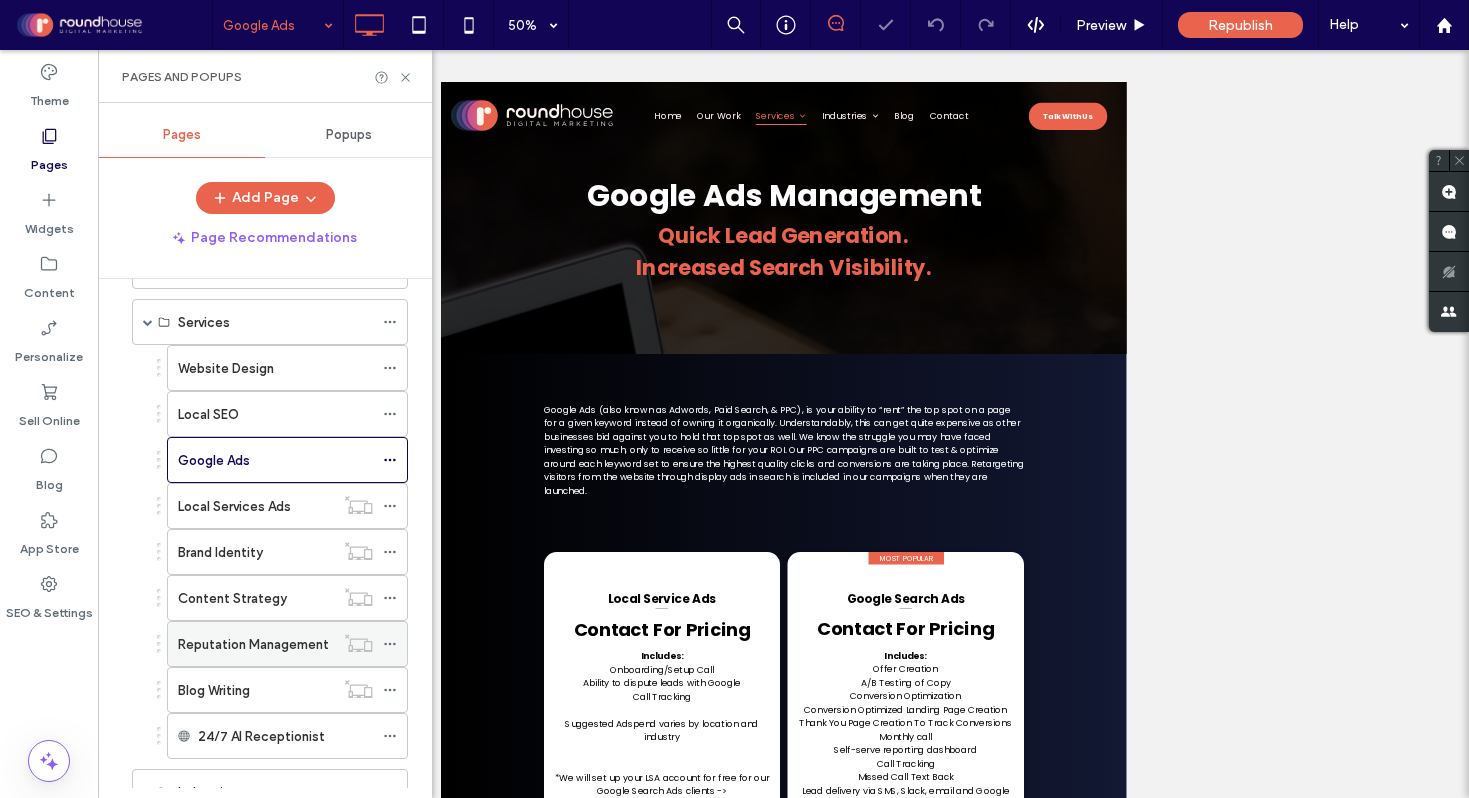 scroll, scrollTop: 0, scrollLeft: 0, axis: both 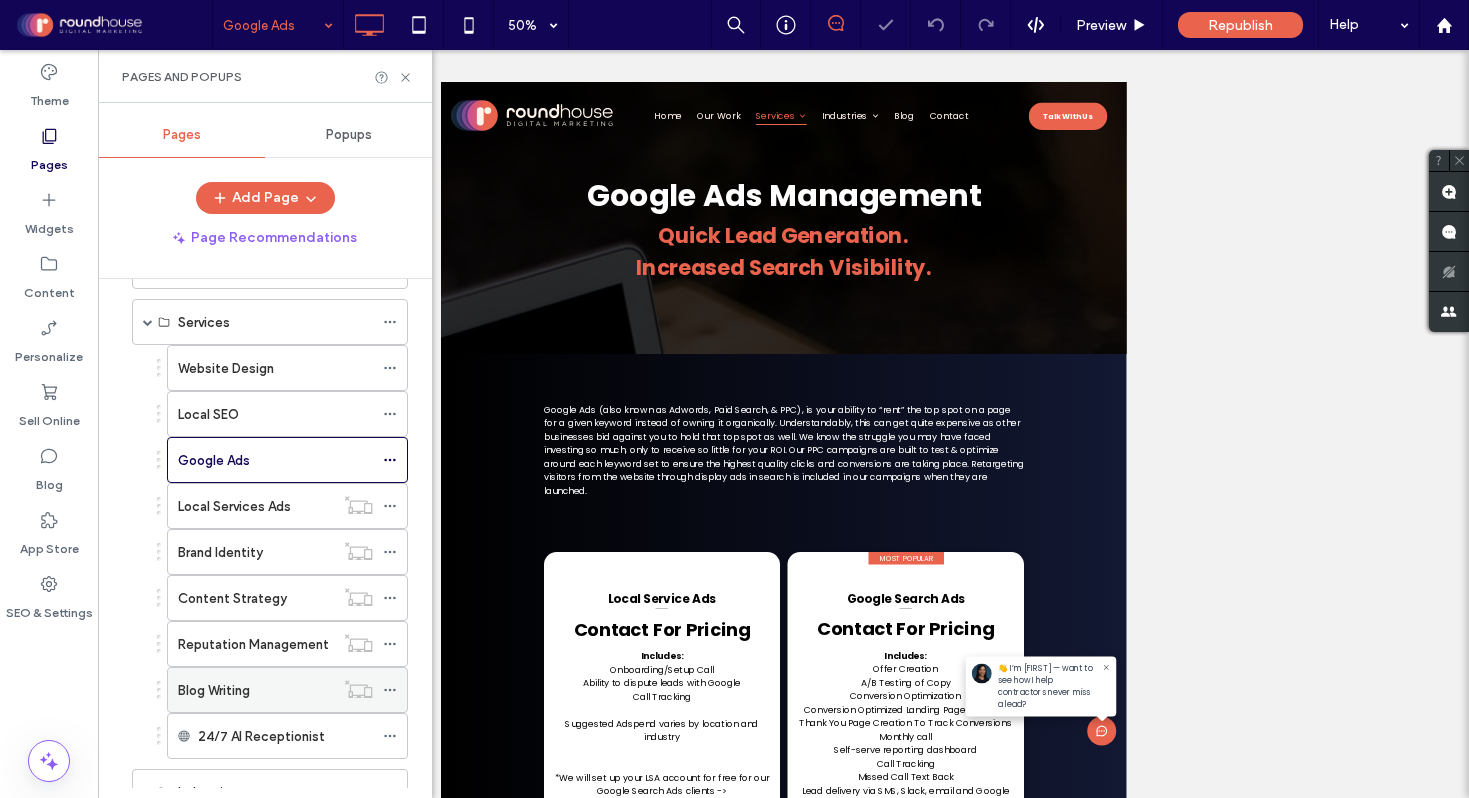 click on "Blog Writing" at bounding box center [214, 690] 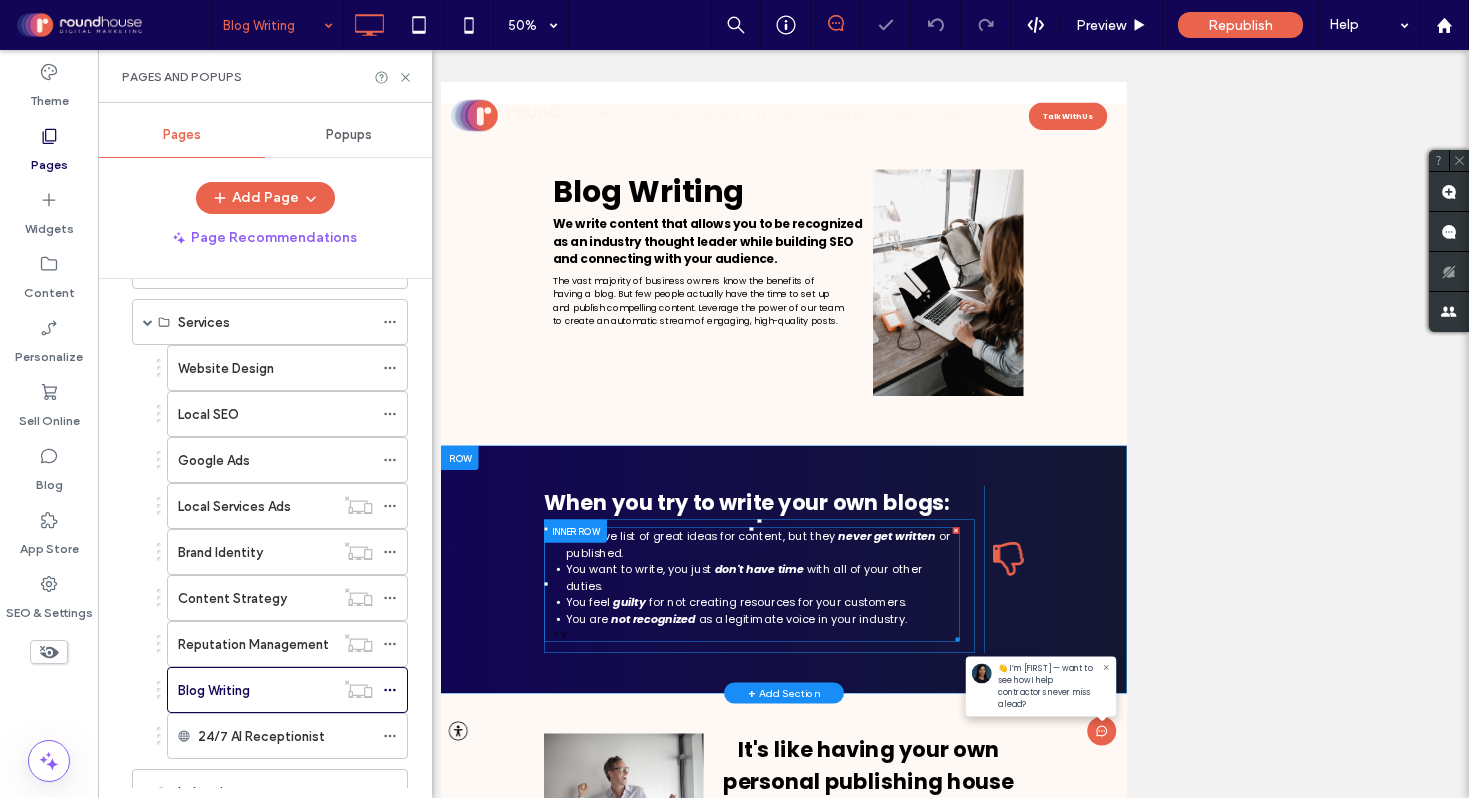 scroll, scrollTop: 0, scrollLeft: 0, axis: both 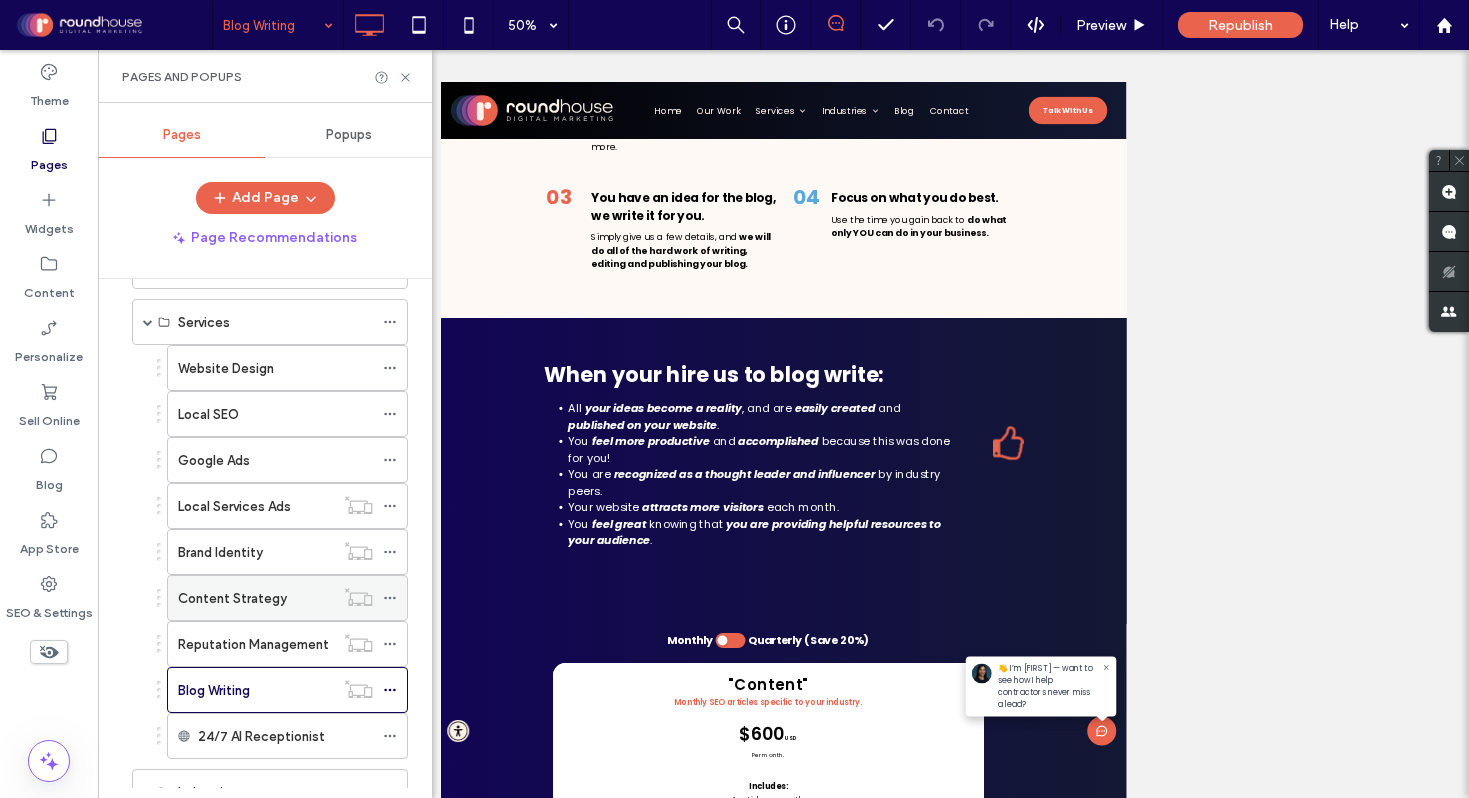 click on "Content Strategy" at bounding box center (232, 598) 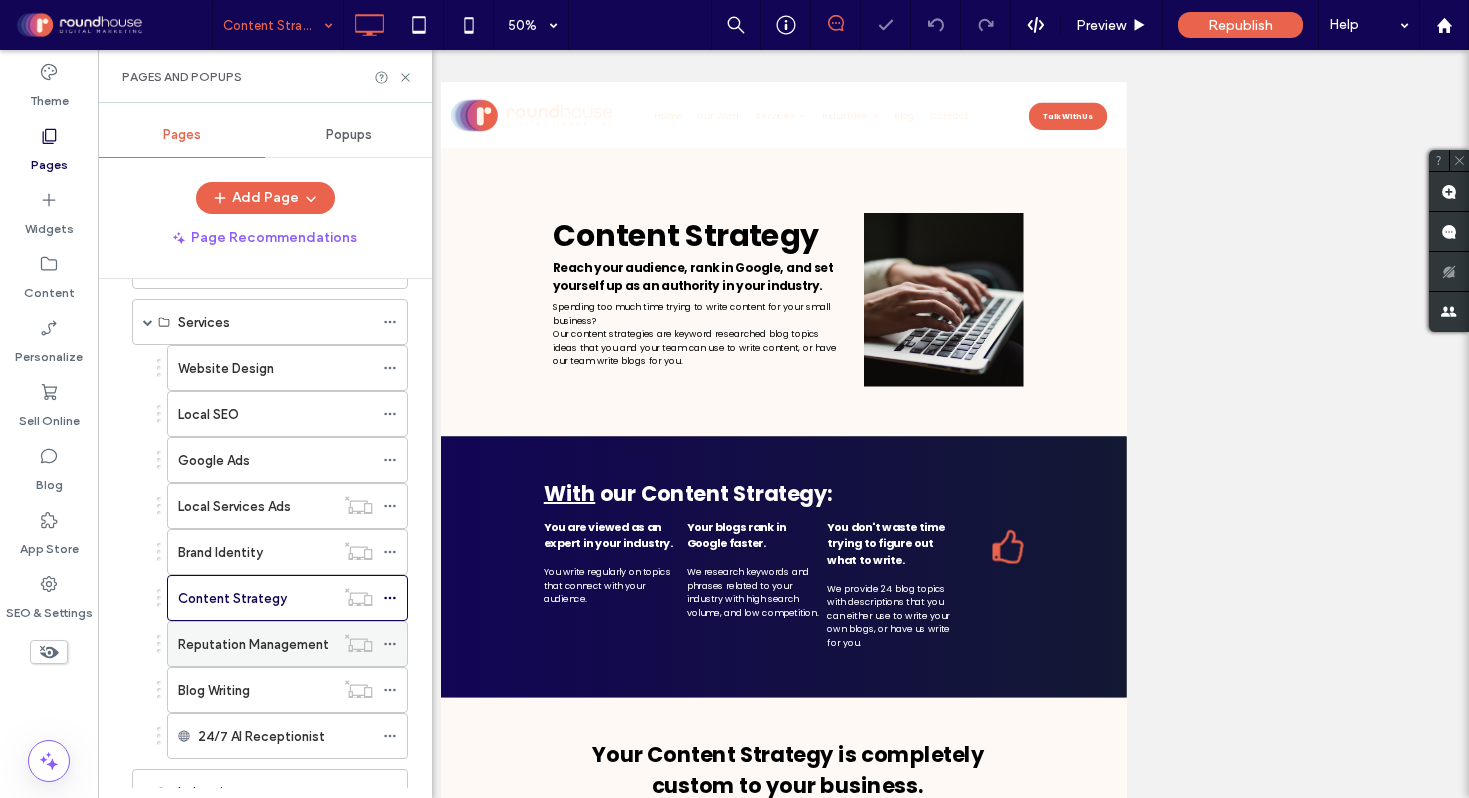 scroll, scrollTop: 0, scrollLeft: 0, axis: both 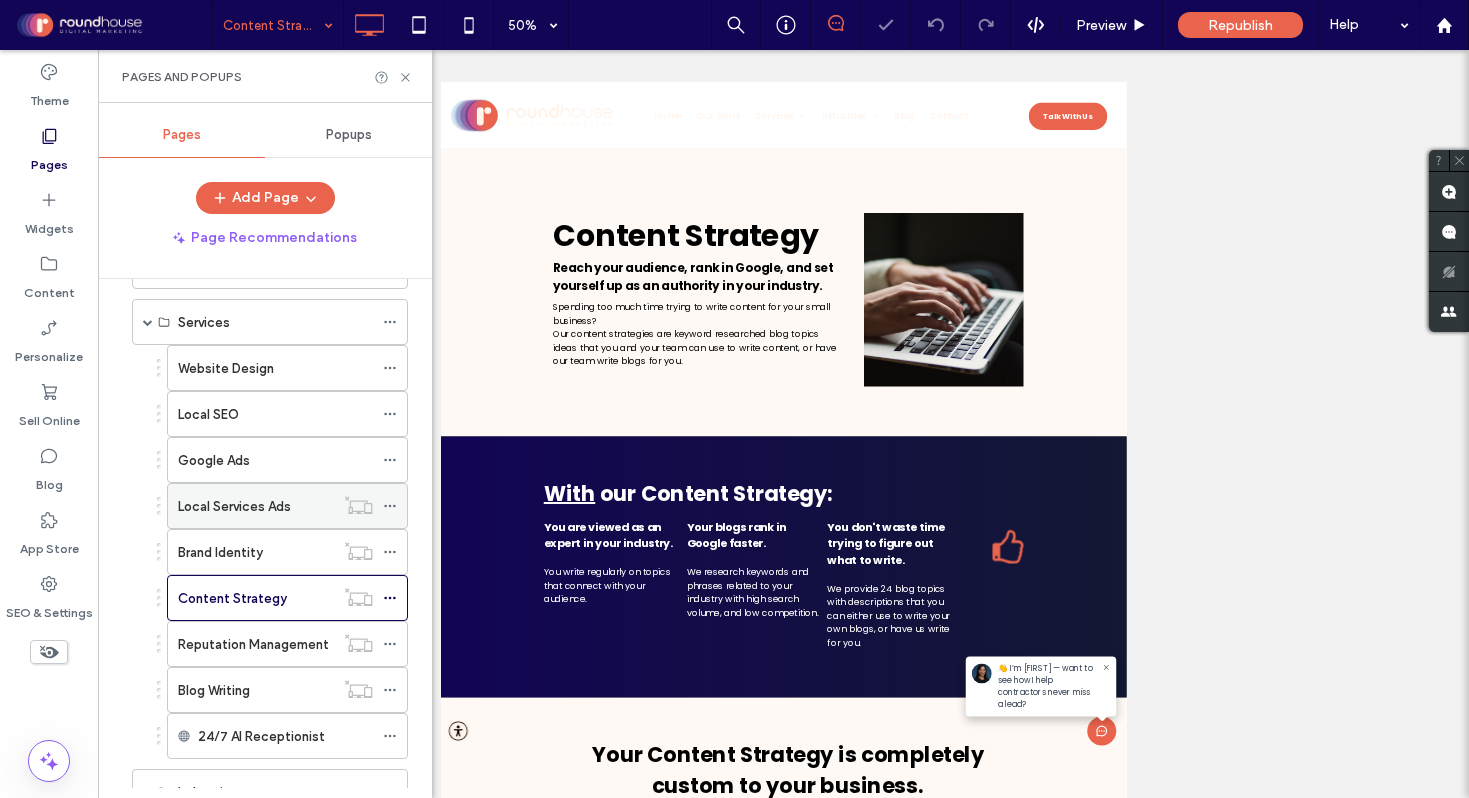click on "Local Services Ads" at bounding box center [256, 506] 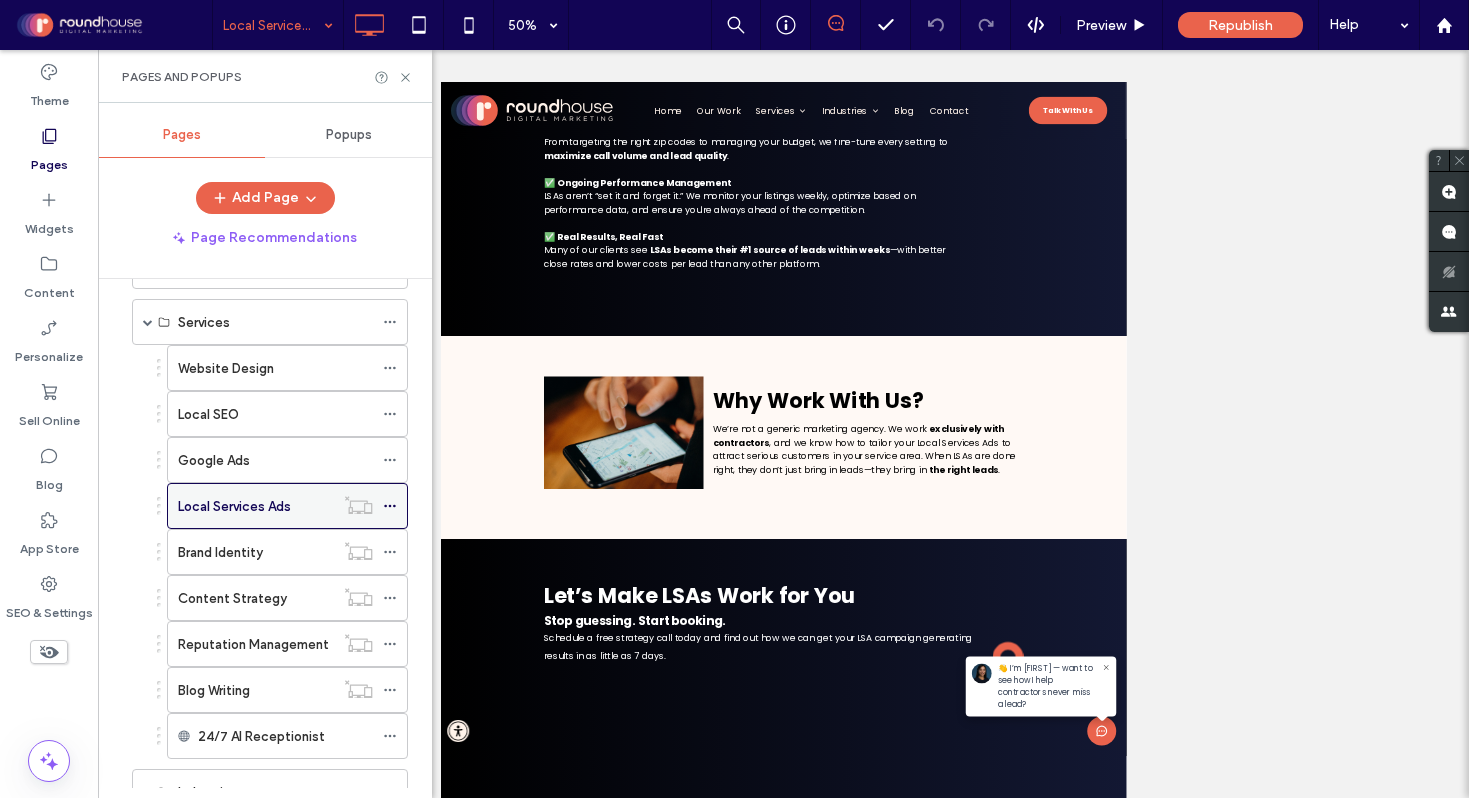 scroll, scrollTop: 1544, scrollLeft: 0, axis: vertical 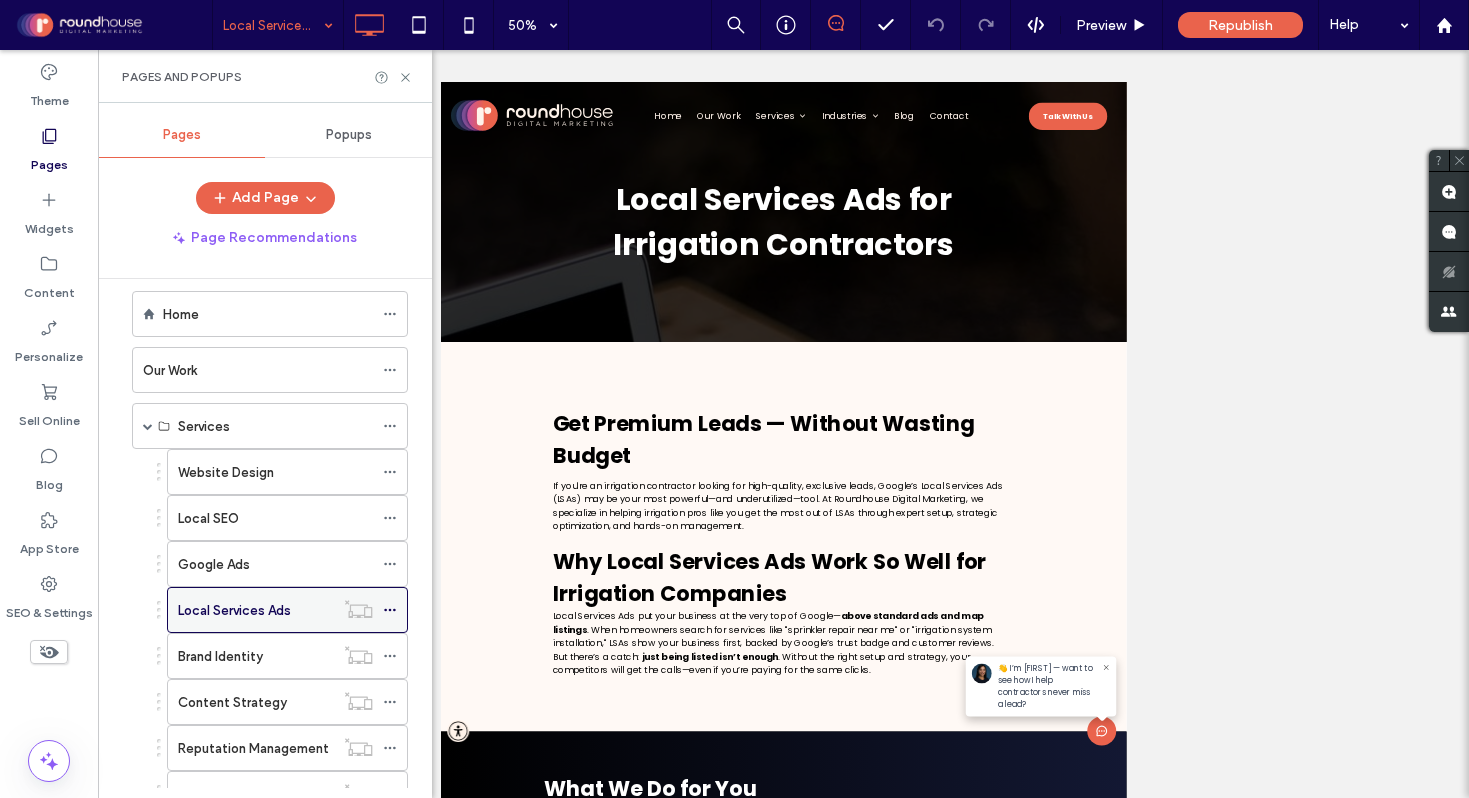click 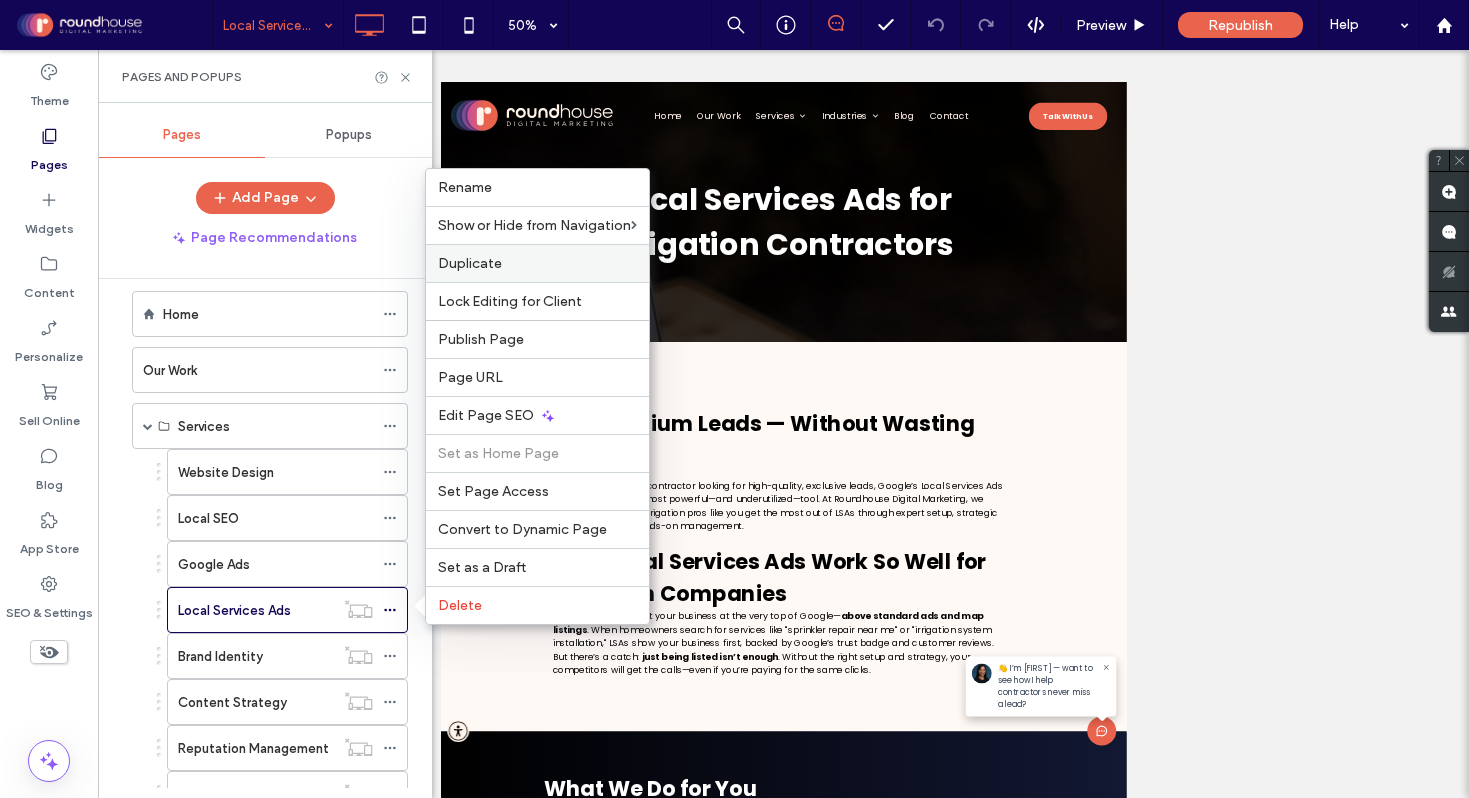 click on "Duplicate" at bounding box center (470, 263) 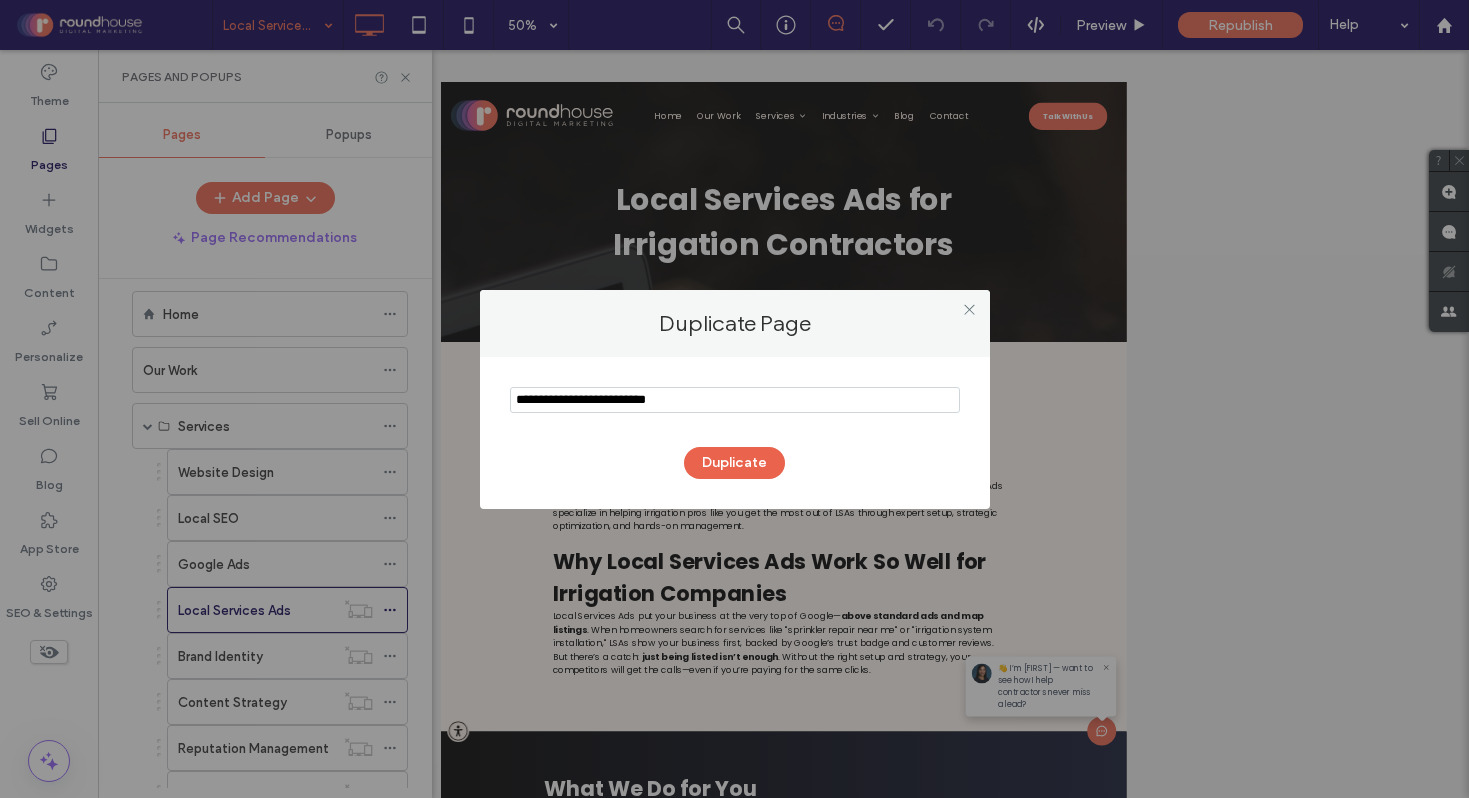 drag, startPoint x: 708, startPoint y: 407, endPoint x: 410, endPoint y: 390, distance: 298.4845 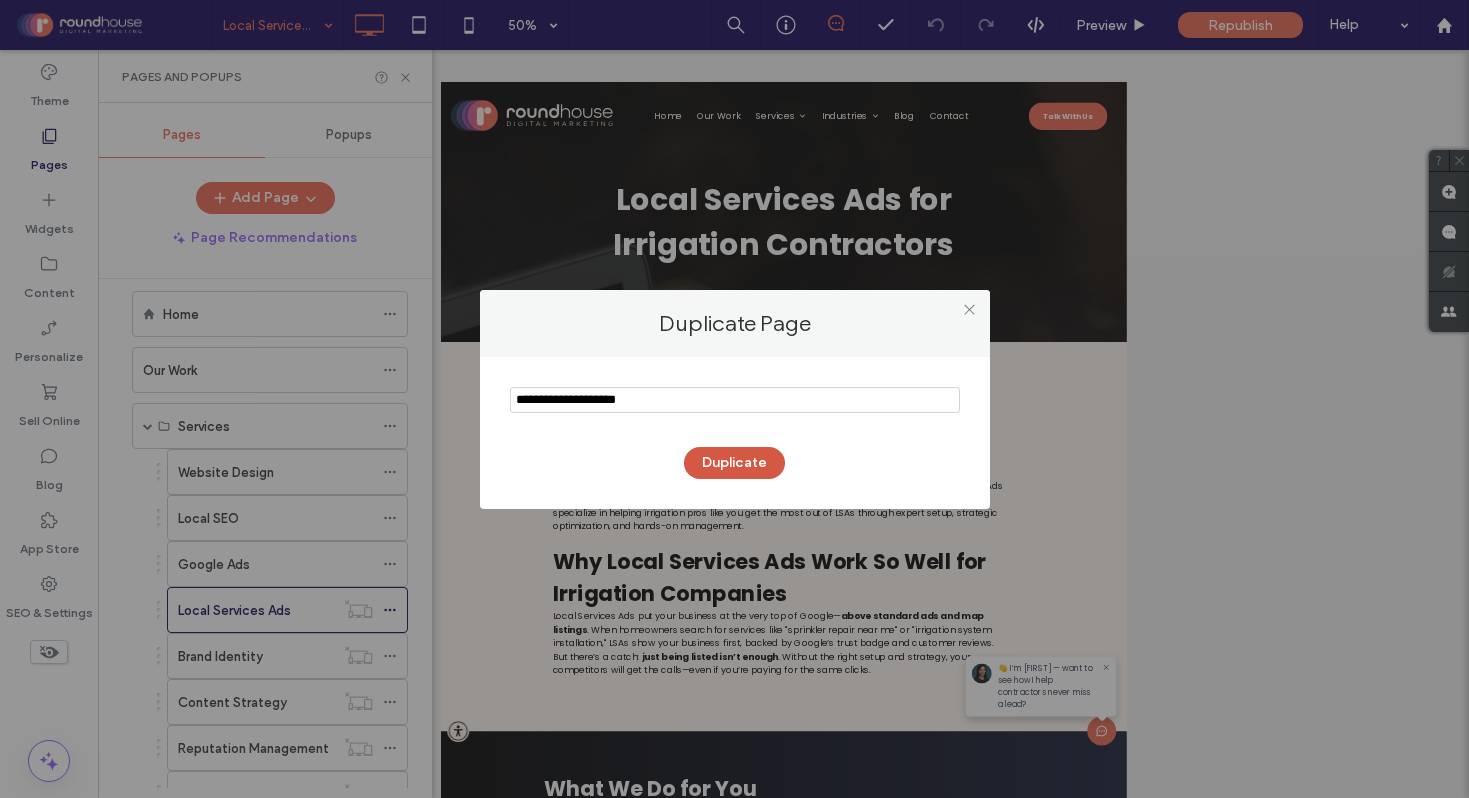 type on "**********" 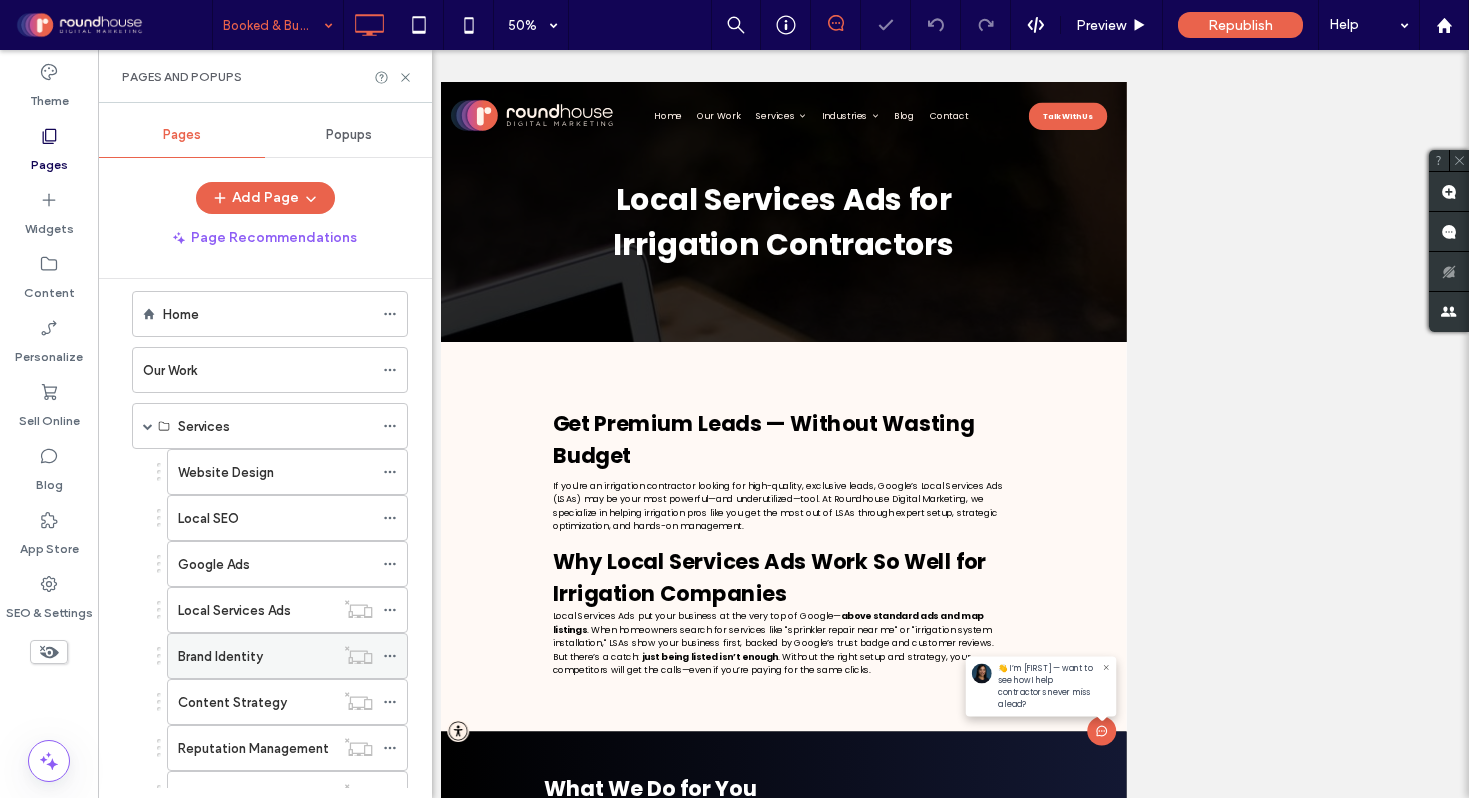 scroll, scrollTop: 931, scrollLeft: 0, axis: vertical 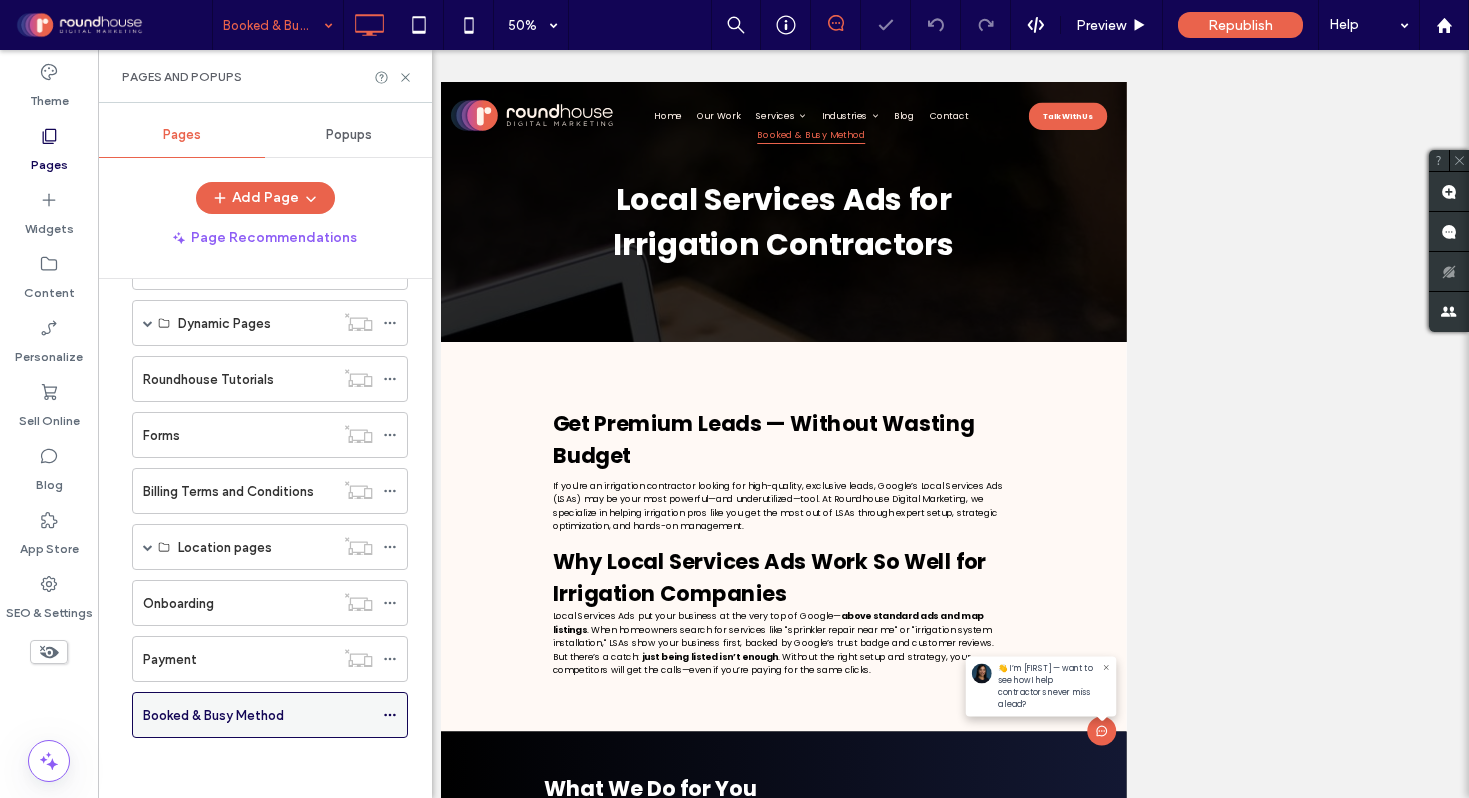click at bounding box center [395, 715] 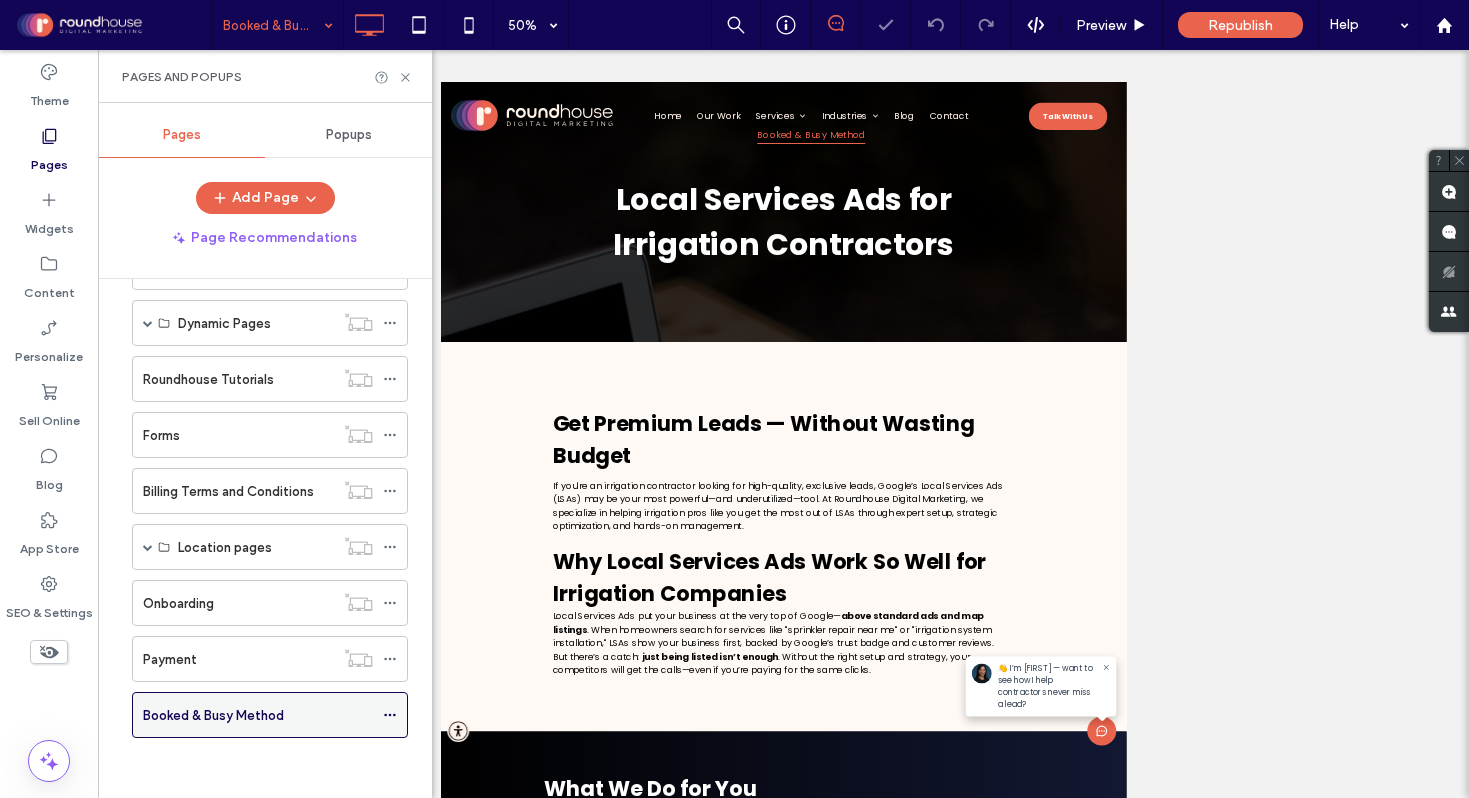 click 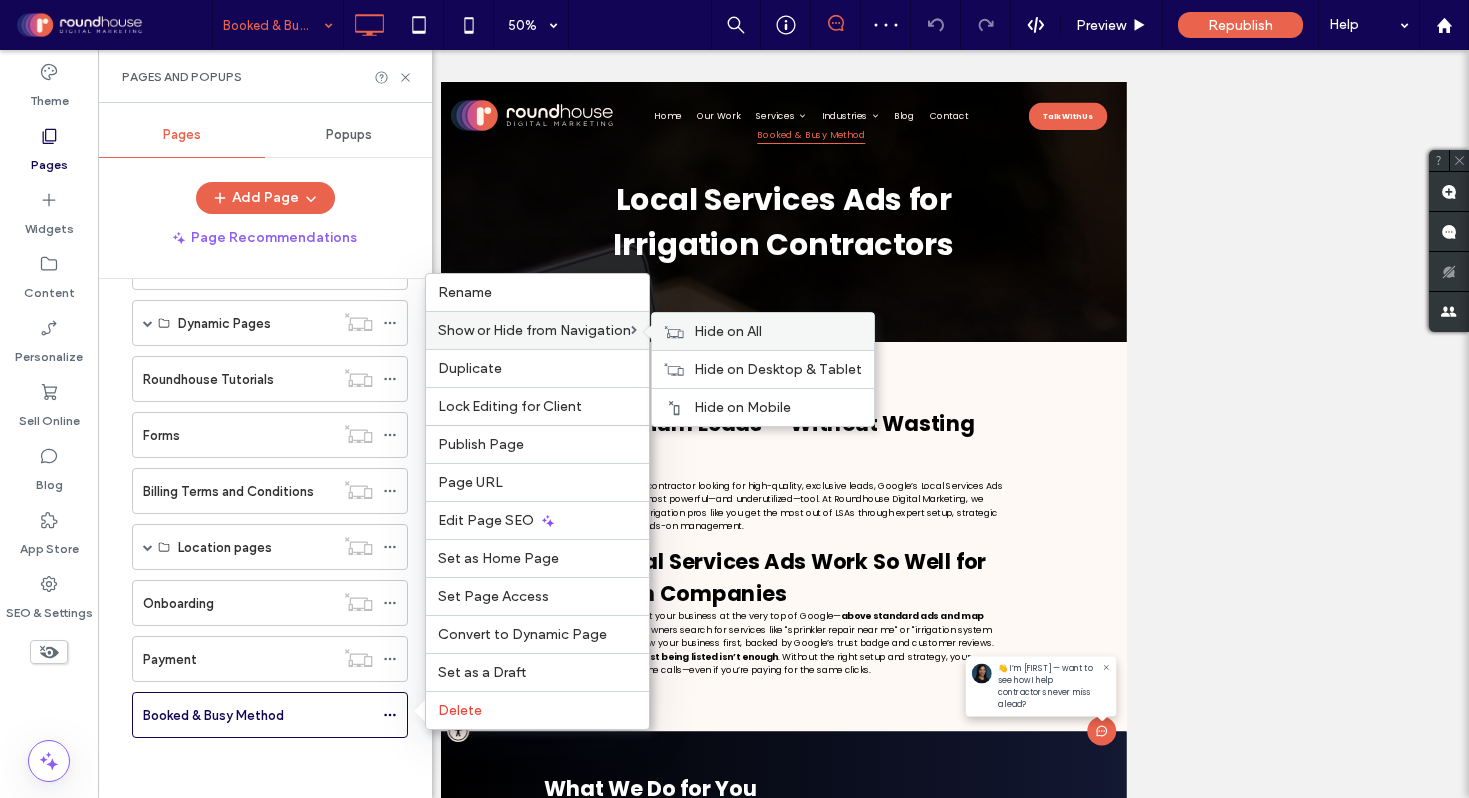 click on "Hide on All" at bounding box center (778, 331) 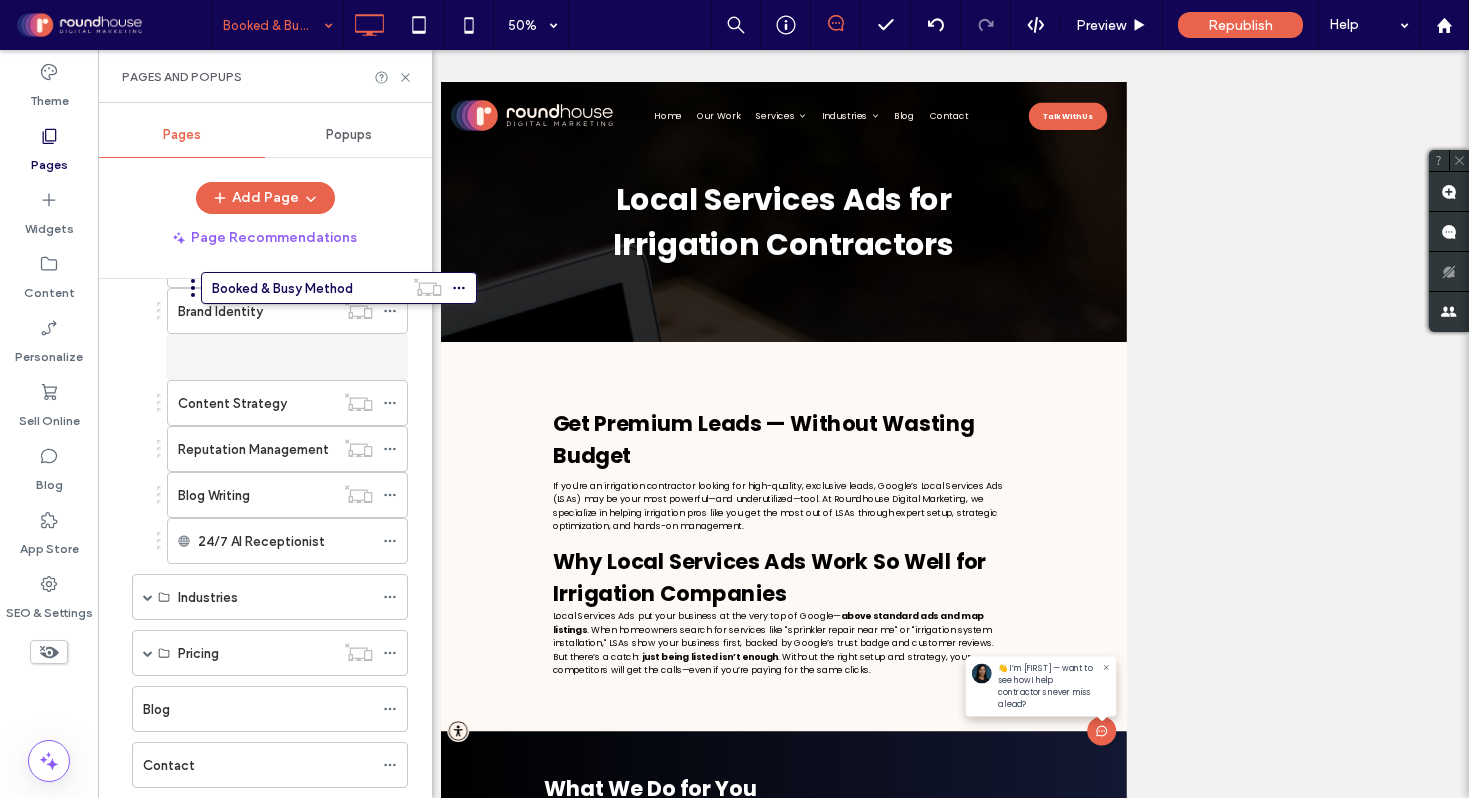 scroll, scrollTop: 327, scrollLeft: 0, axis: vertical 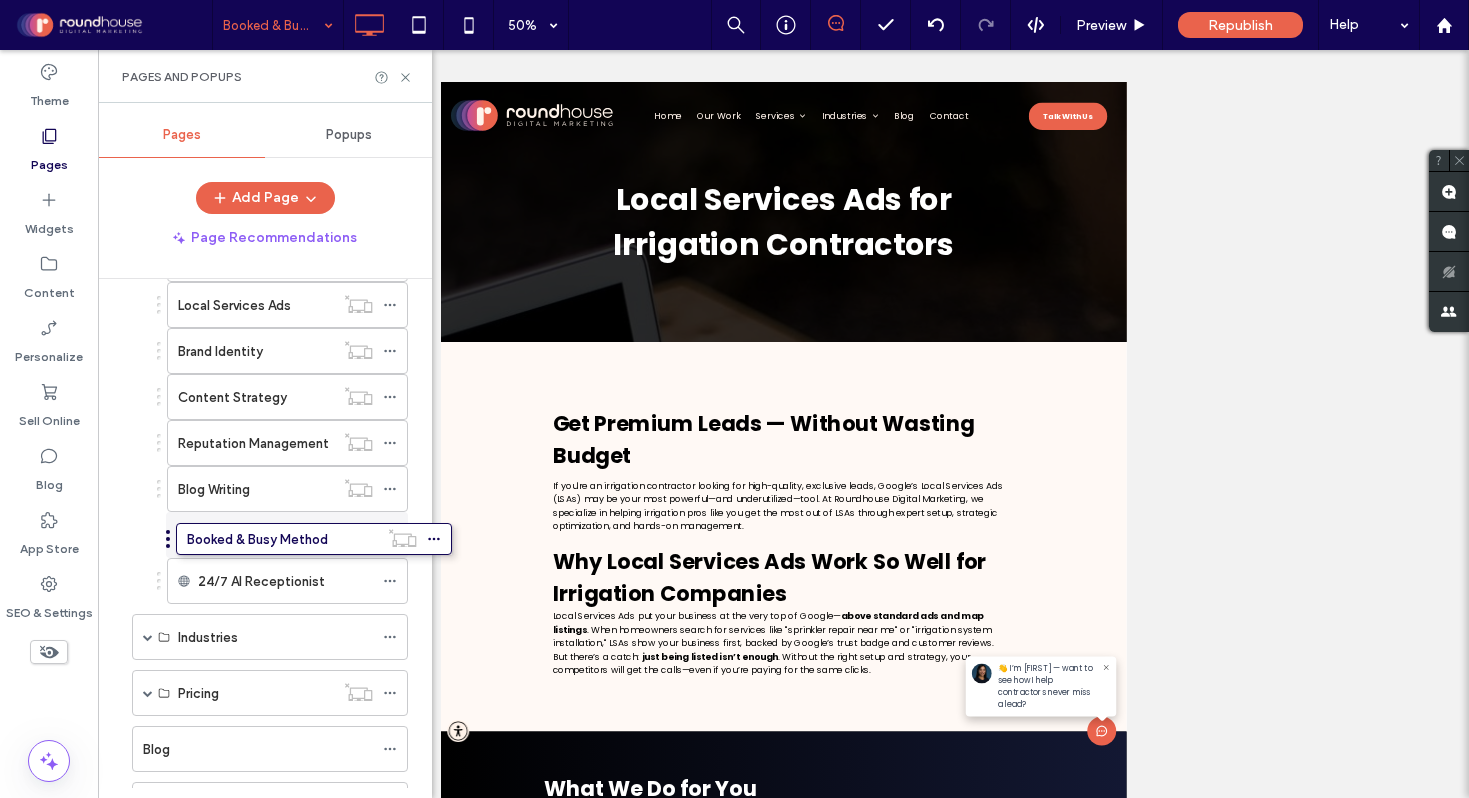 drag, startPoint x: 124, startPoint y: 715, endPoint x: 168, endPoint y: 546, distance: 174.6339 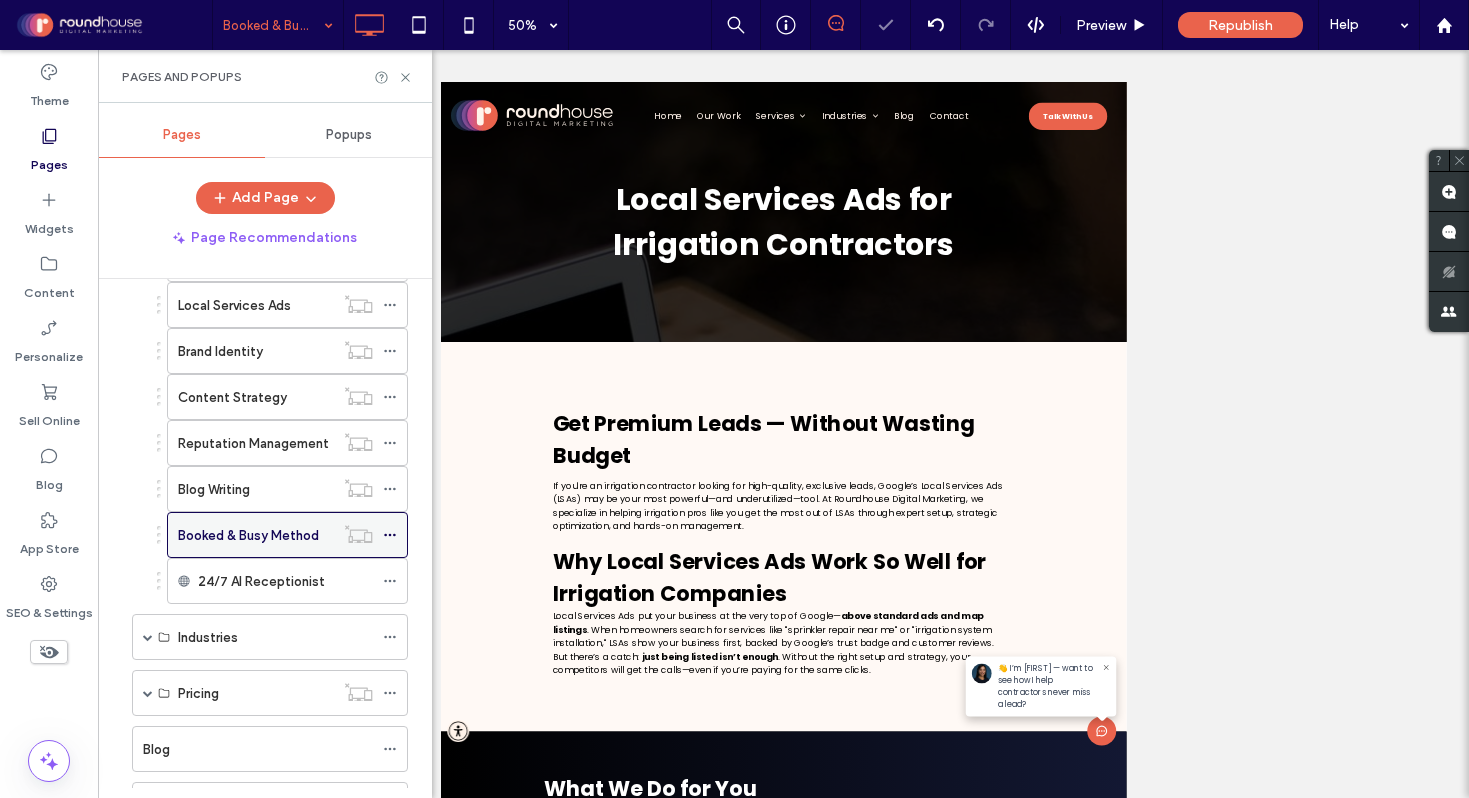 click on "Booked & Busy Method" at bounding box center [248, 535] 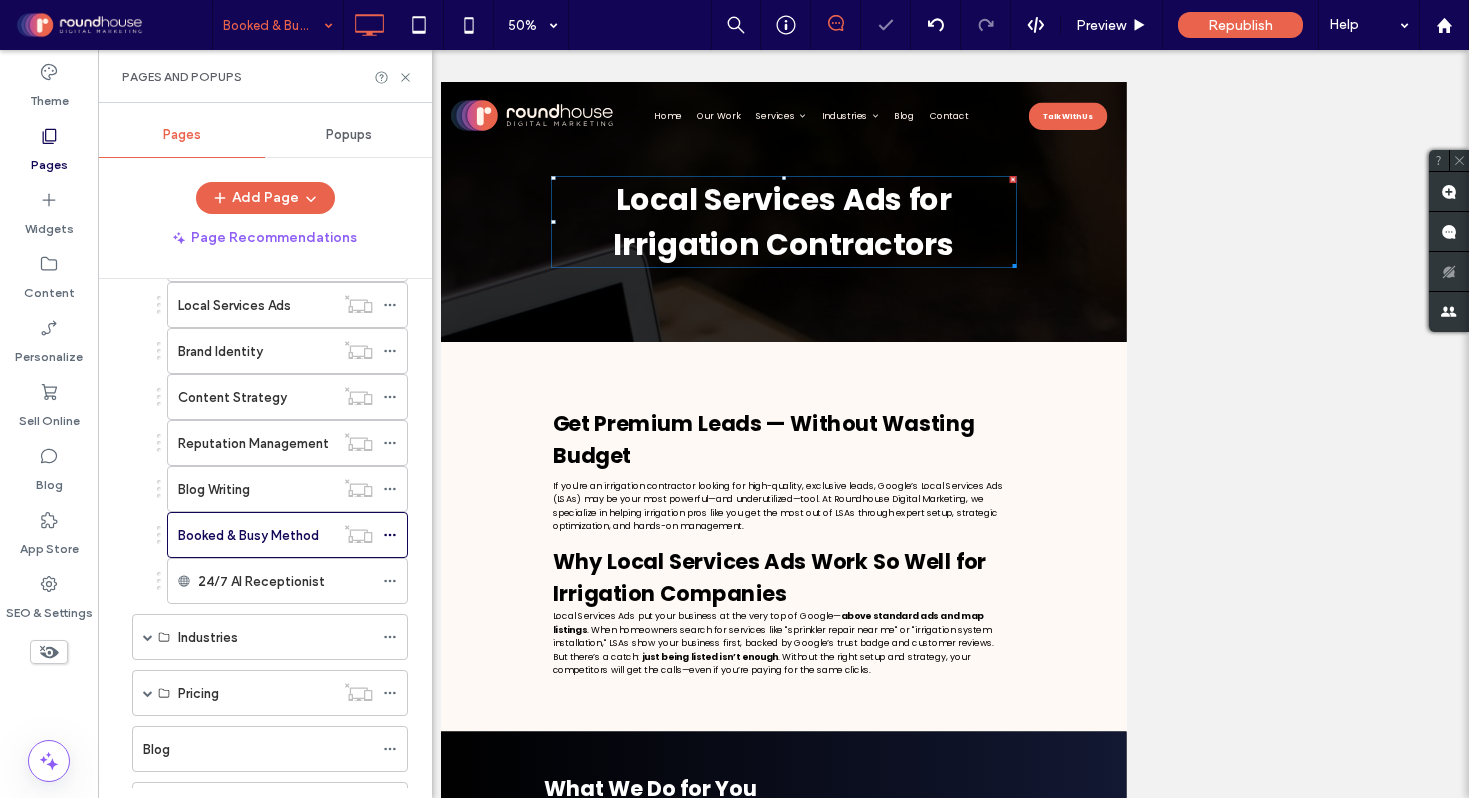 scroll, scrollTop: 0, scrollLeft: 0, axis: both 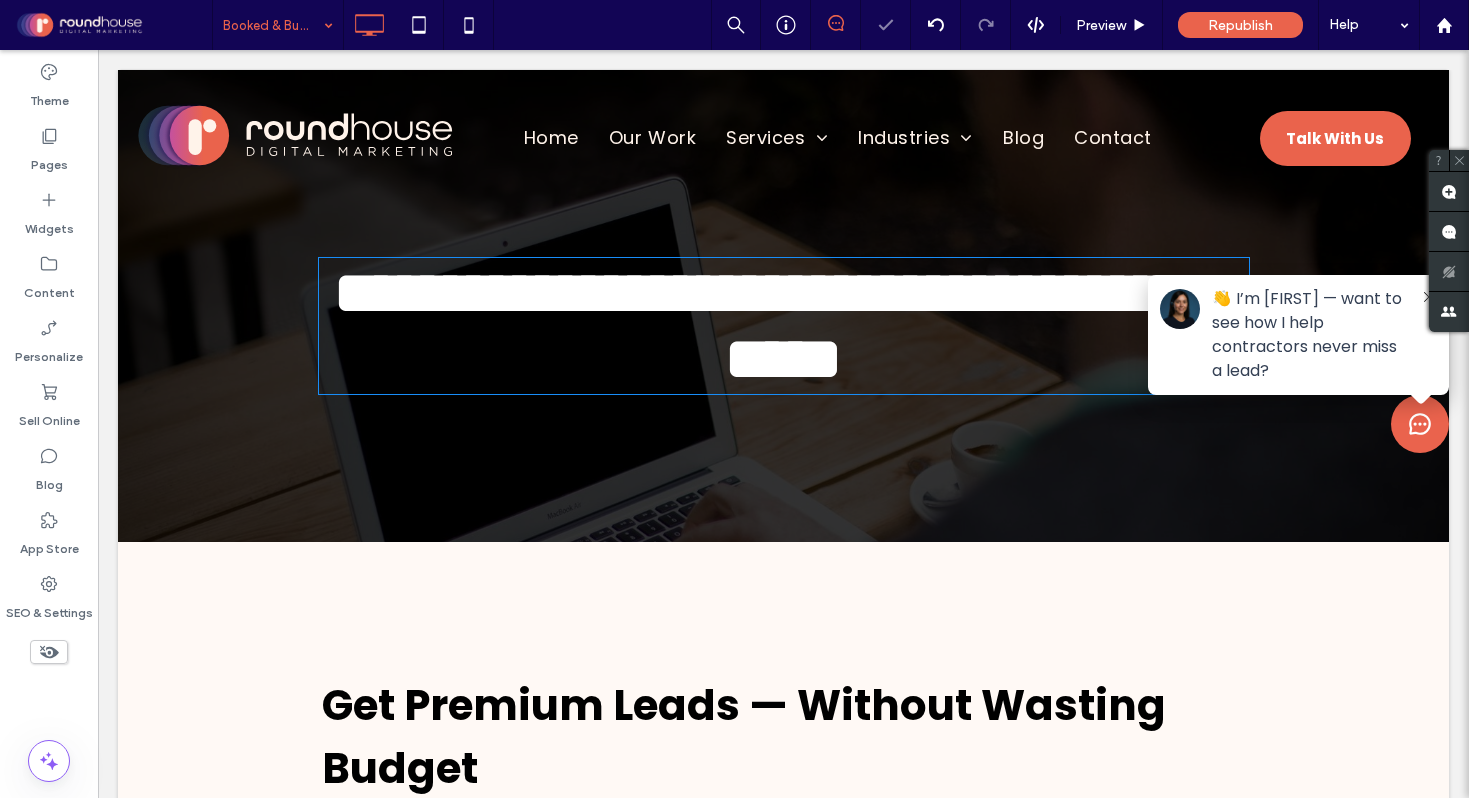 type on "*******" 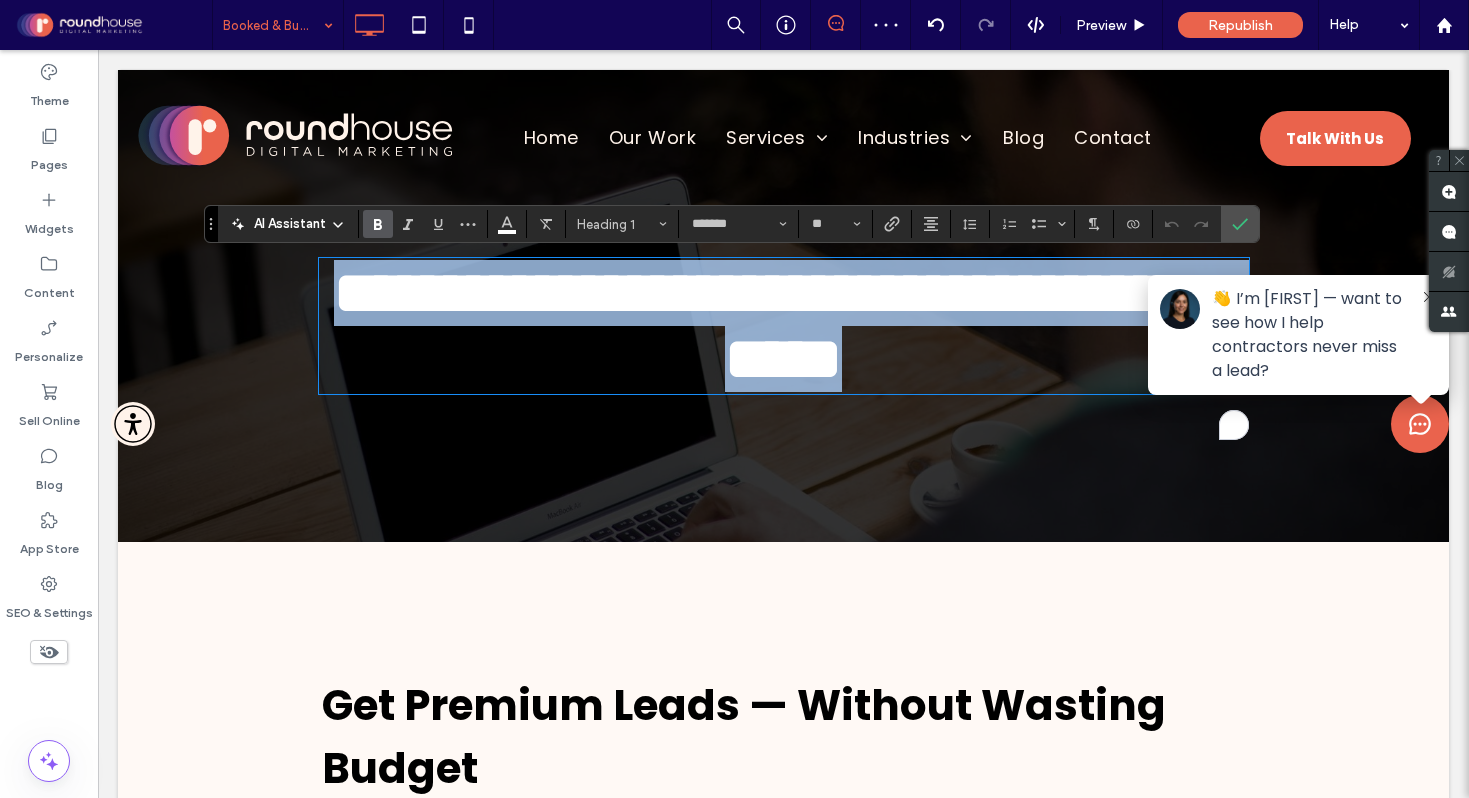 click on "**********" at bounding box center [783, 306] 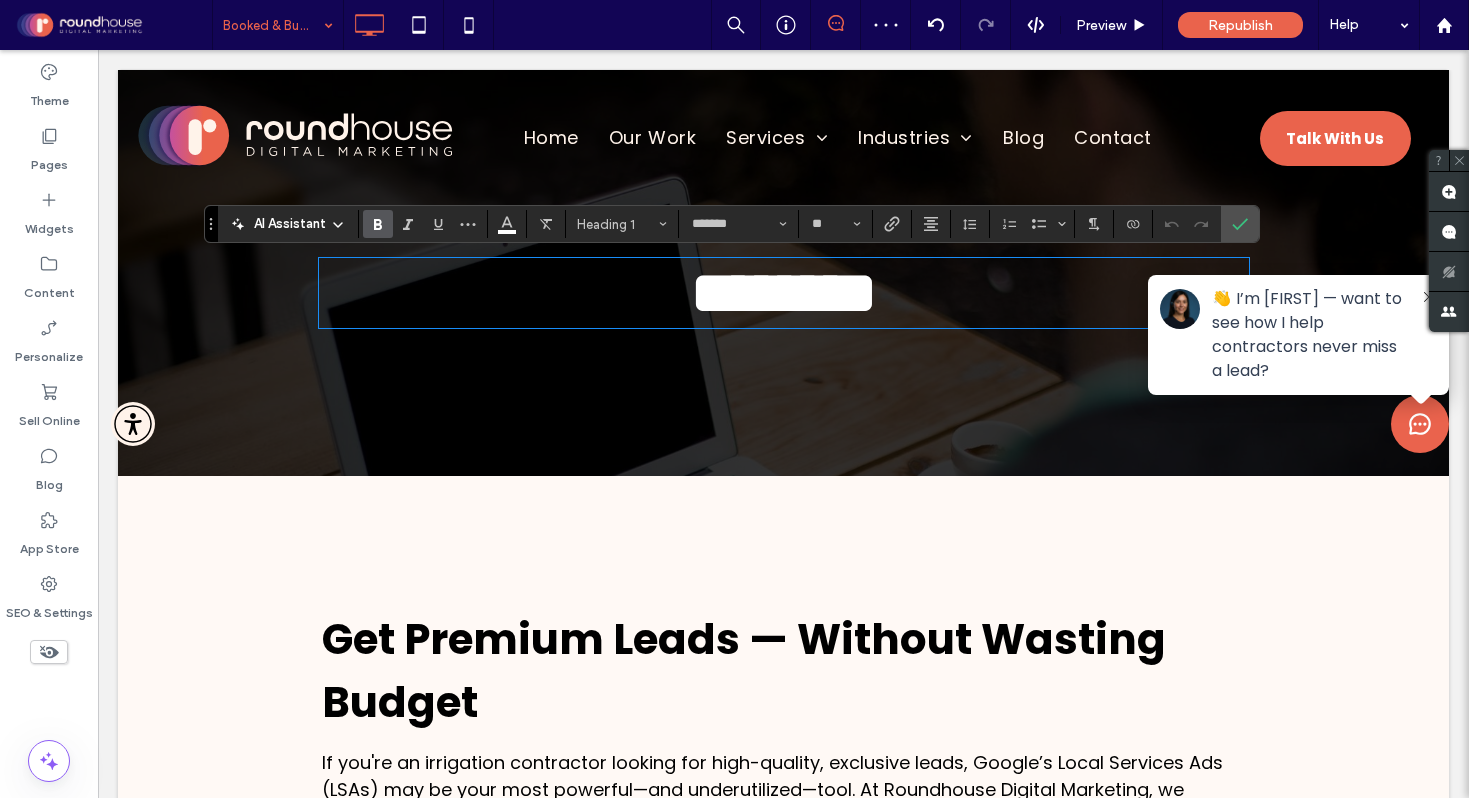 type 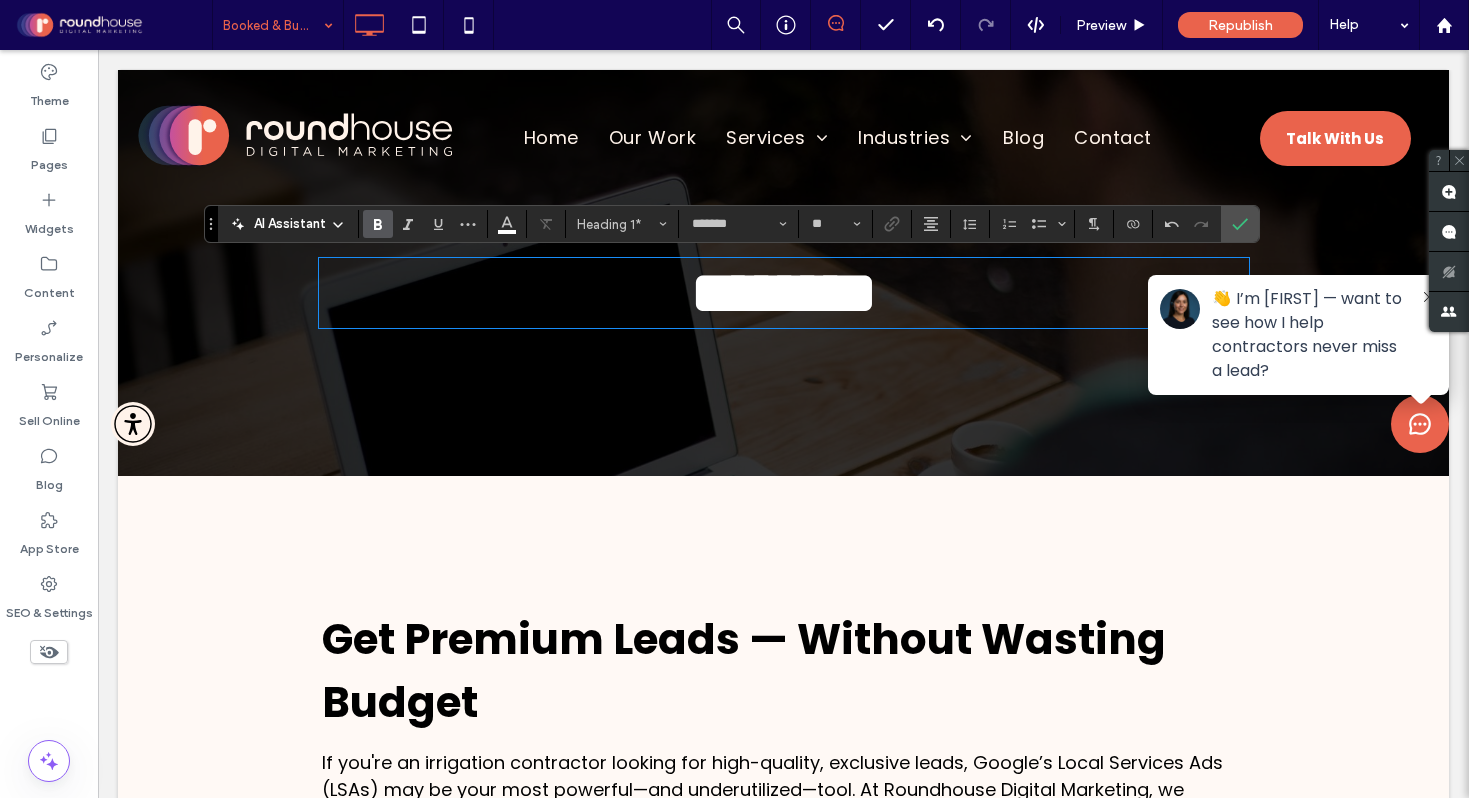 click on "********" at bounding box center (784, 293) 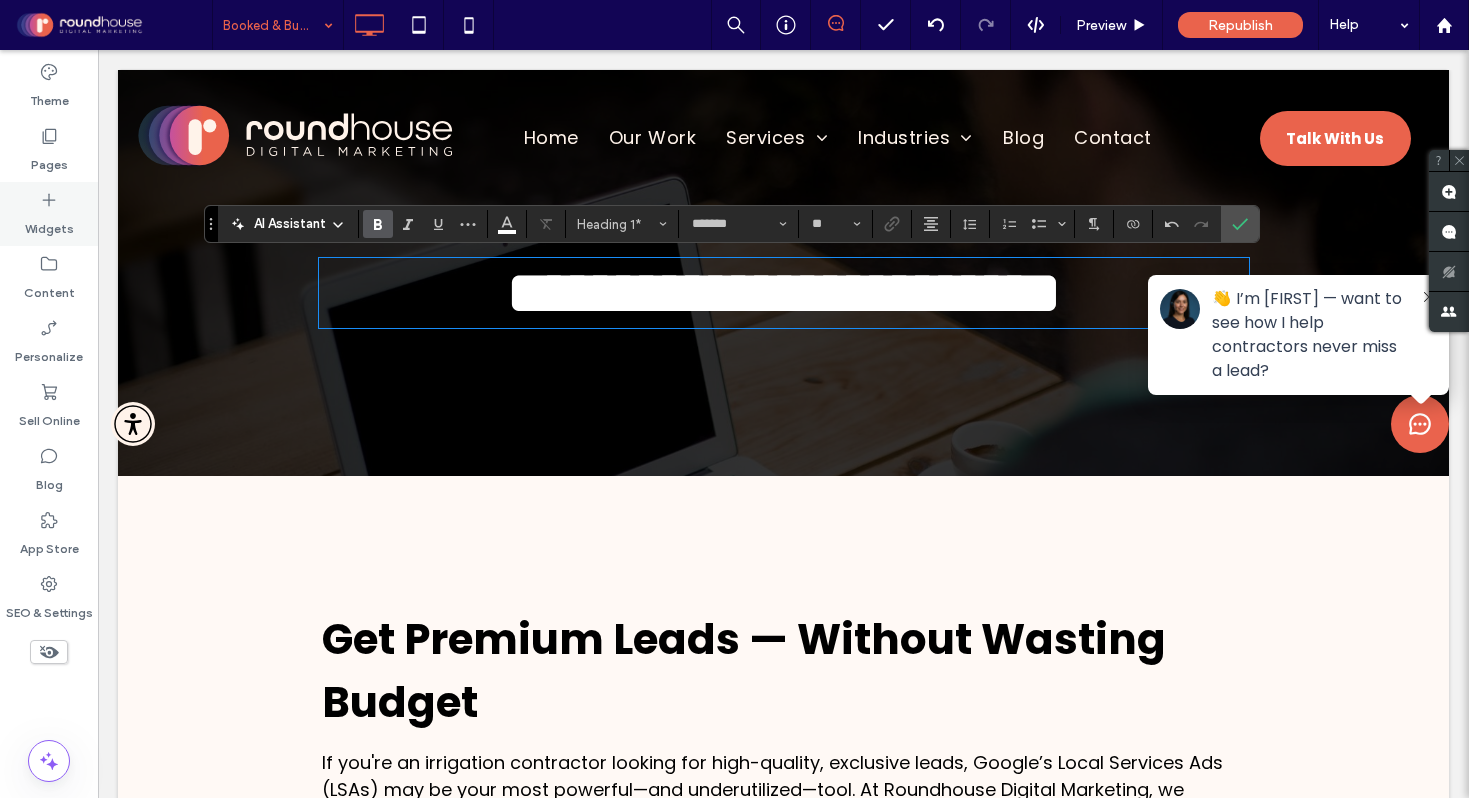 click on "Widgets" at bounding box center [49, 224] 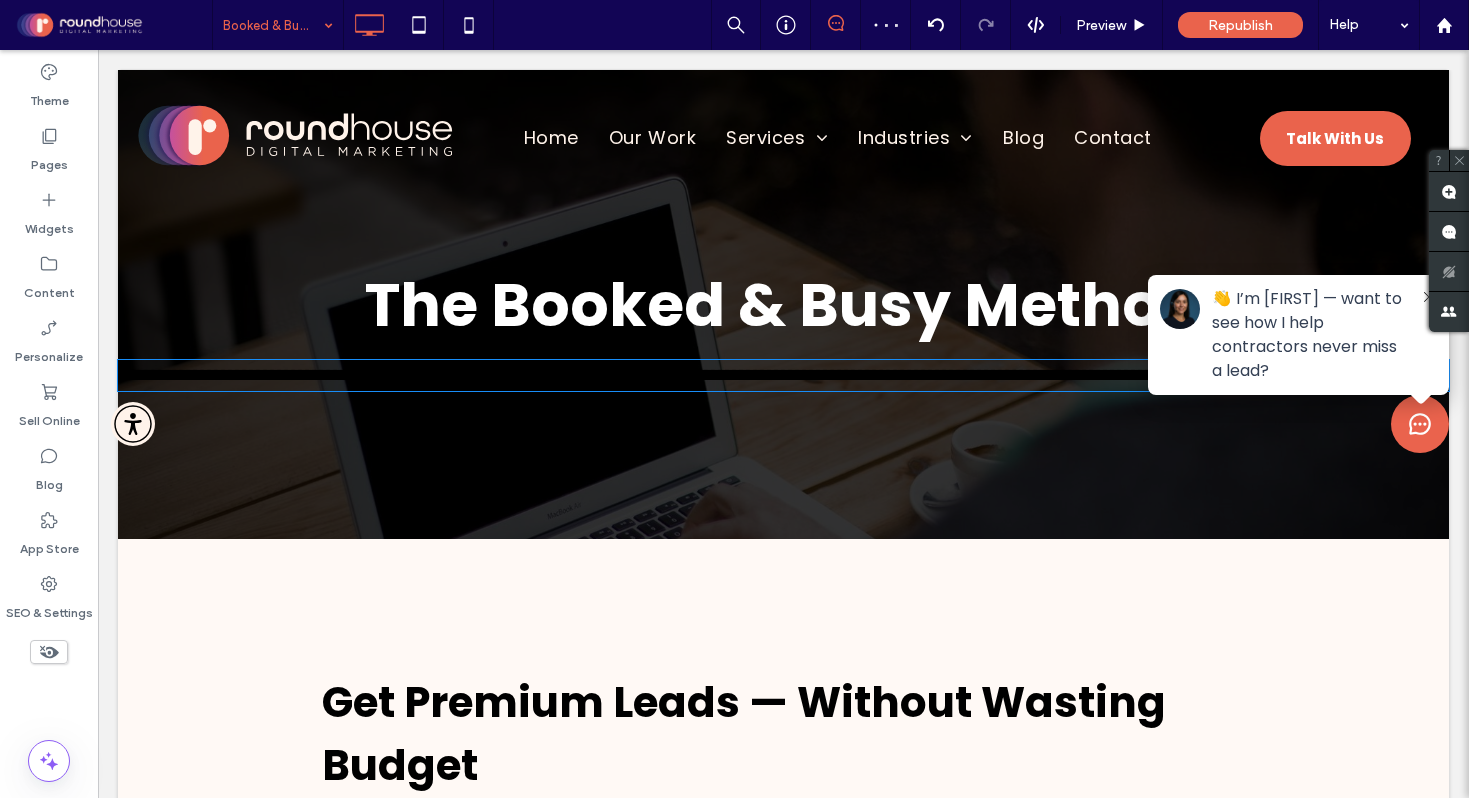 click on "**********" at bounding box center (783, 304) 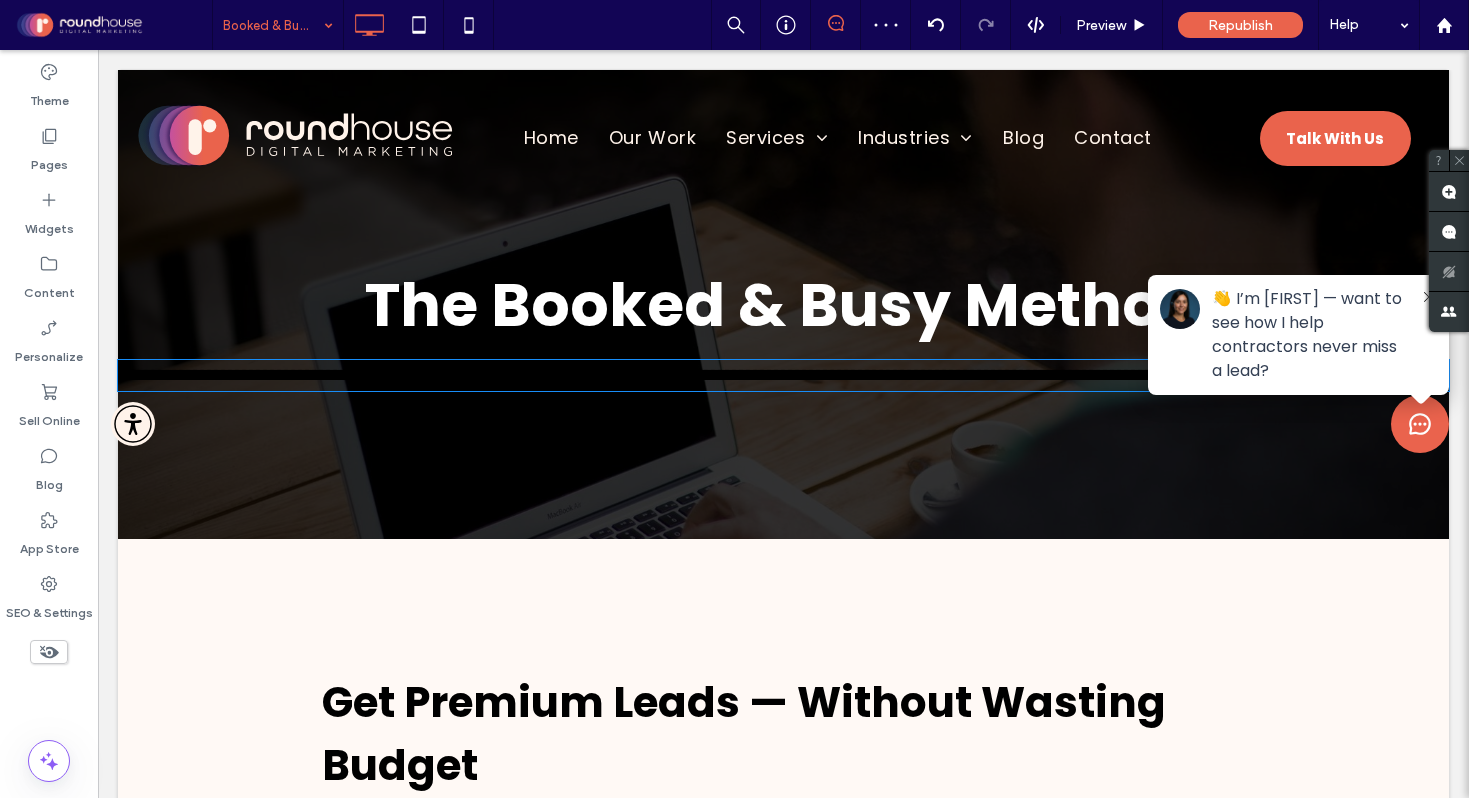 click on "**********" at bounding box center [783, 324] 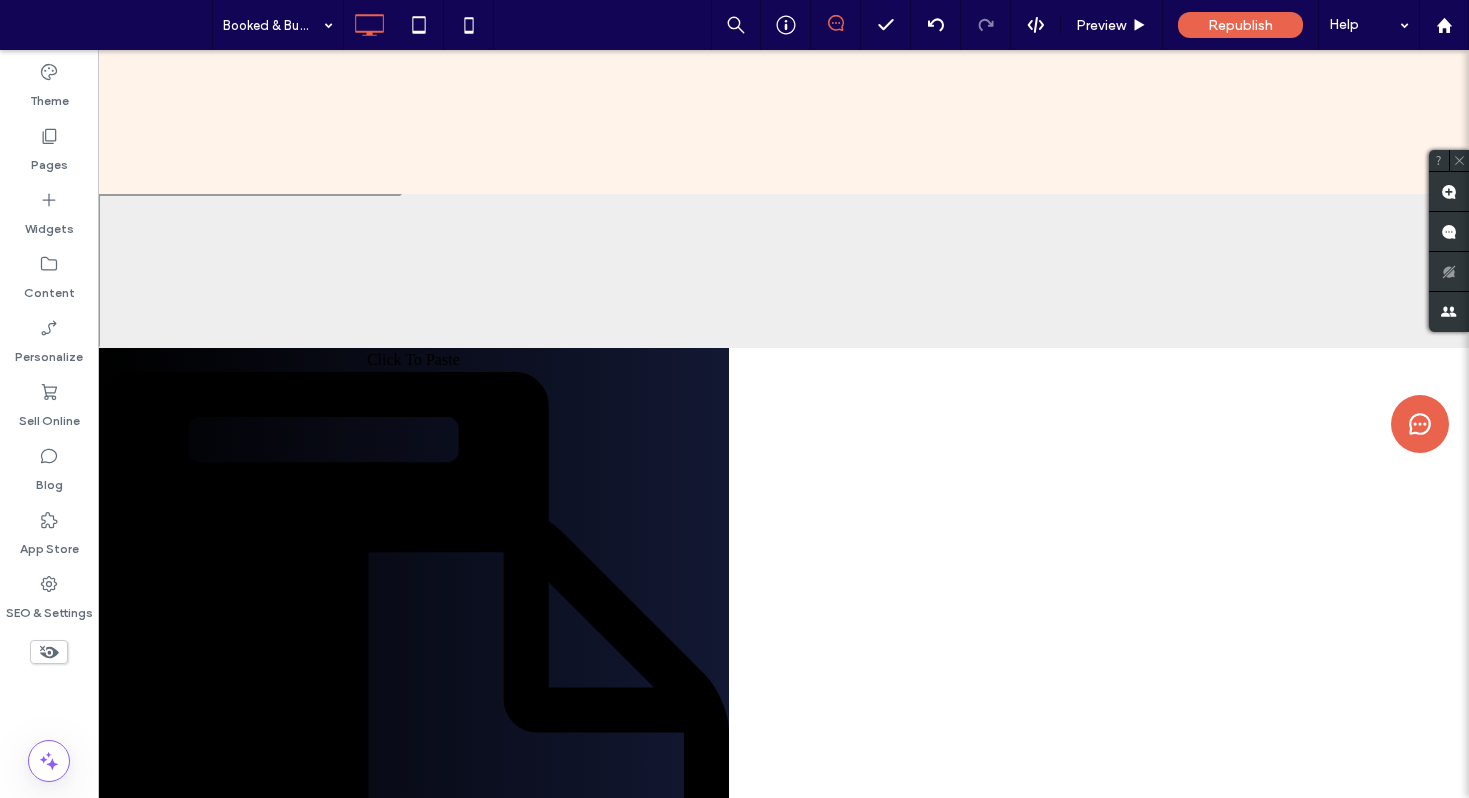 scroll, scrollTop: 0, scrollLeft: 0, axis: both 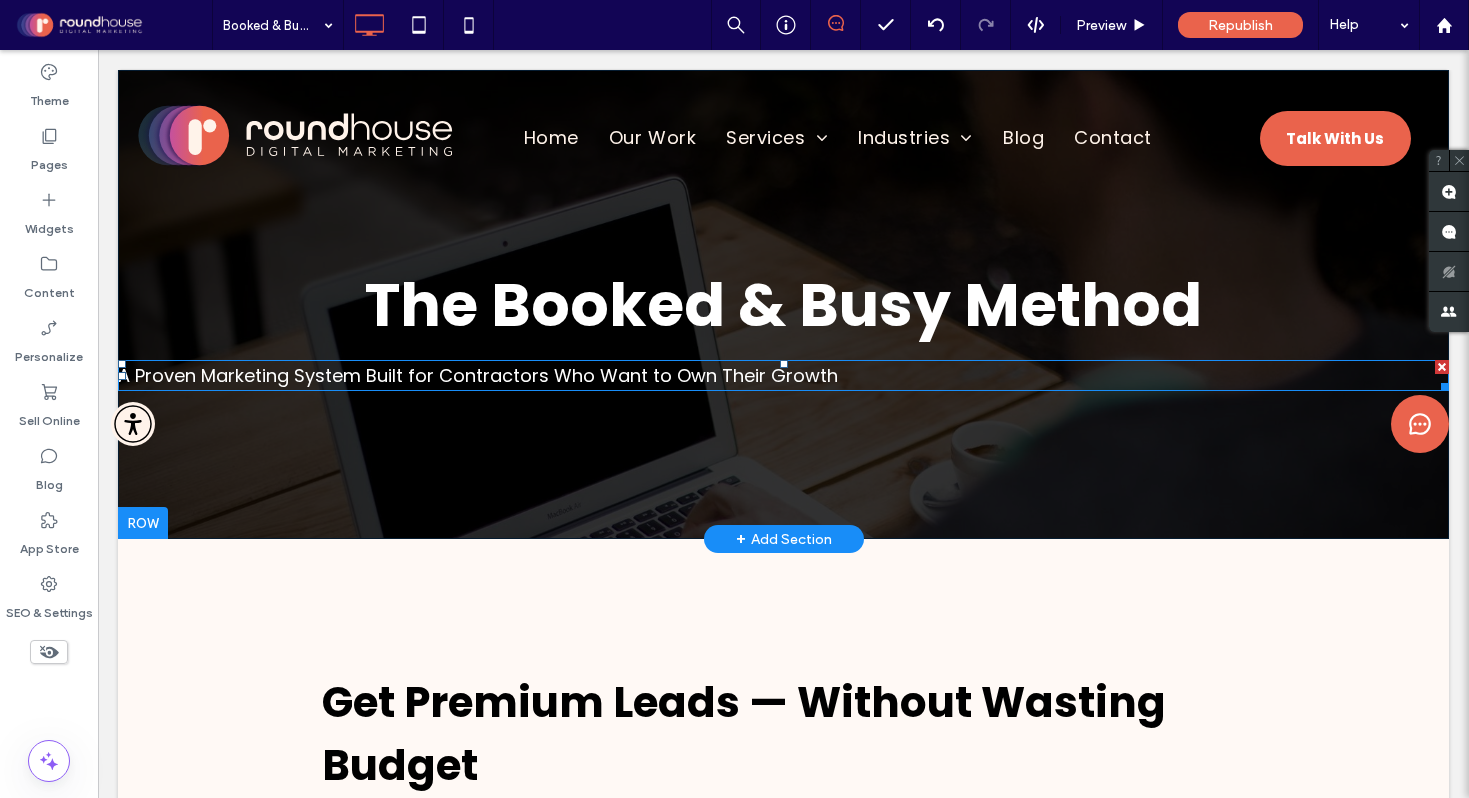 click on "A Proven Marketing System Built for Contractors Who Want to Own Their Growth" at bounding box center [478, 375] 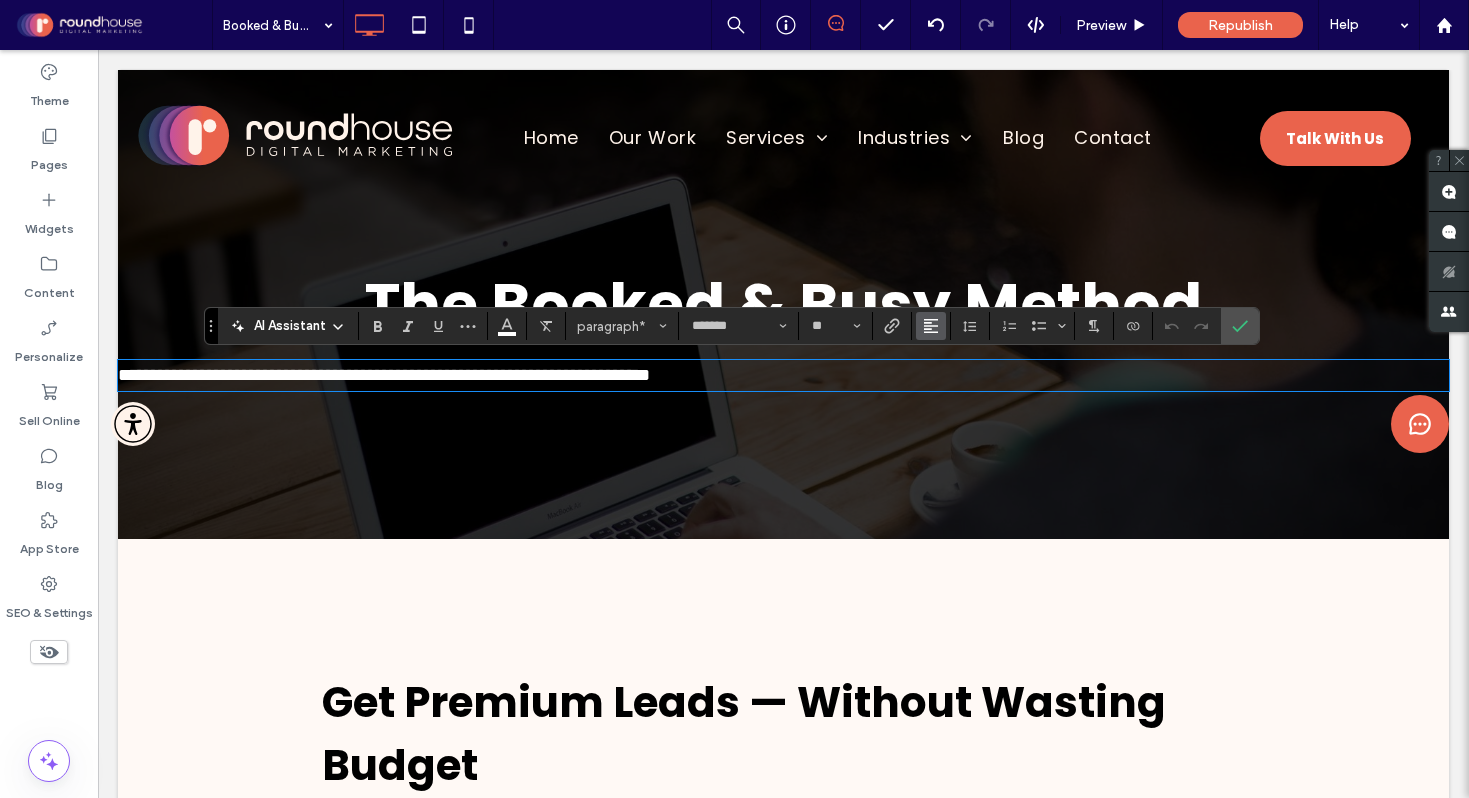 click 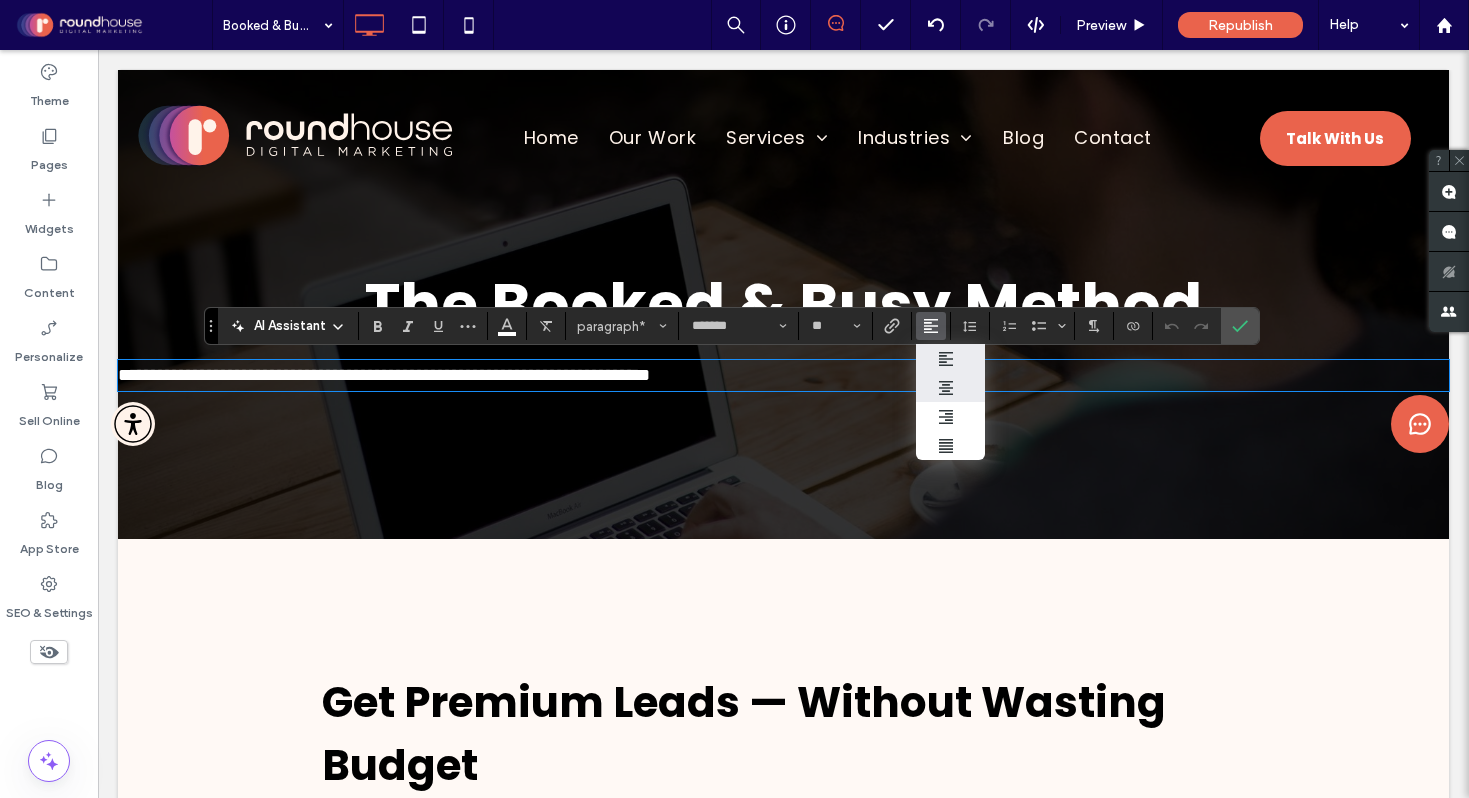 click 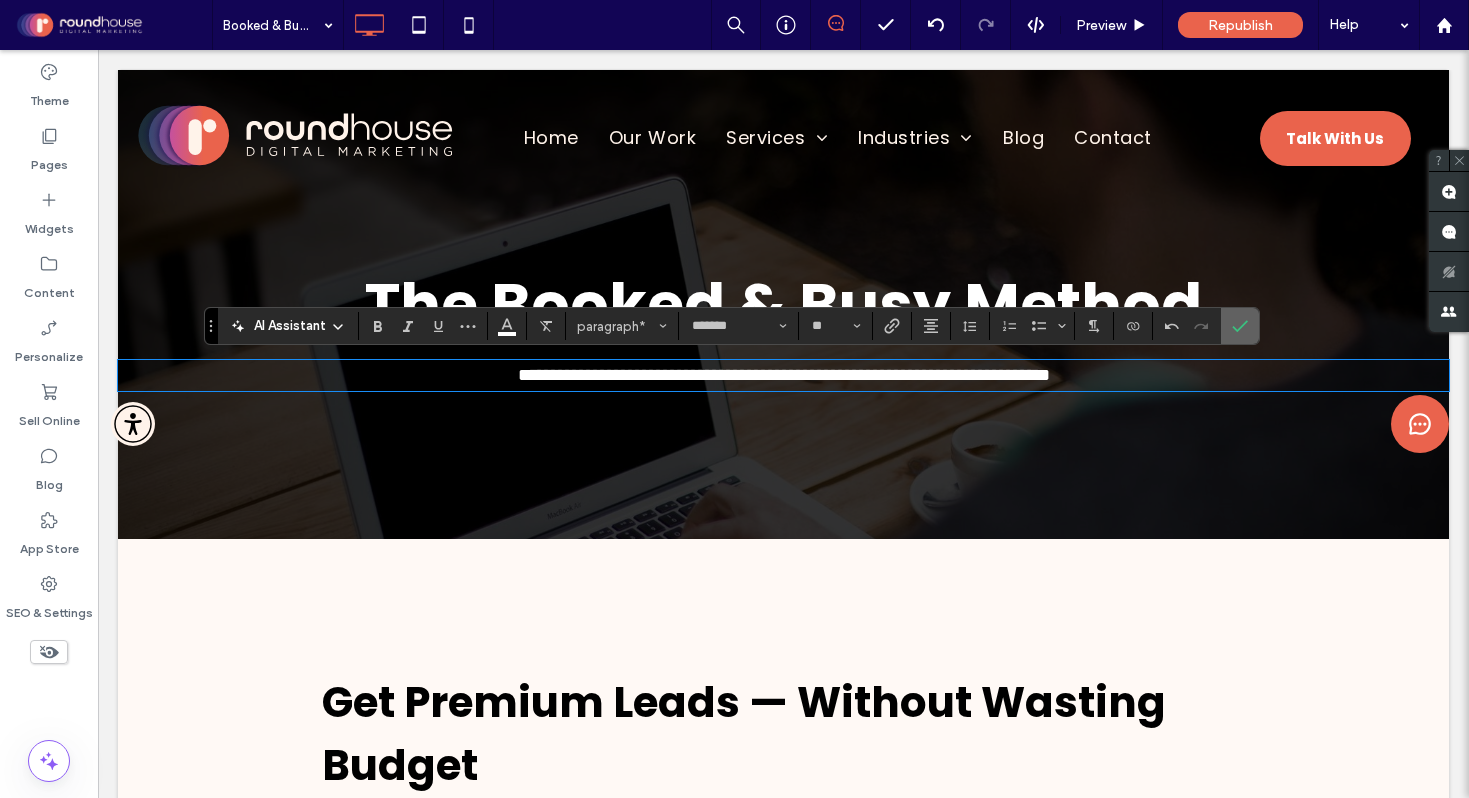 click 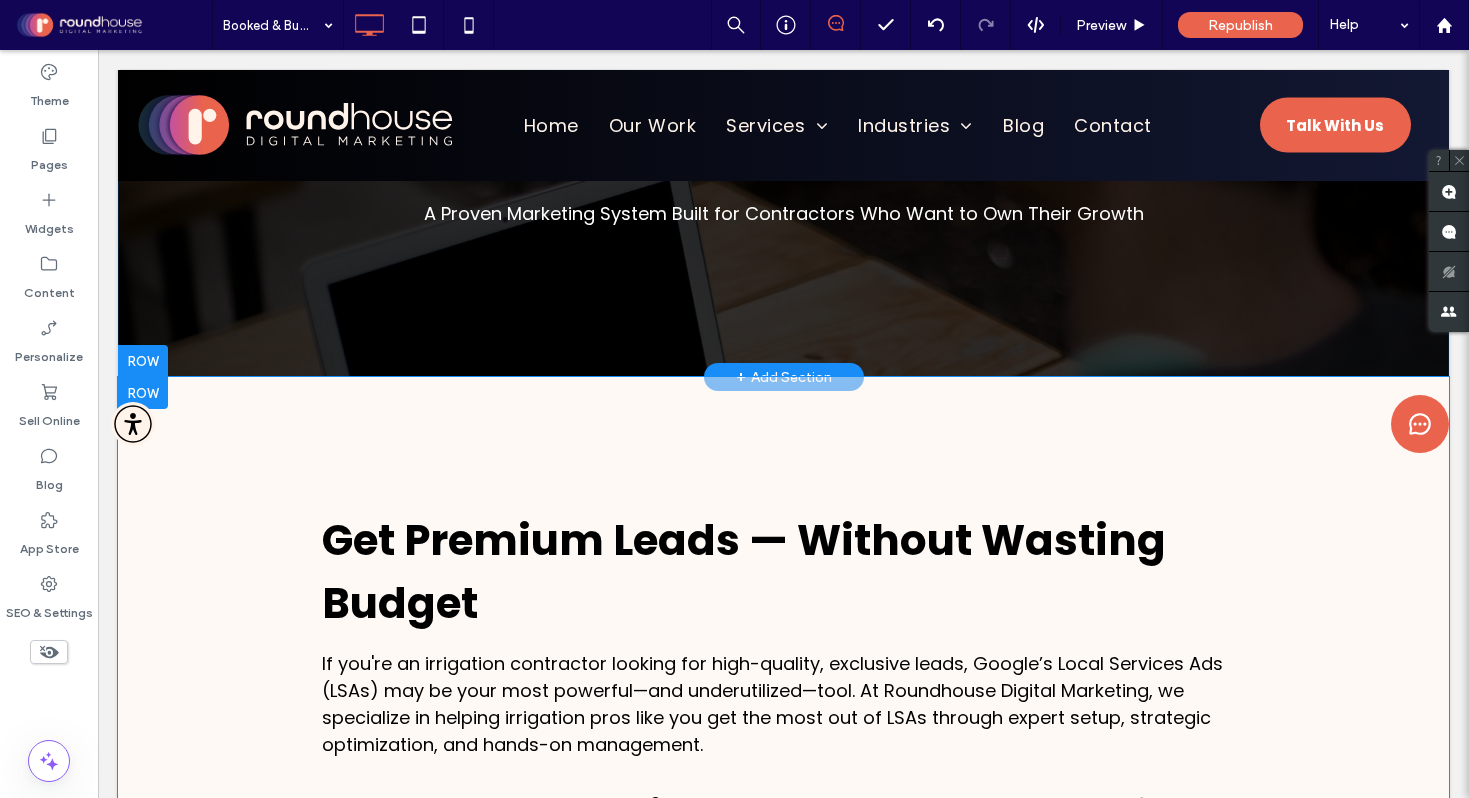 scroll, scrollTop: 156, scrollLeft: 0, axis: vertical 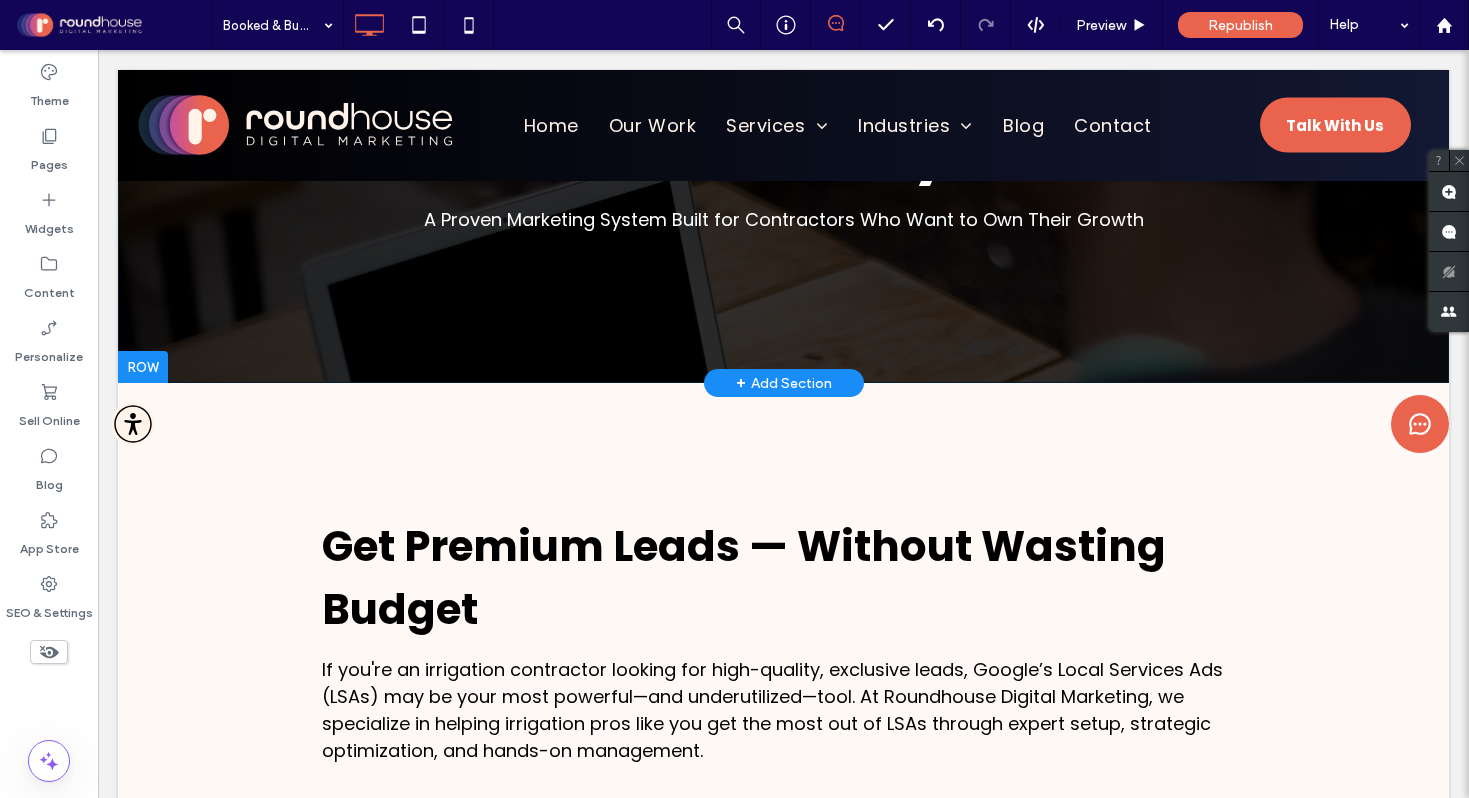 click on "+ Add Section" at bounding box center (784, 383) 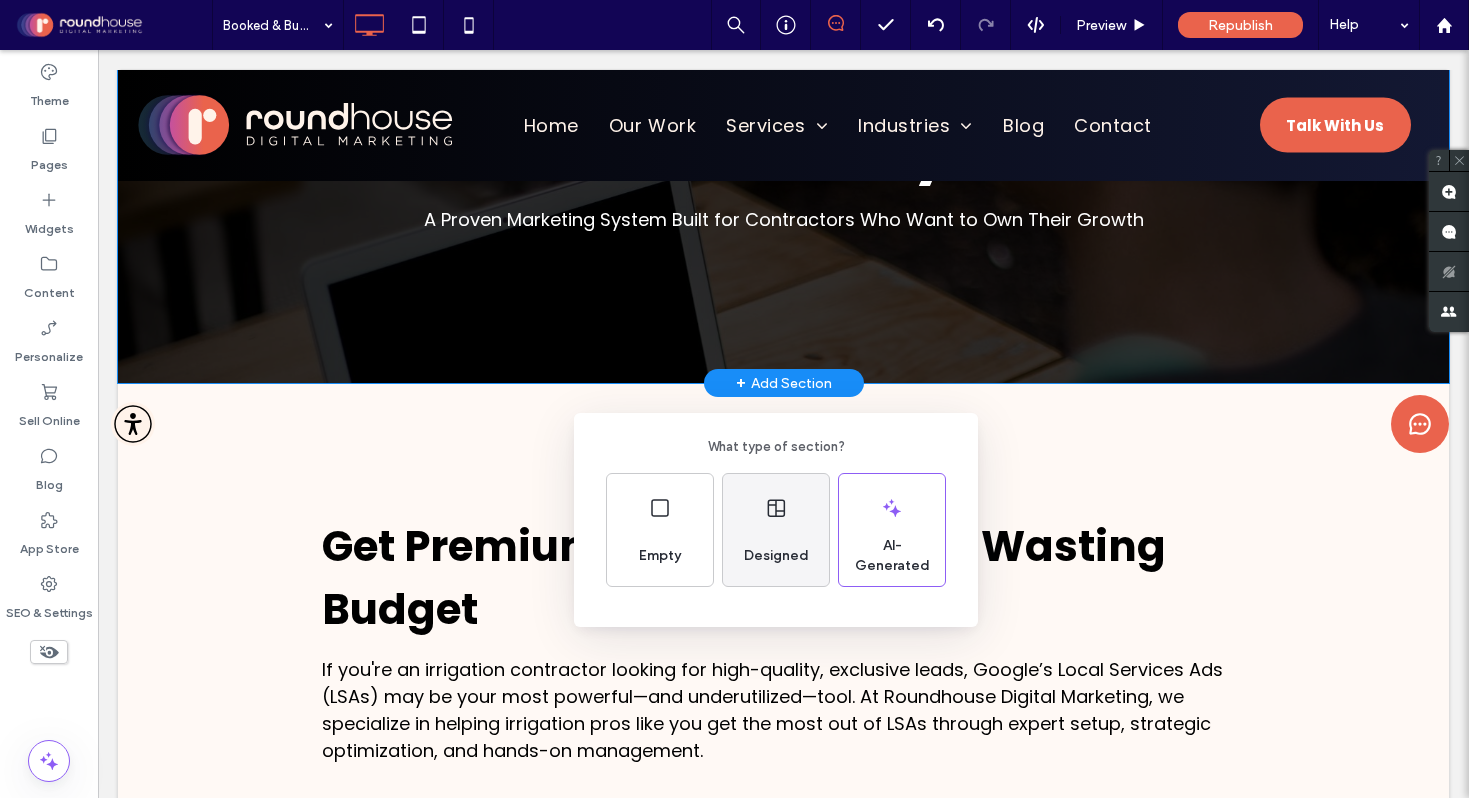 click 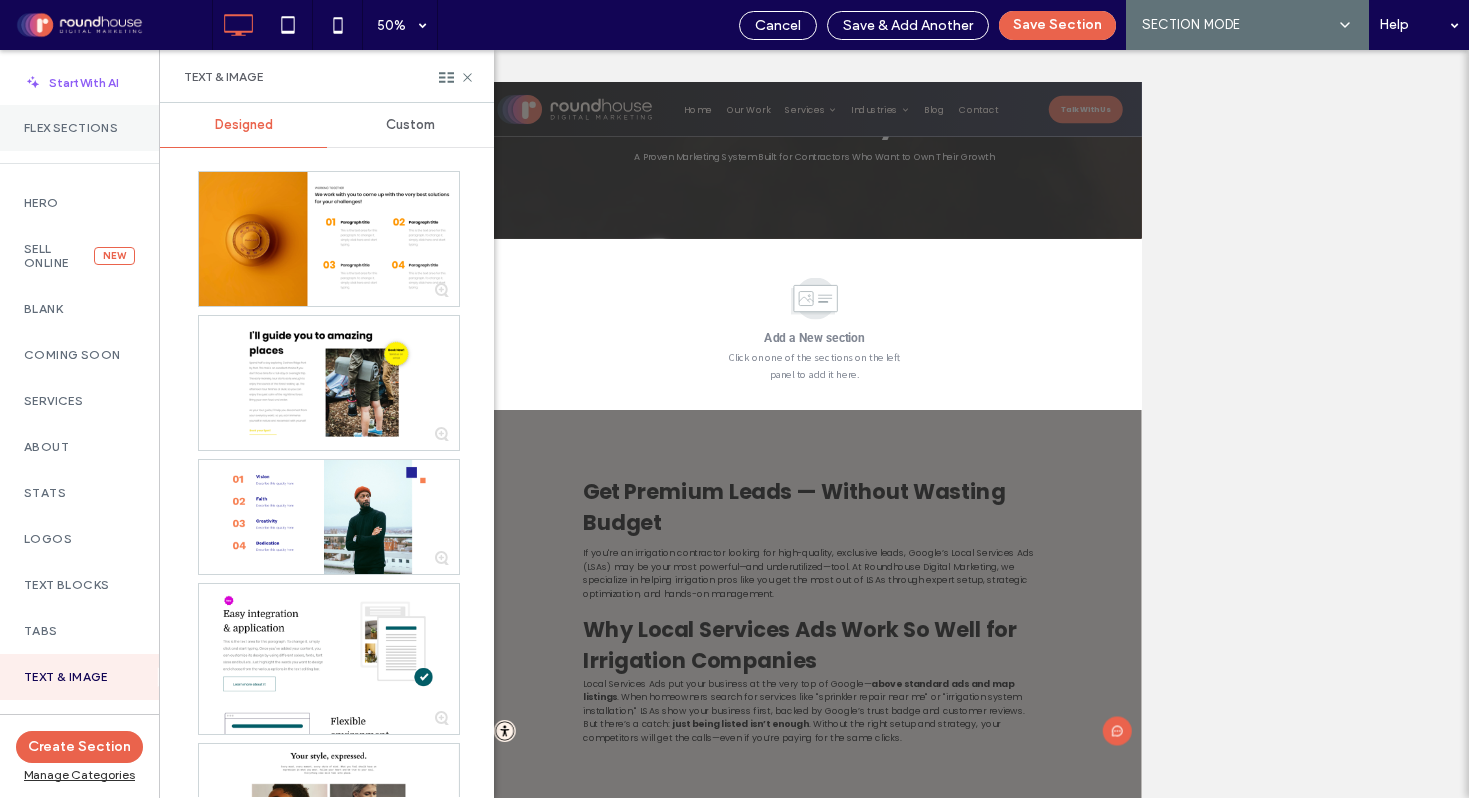 click on "Flex Sections" at bounding box center [79, 128] 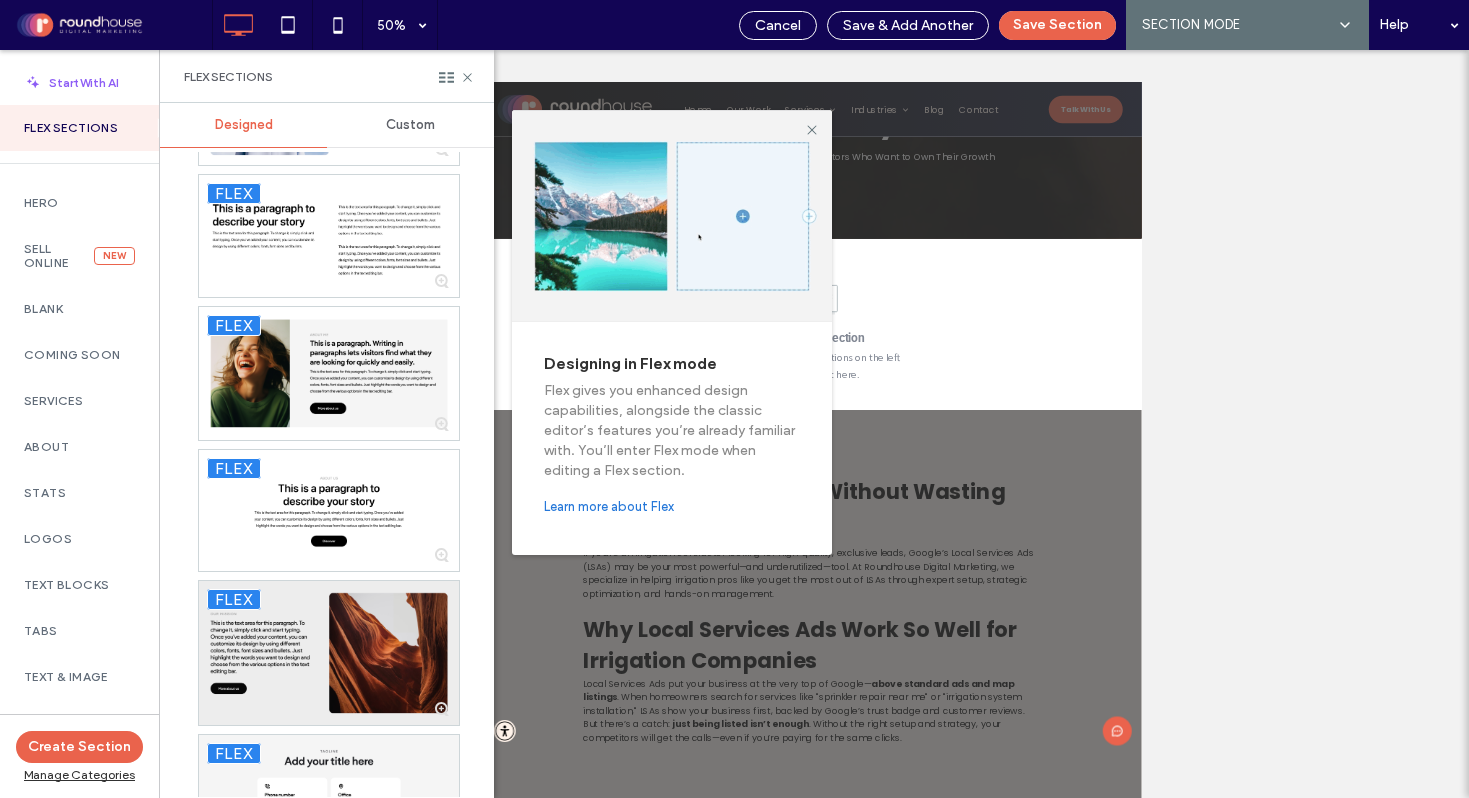 scroll, scrollTop: 248, scrollLeft: 0, axis: vertical 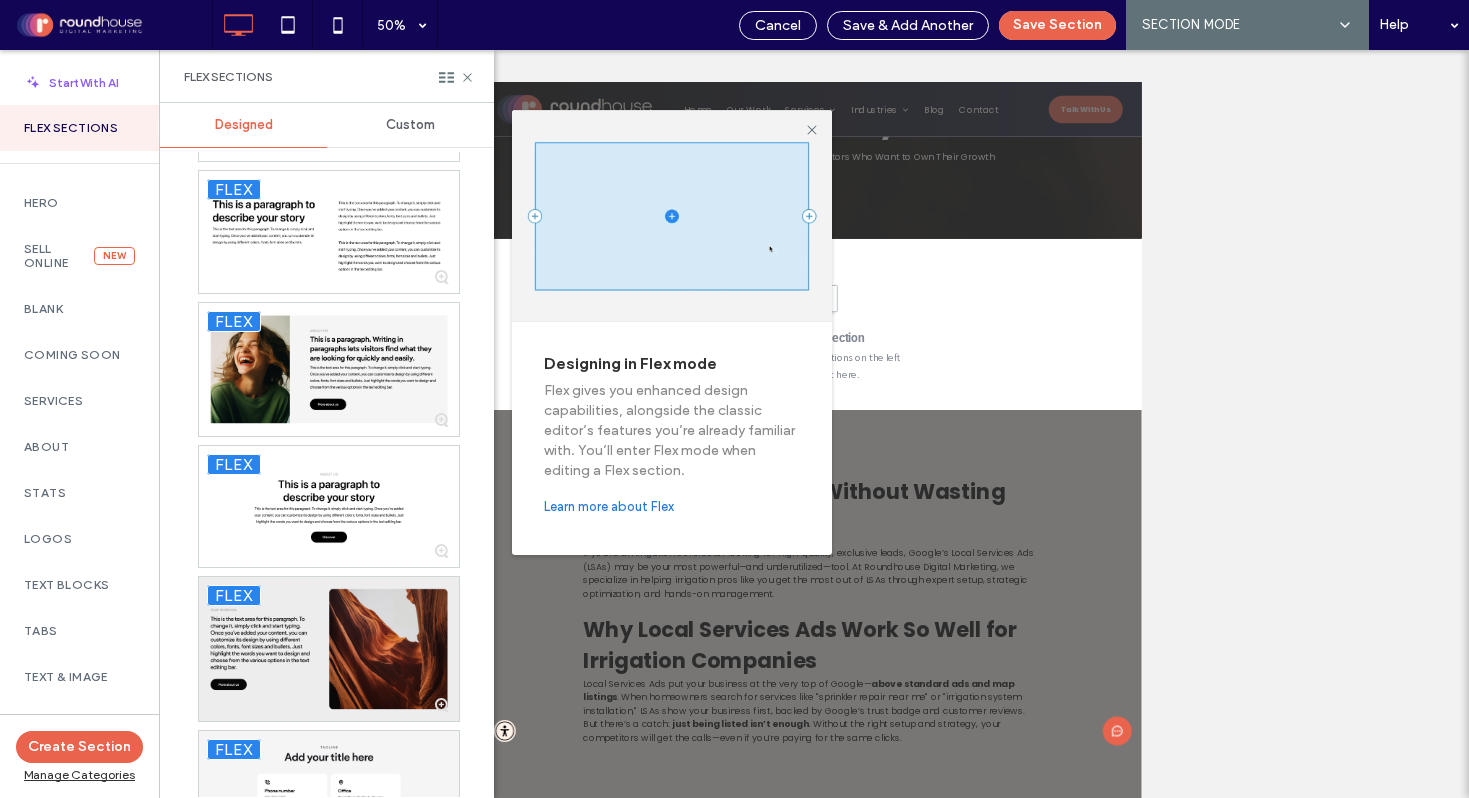 click at bounding box center [329, 649] 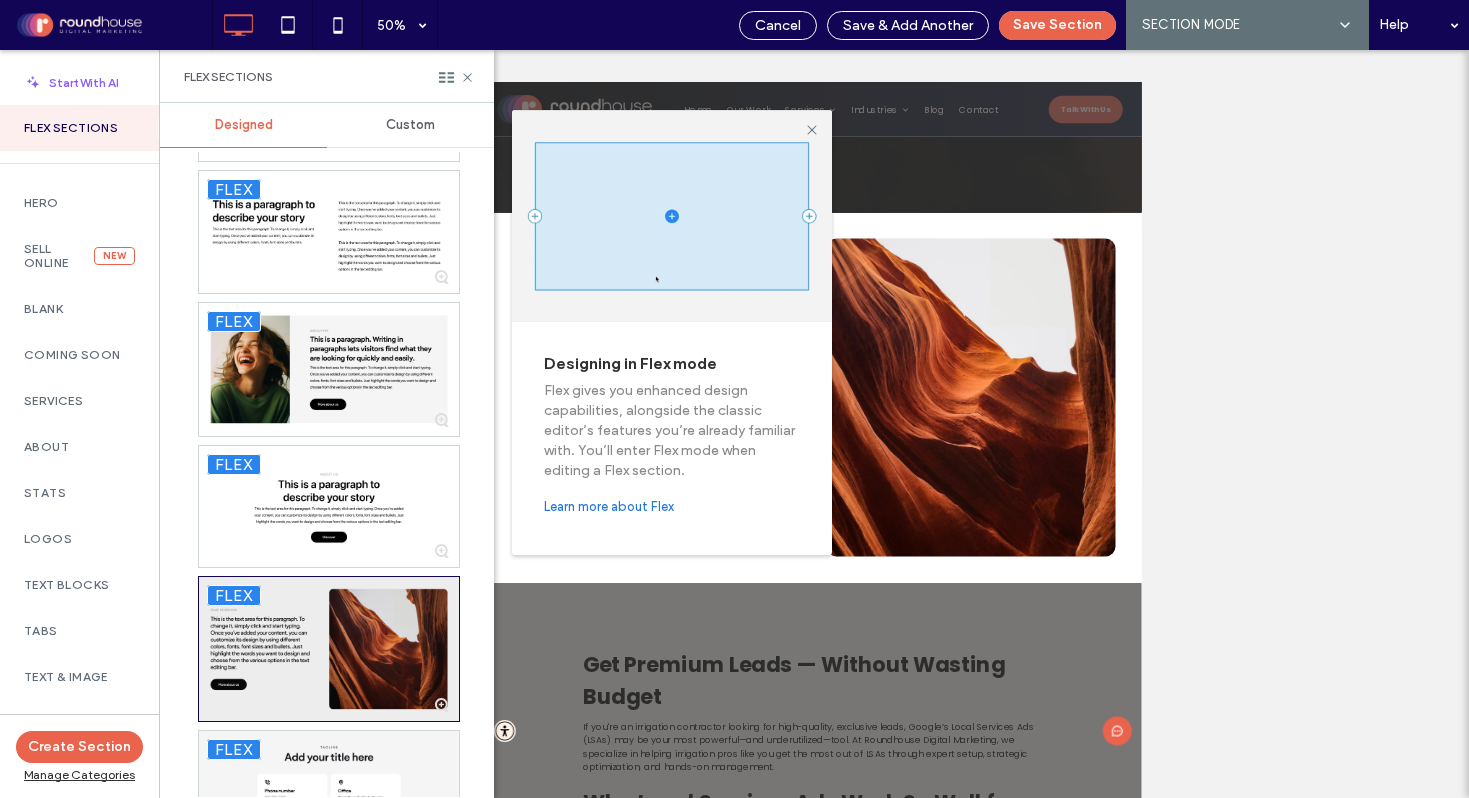 scroll, scrollTop: 309, scrollLeft: 0, axis: vertical 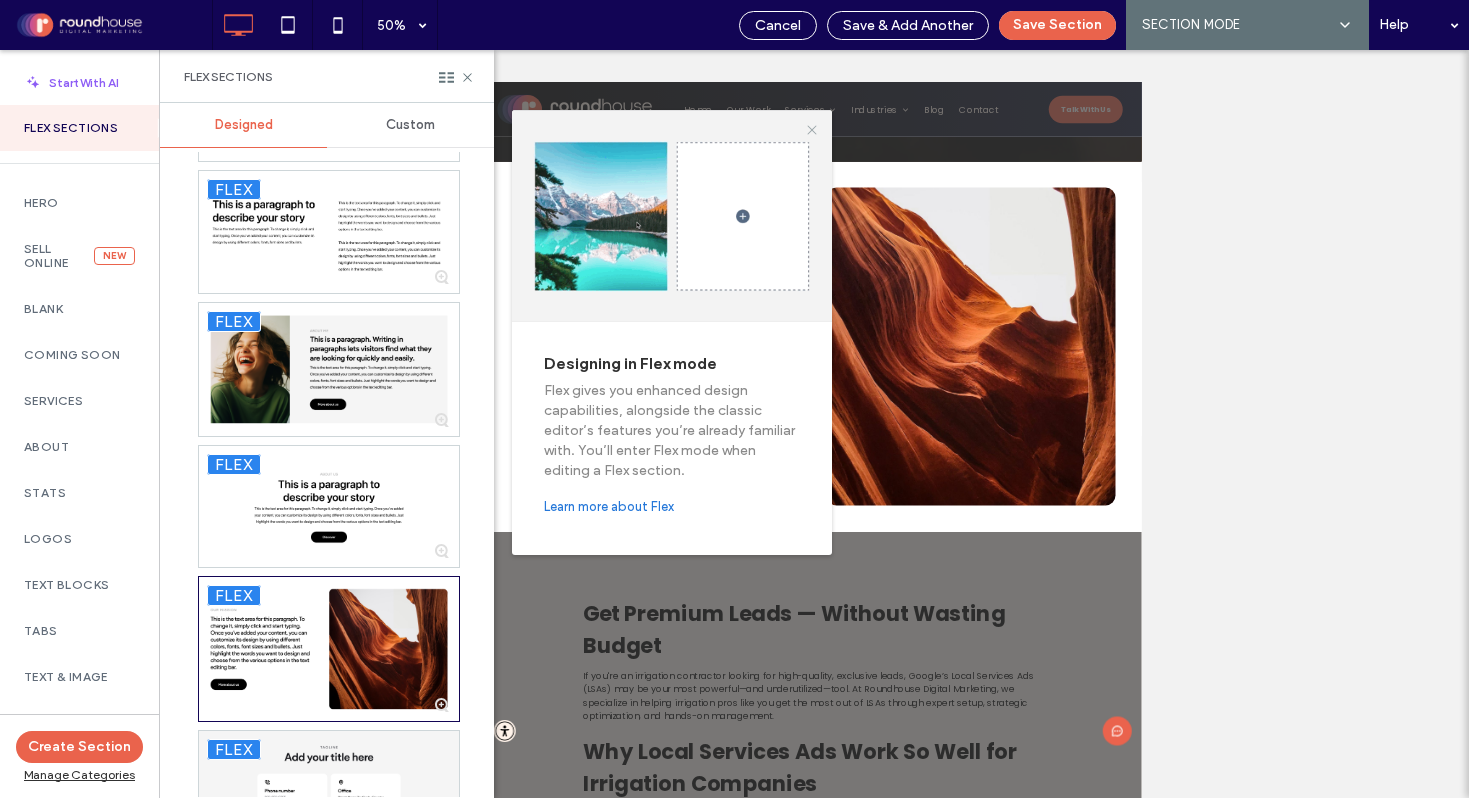 click 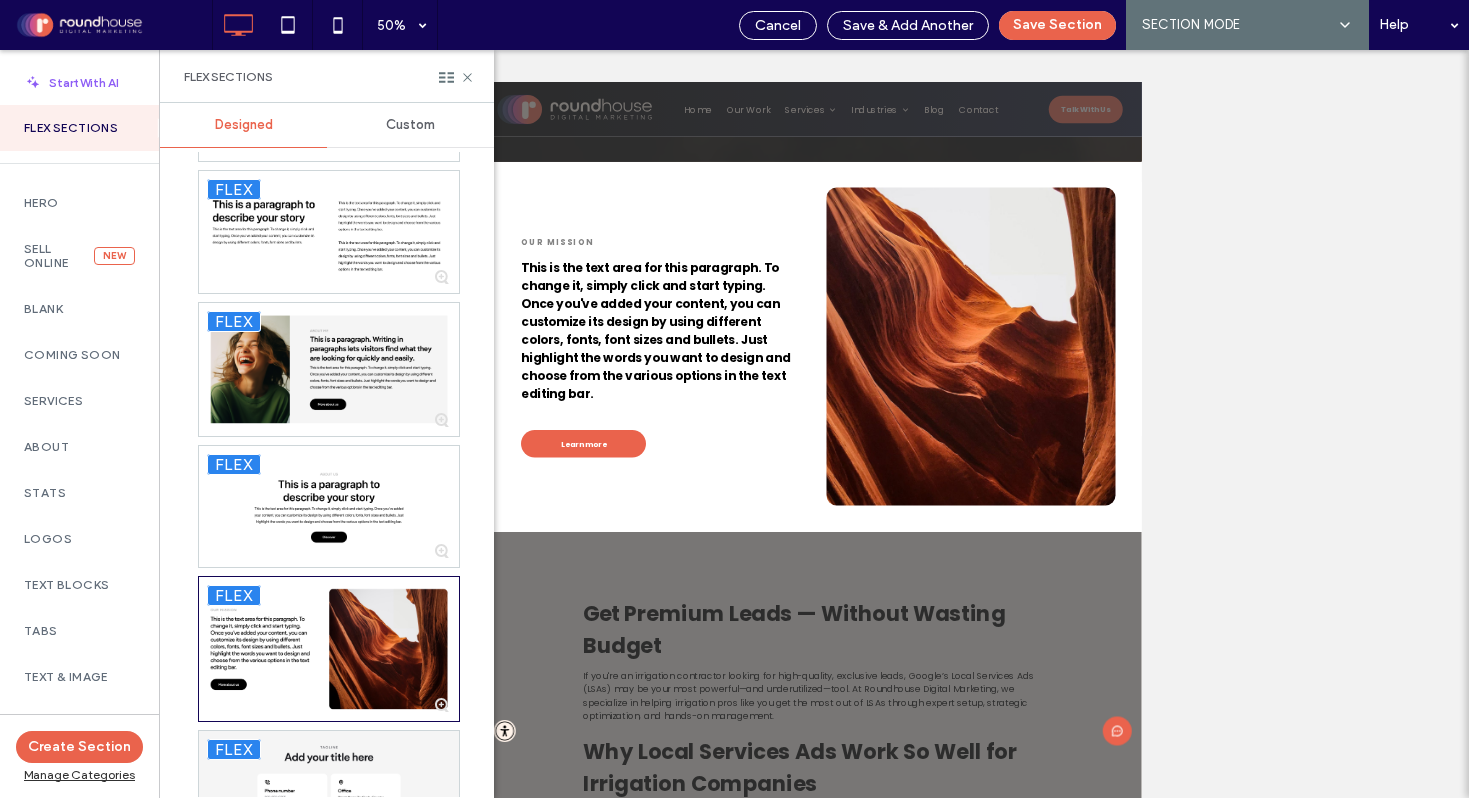 click at bounding box center (828, 752) 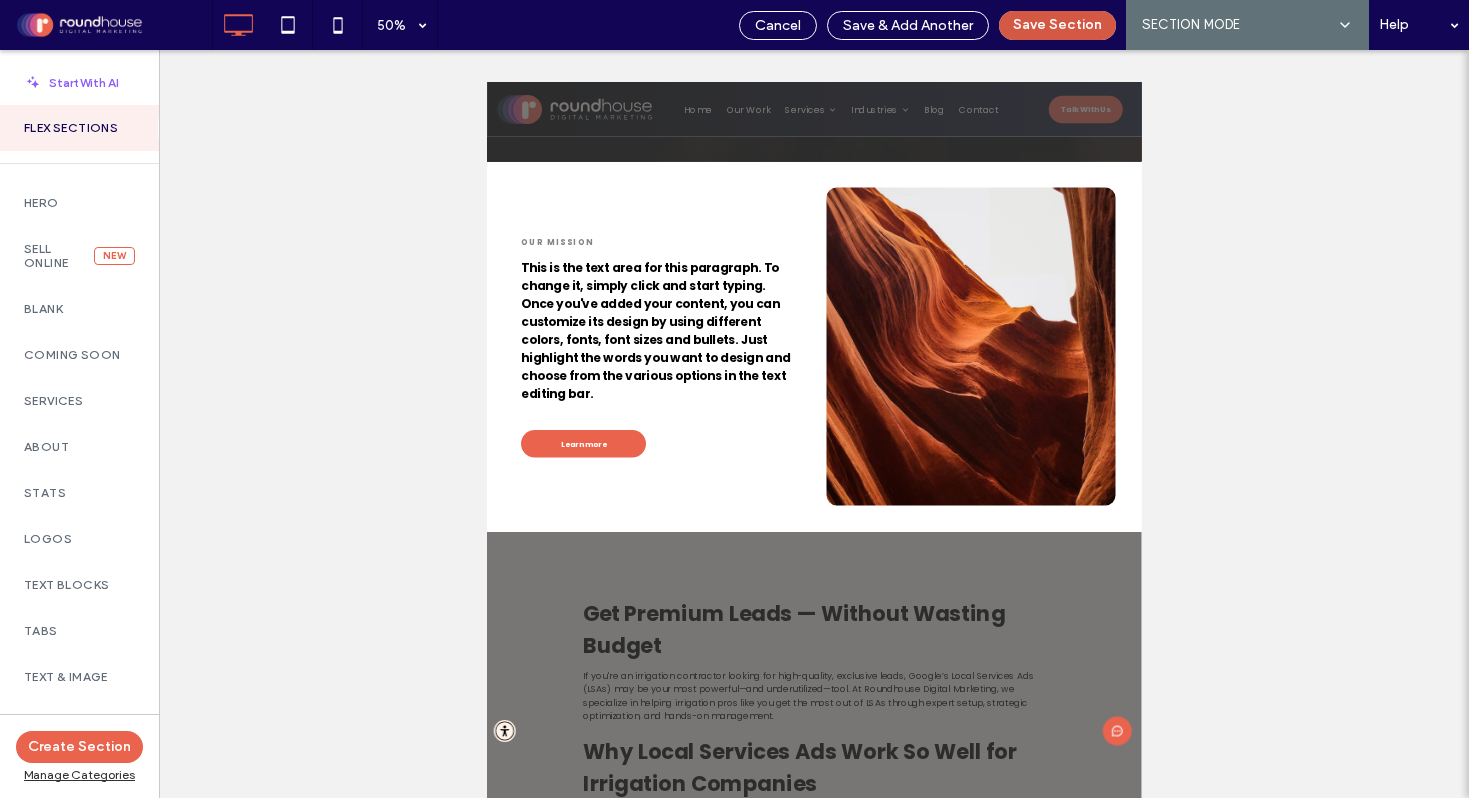 click on "Save Section" at bounding box center [1057, 25] 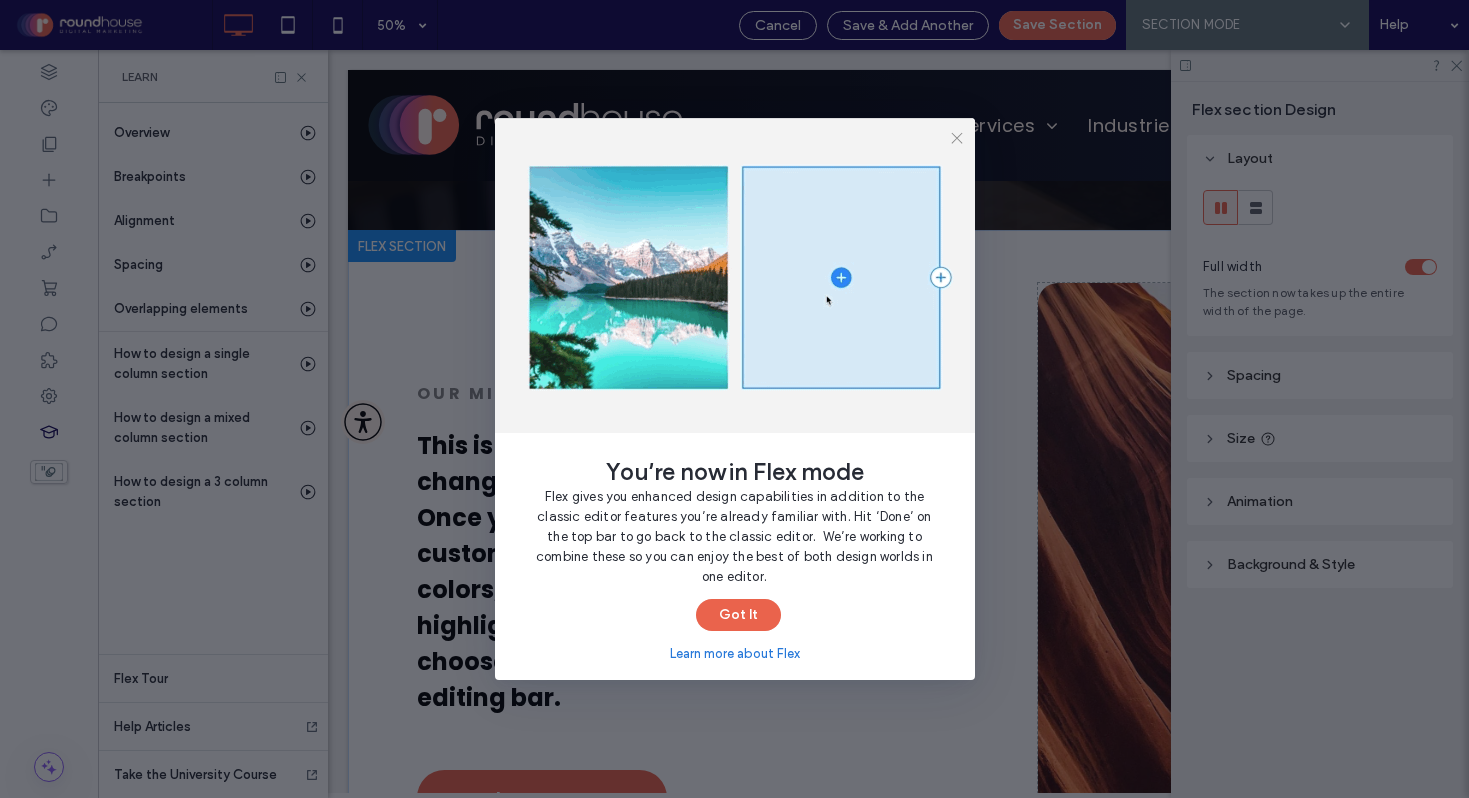 scroll, scrollTop: 0, scrollLeft: 528, axis: horizontal 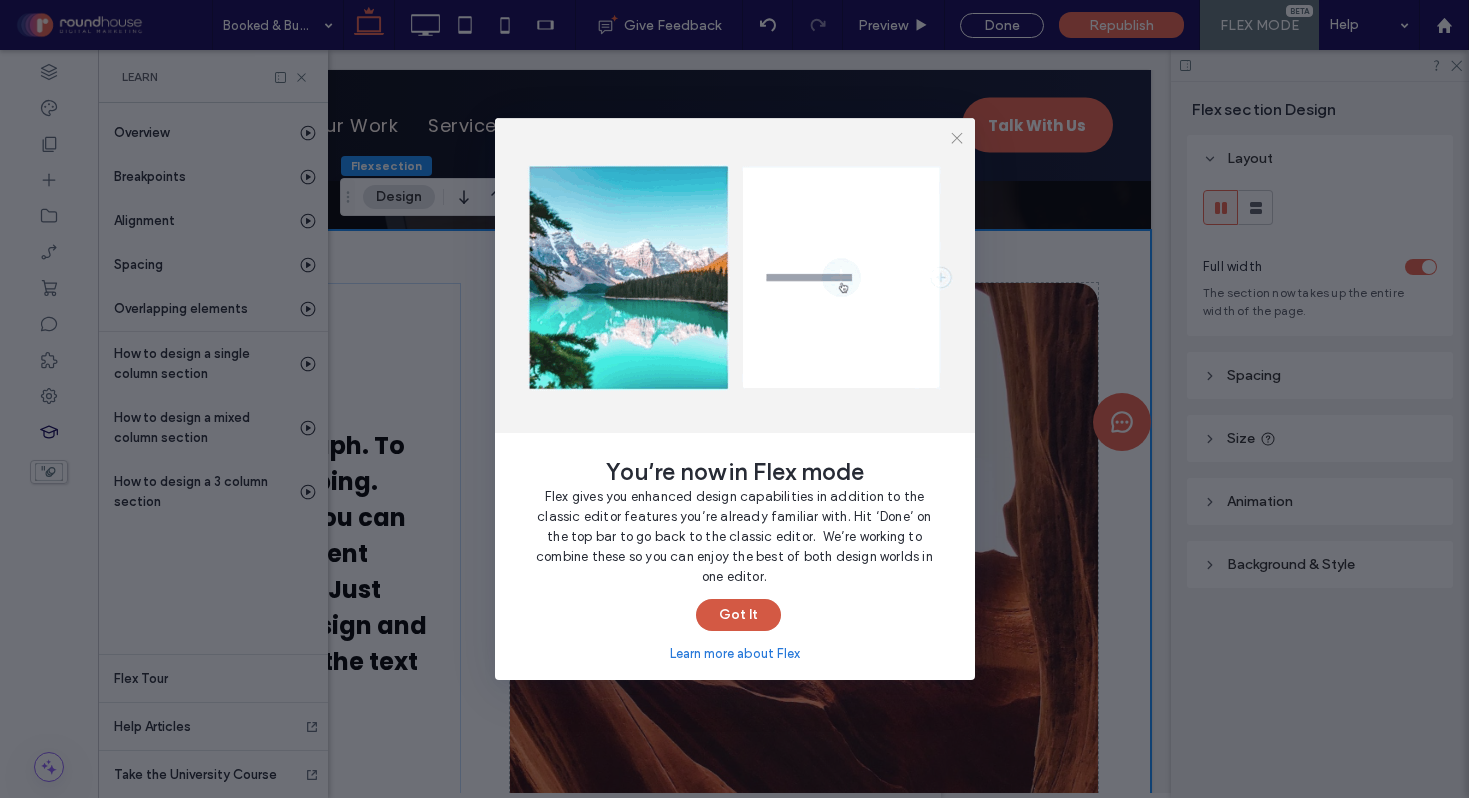 click on "Got It" at bounding box center (738, 615) 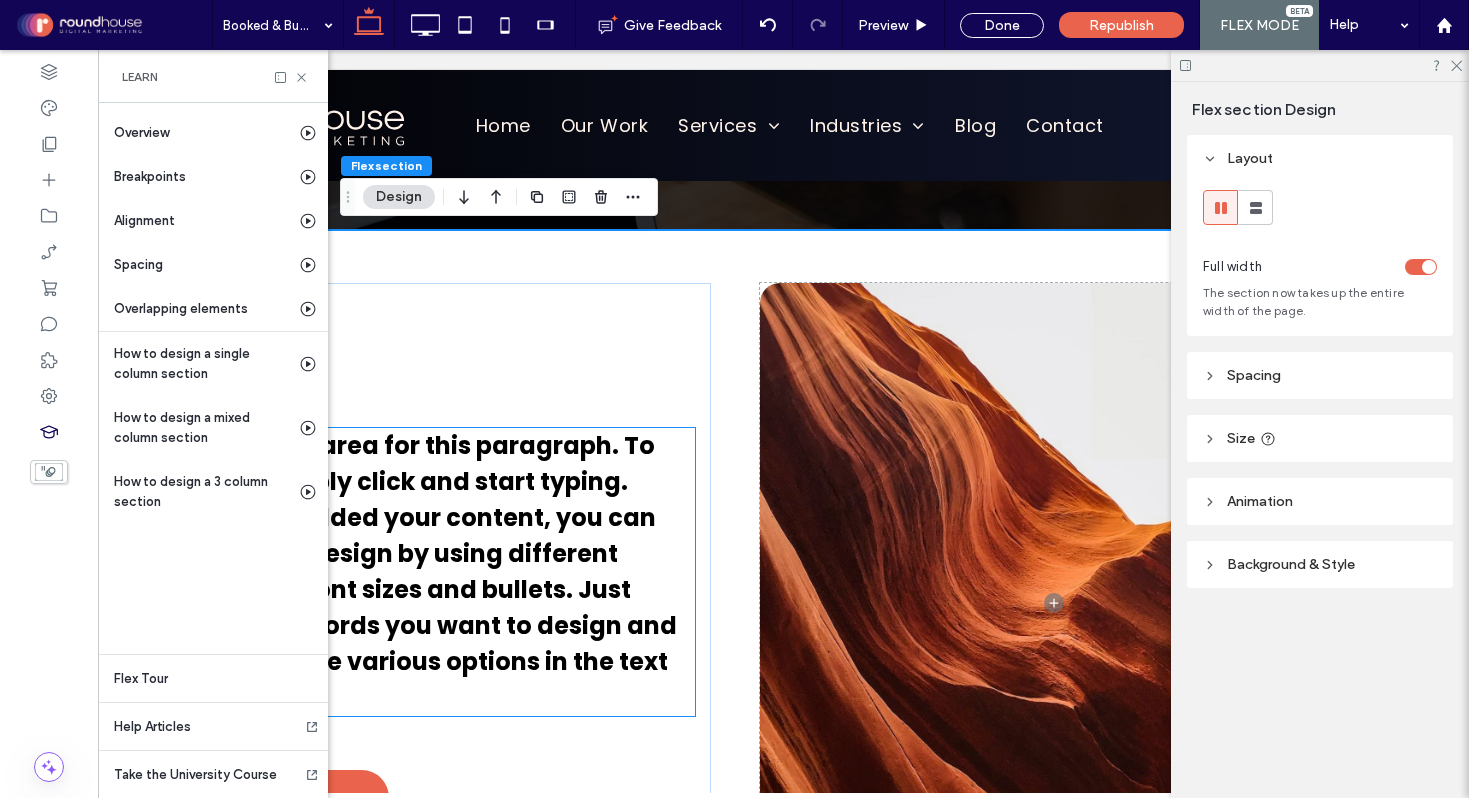 scroll, scrollTop: 0, scrollLeft: 0, axis: both 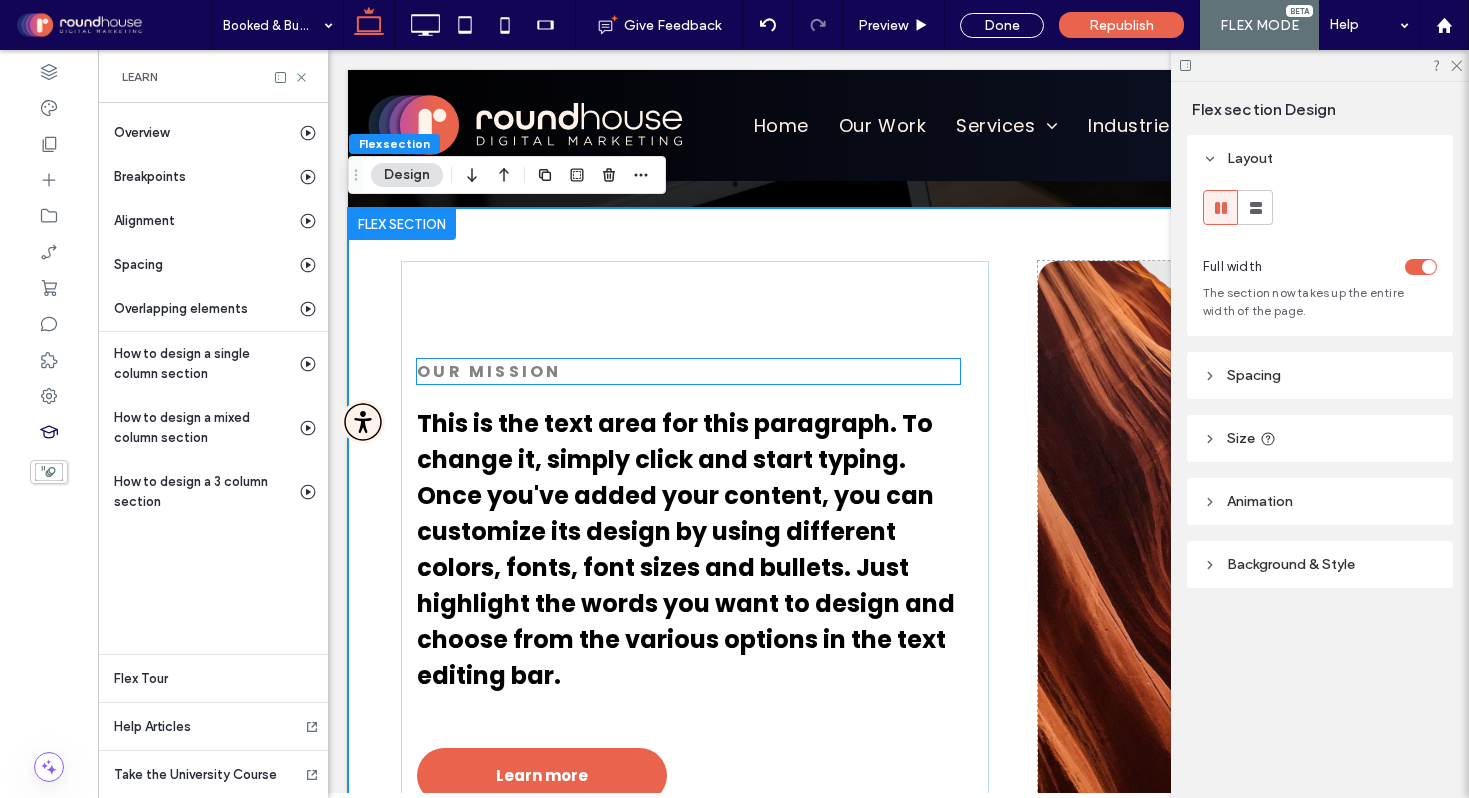 click on "Our mission" at bounding box center [489, 371] 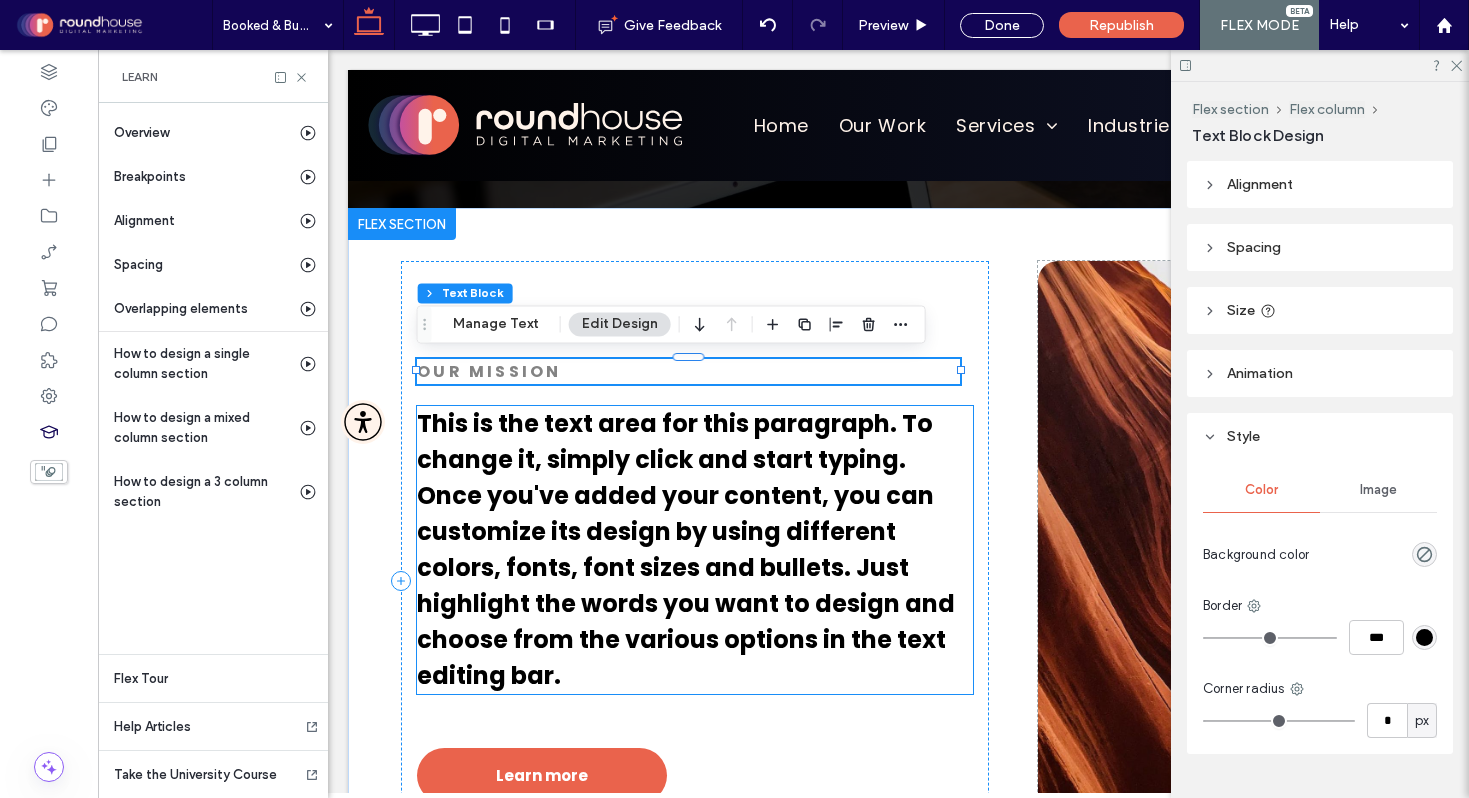 click on "This is the text area for this paragraph. To change it, simply click and start typing. Once you've added your content, you can customize its design by using different colors, fonts, font sizes and bullets. Just highlight the words you want to design and choose from the various options in the text editing bar." at bounding box center [686, 549] 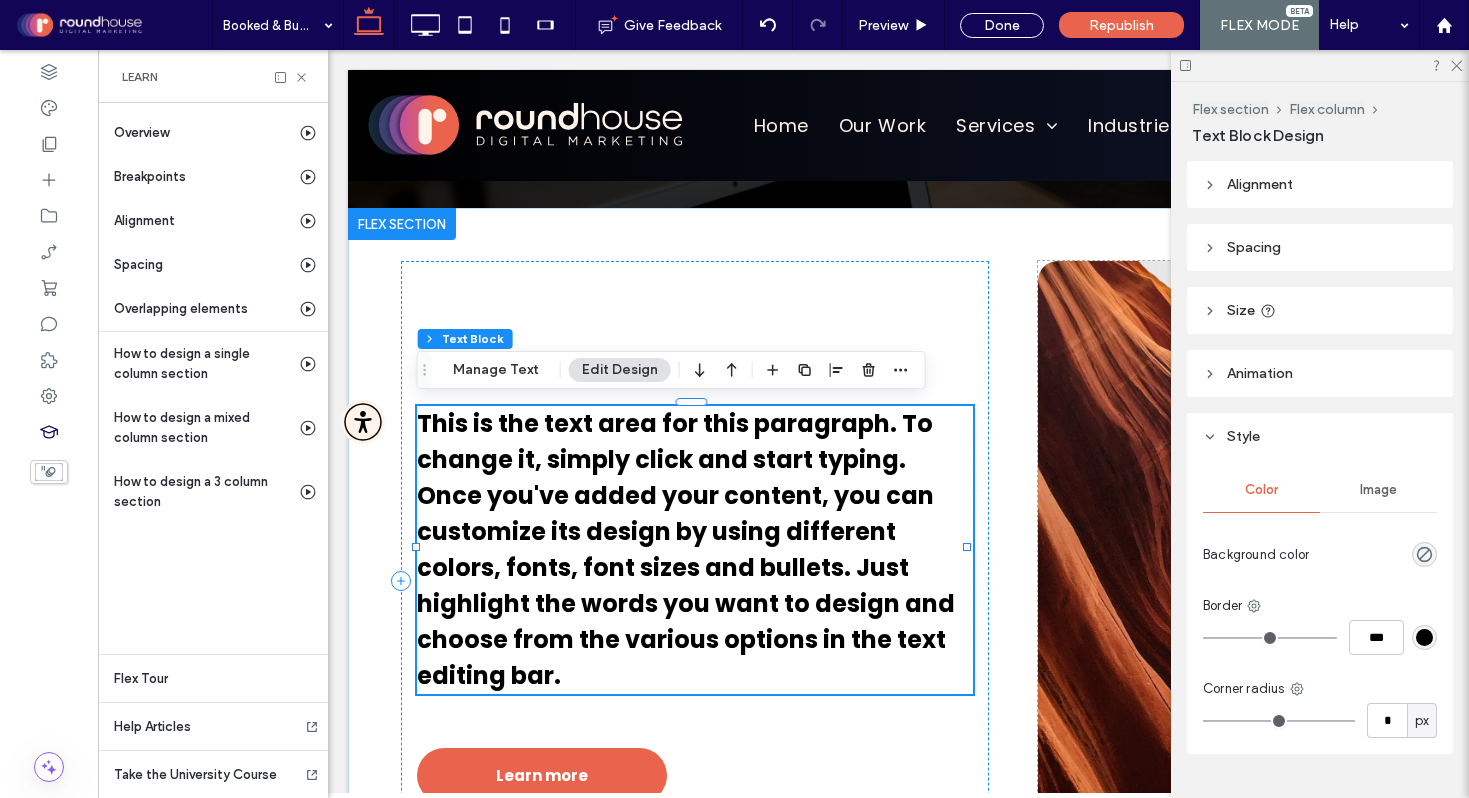 click on "This is the text area for this paragraph. To change it, simply click and start typing. Once you've added your content, you can customize its design by using different colors, fonts, font sizes and bullets. Just highlight the words you want to design and choose from the various options in the text editing bar." at bounding box center [686, 549] 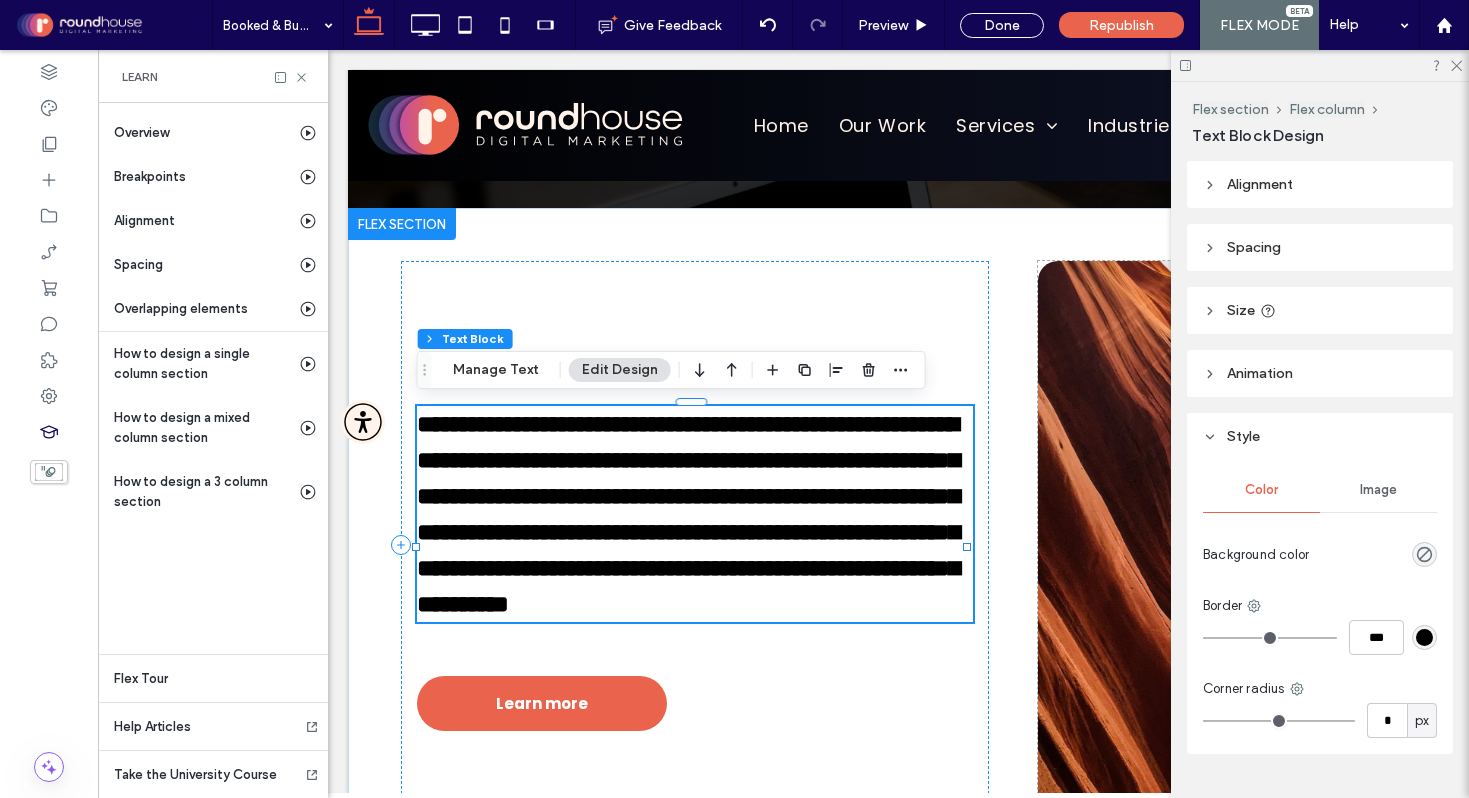 click on "**********" at bounding box center (688, 514) 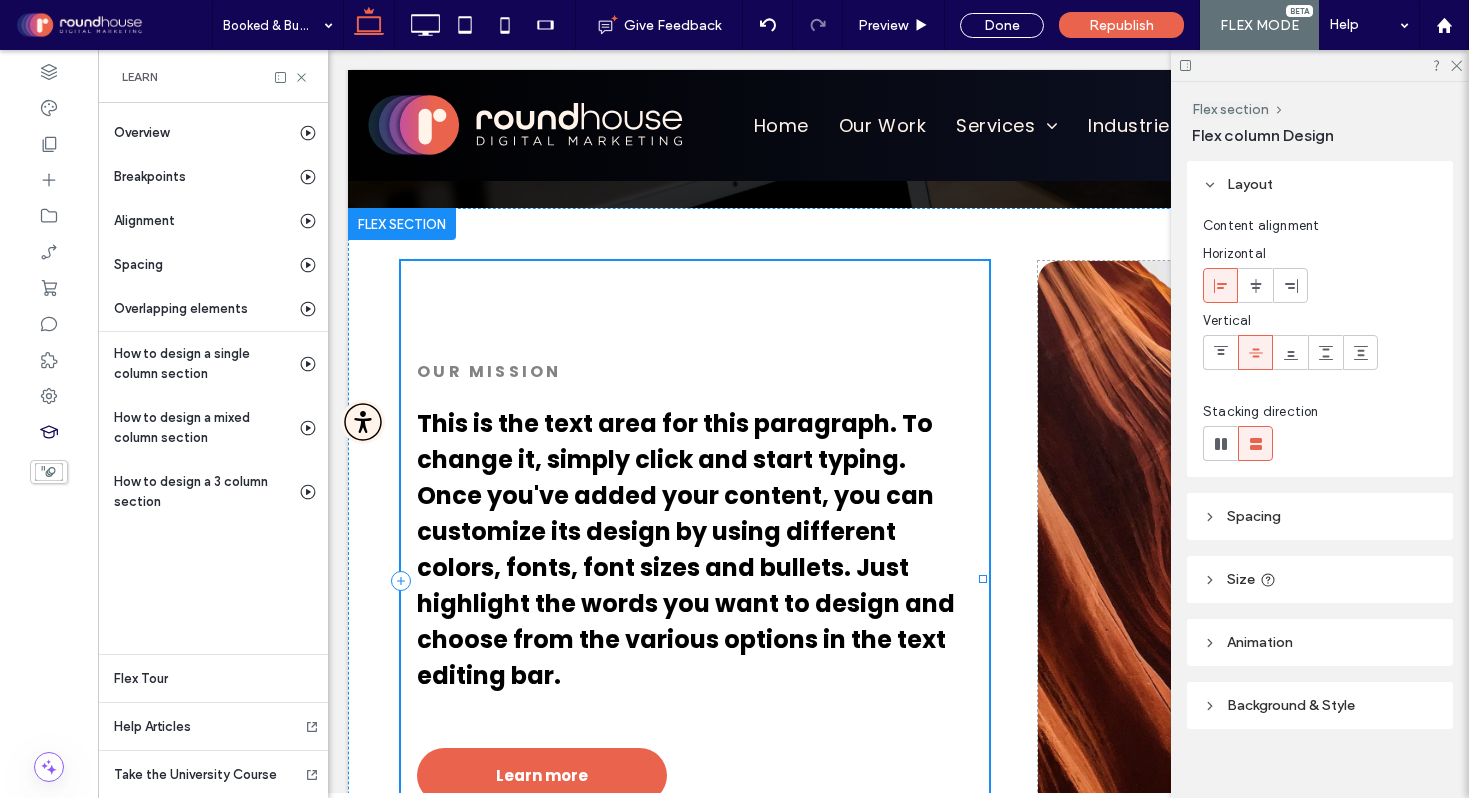 click on "Our mission
This is the text area for this paragraph. To change it, simply click and start typing. Once you've added your content, you can customize its design by using different colors, fonts, font sizes and bullets. Just highlight the words you want to design and choose from the various options in the text editing bar.
Learn more" at bounding box center (695, 580) 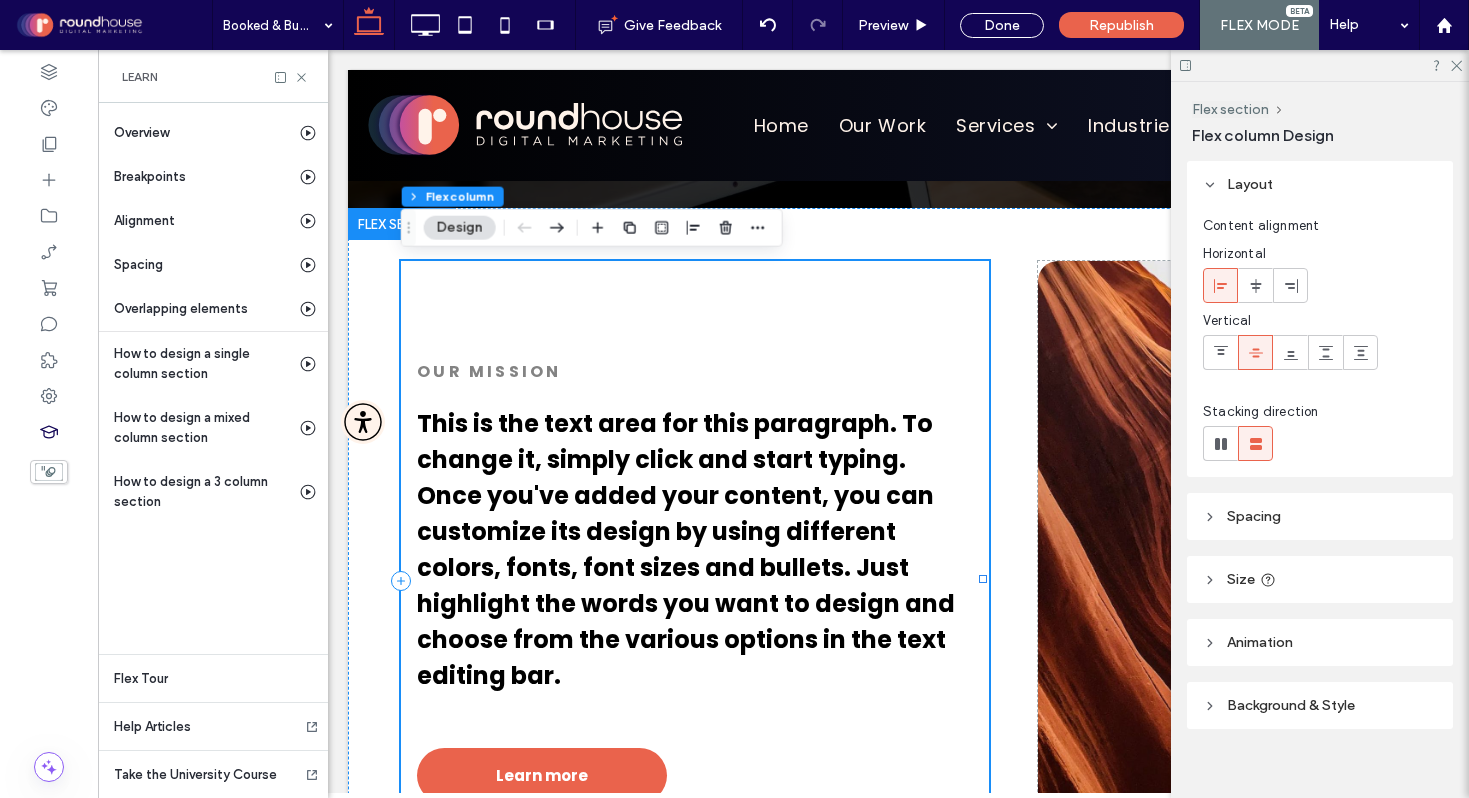 click on "Our mission
This is the text area for this paragraph. To change it, simply click and start typing. Once you've added your content, you can customize its design by using different colors, fonts, font sizes and bullets. Just highlight the words you want to design and choose from the various options in the text editing bar.
Learn more" at bounding box center (695, 580) 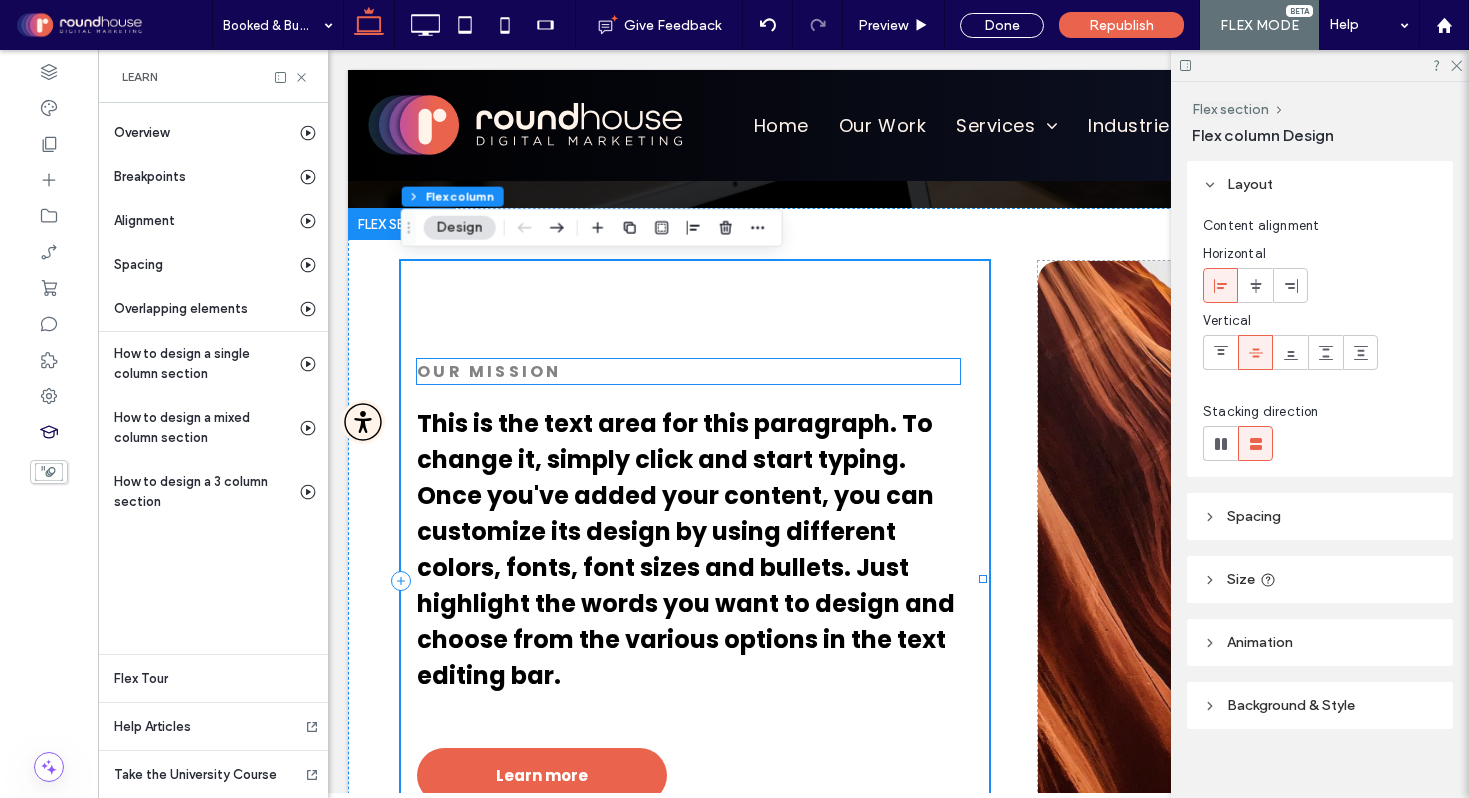 click on "Our mission" at bounding box center (489, 371) 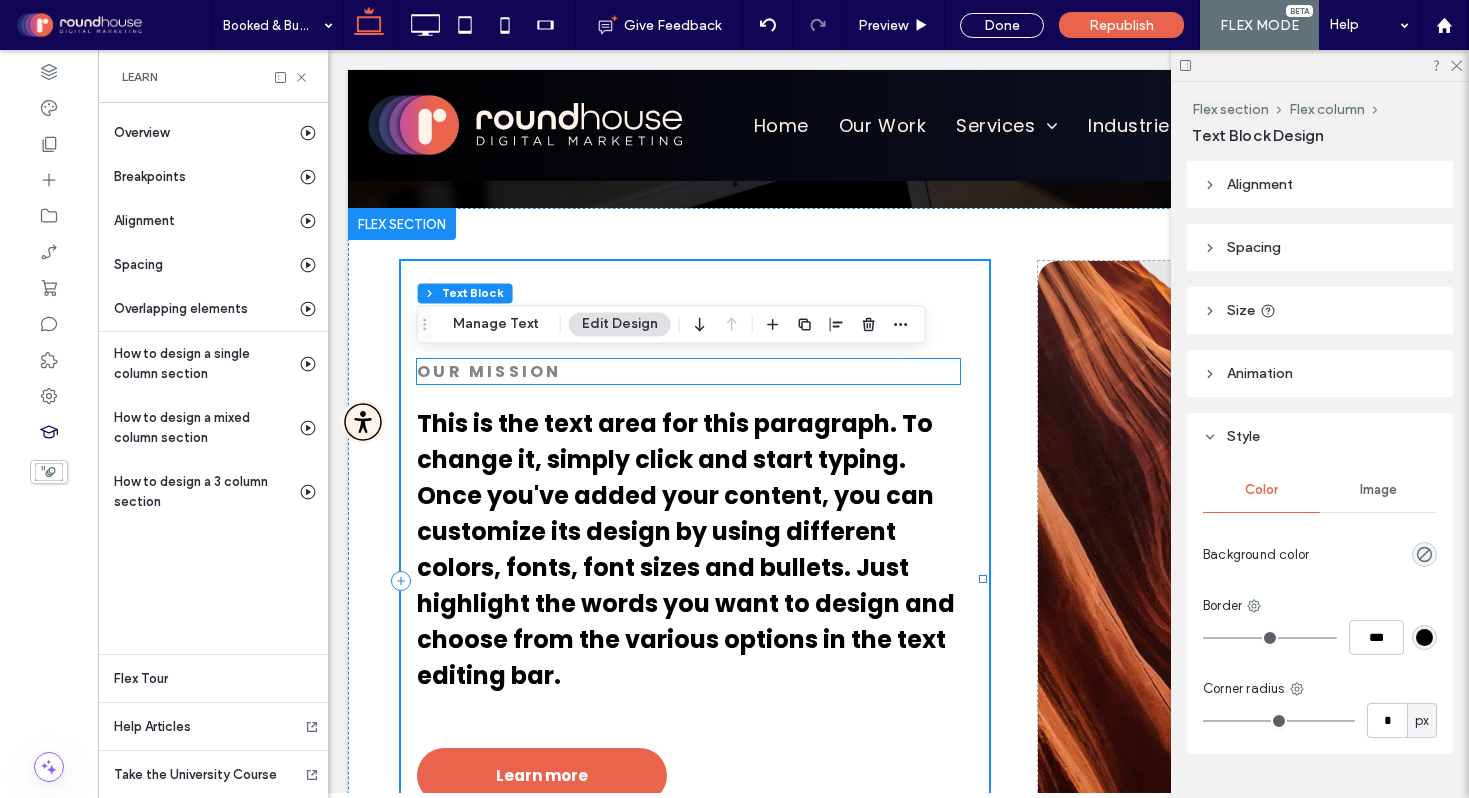click on "Our mission" at bounding box center [688, 371] 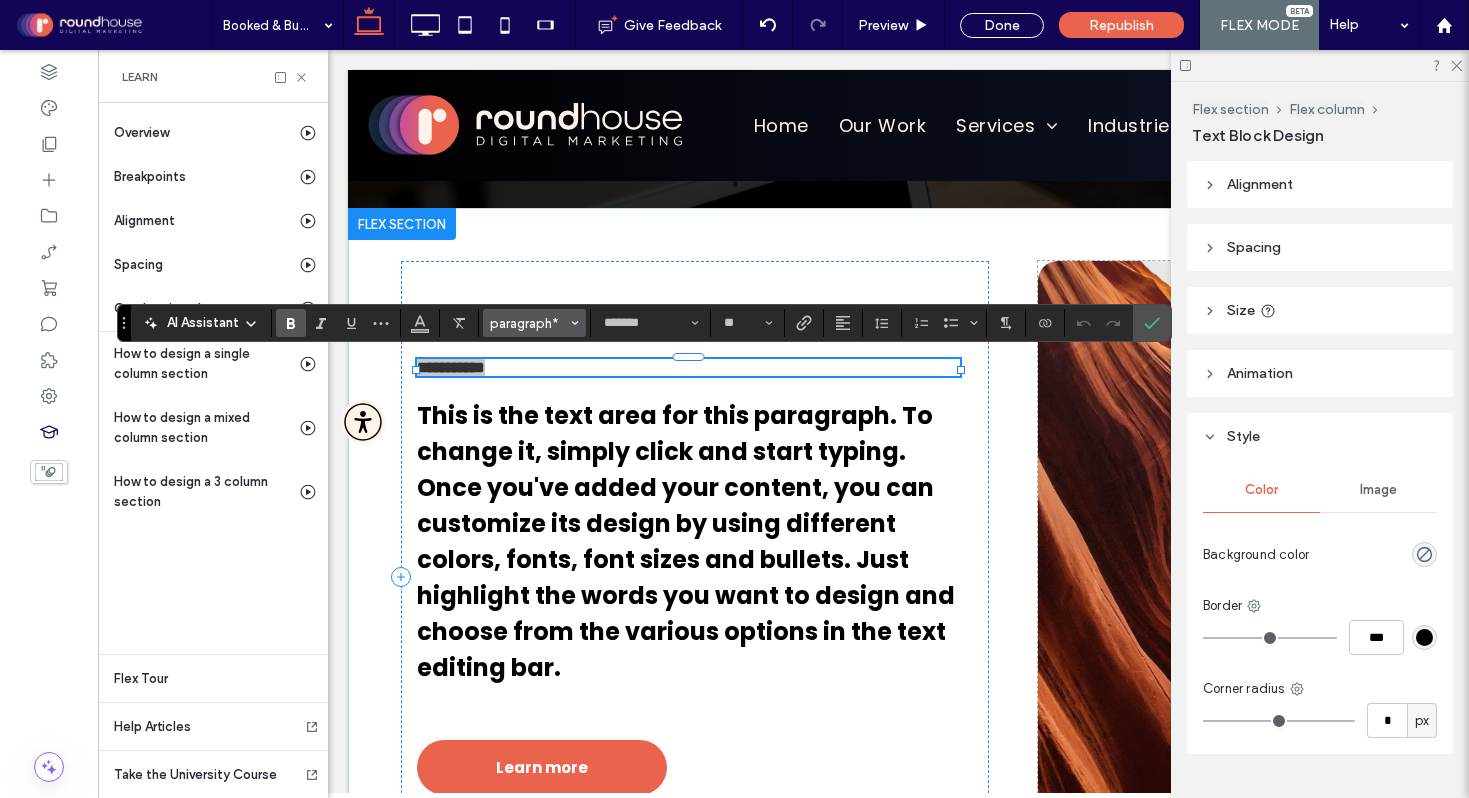 click on "paragraph*" at bounding box center (529, 323) 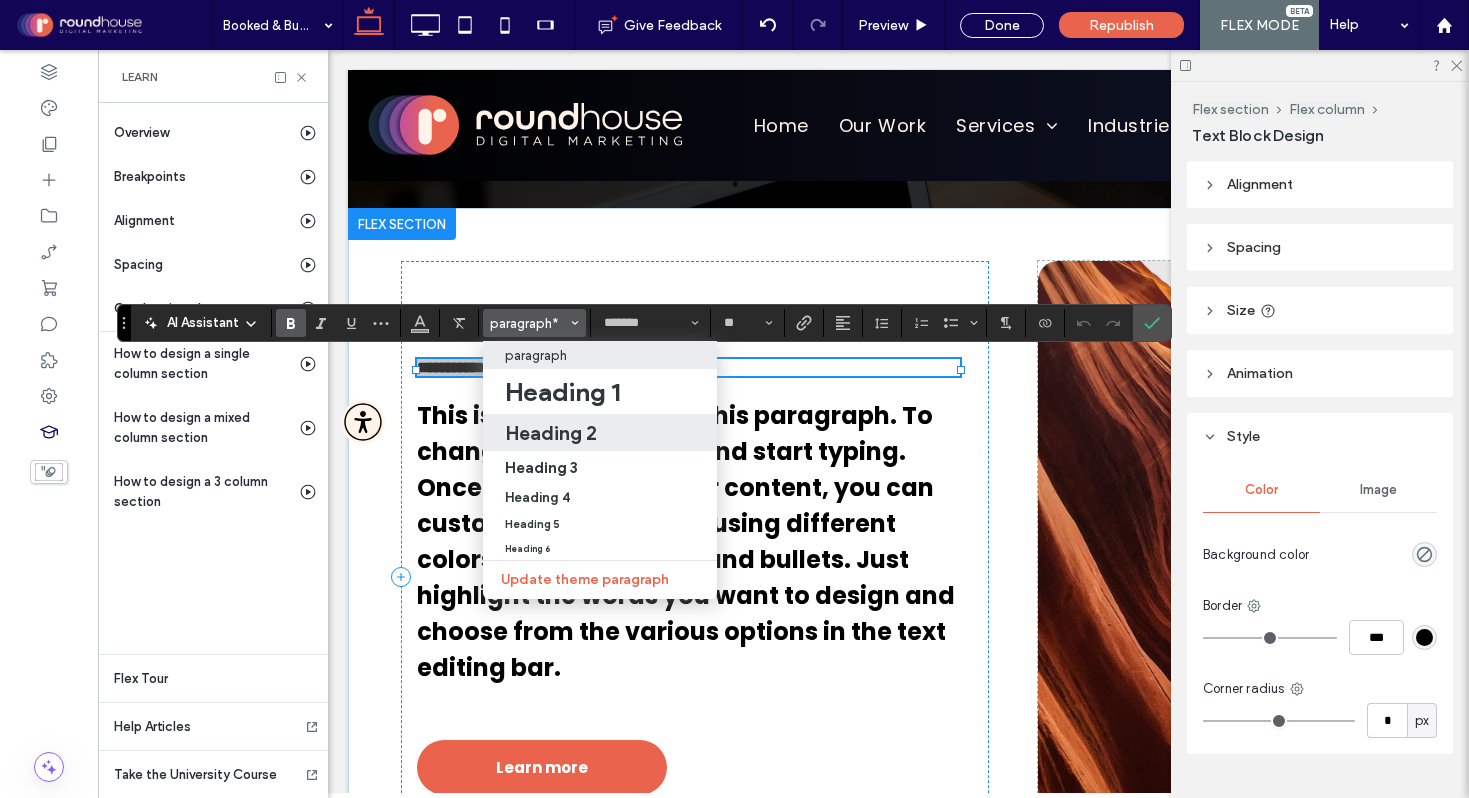 click on "Heading 2" at bounding box center [551, 433] 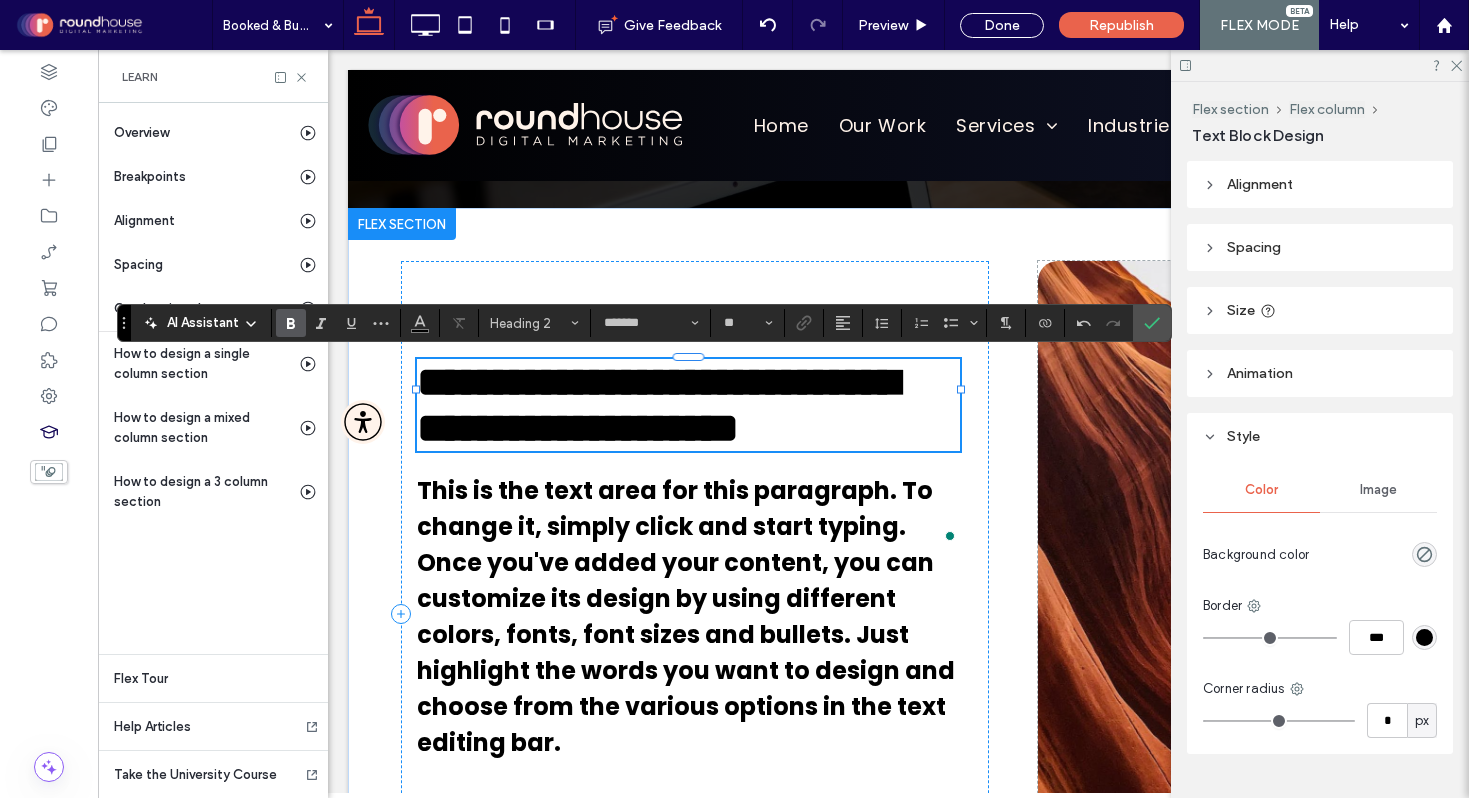 type on "**" 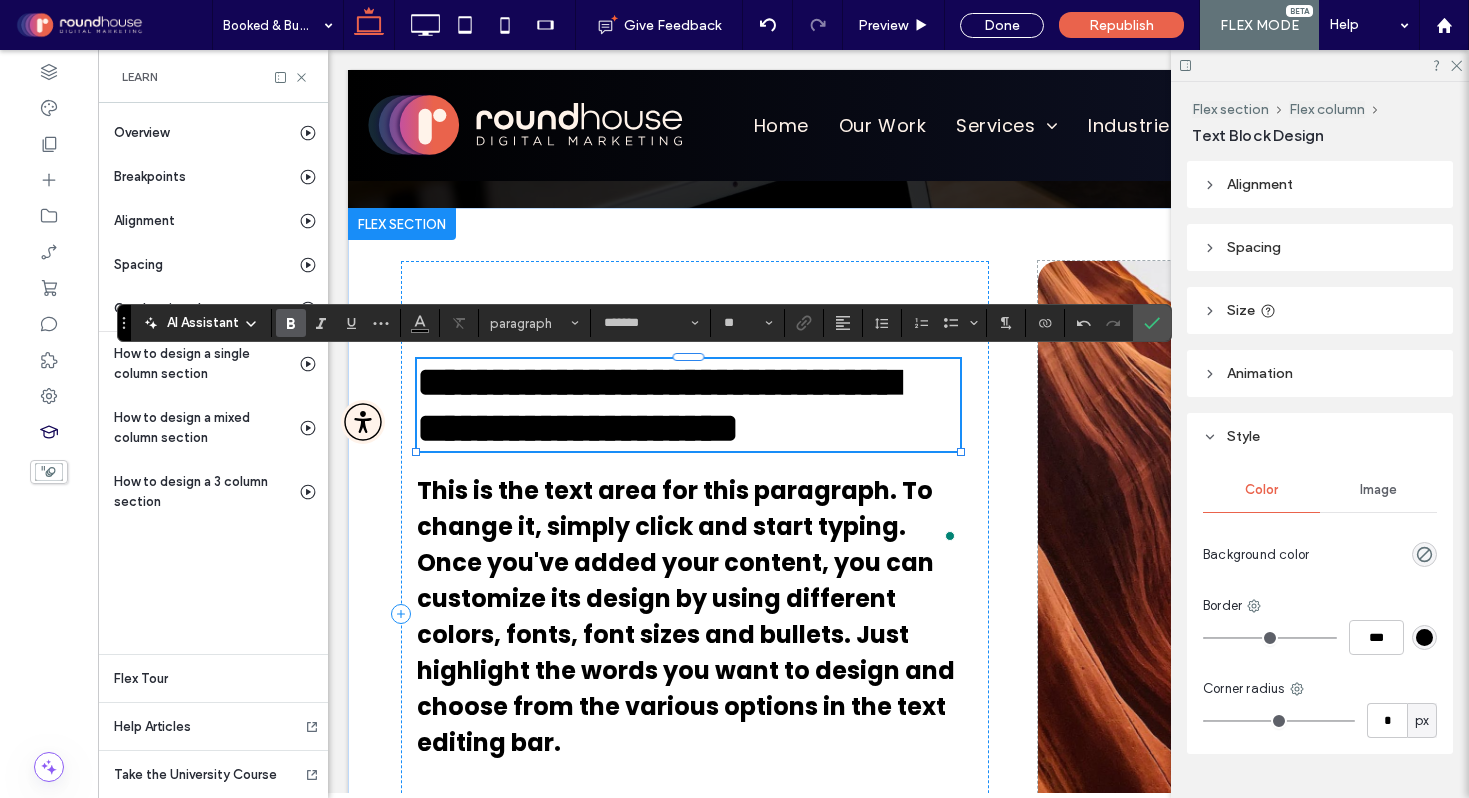 click on "**********" at bounding box center [657, 405] 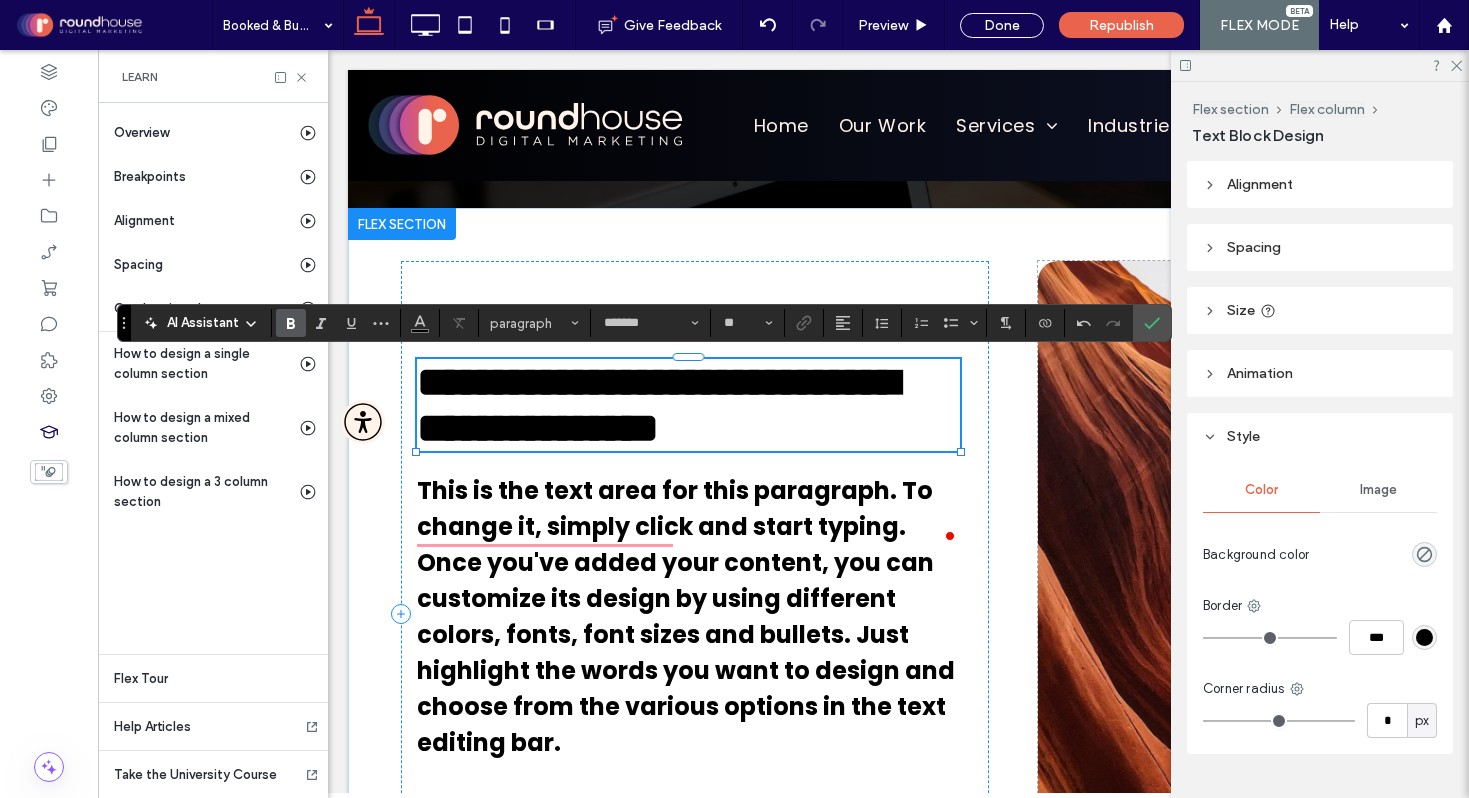 type 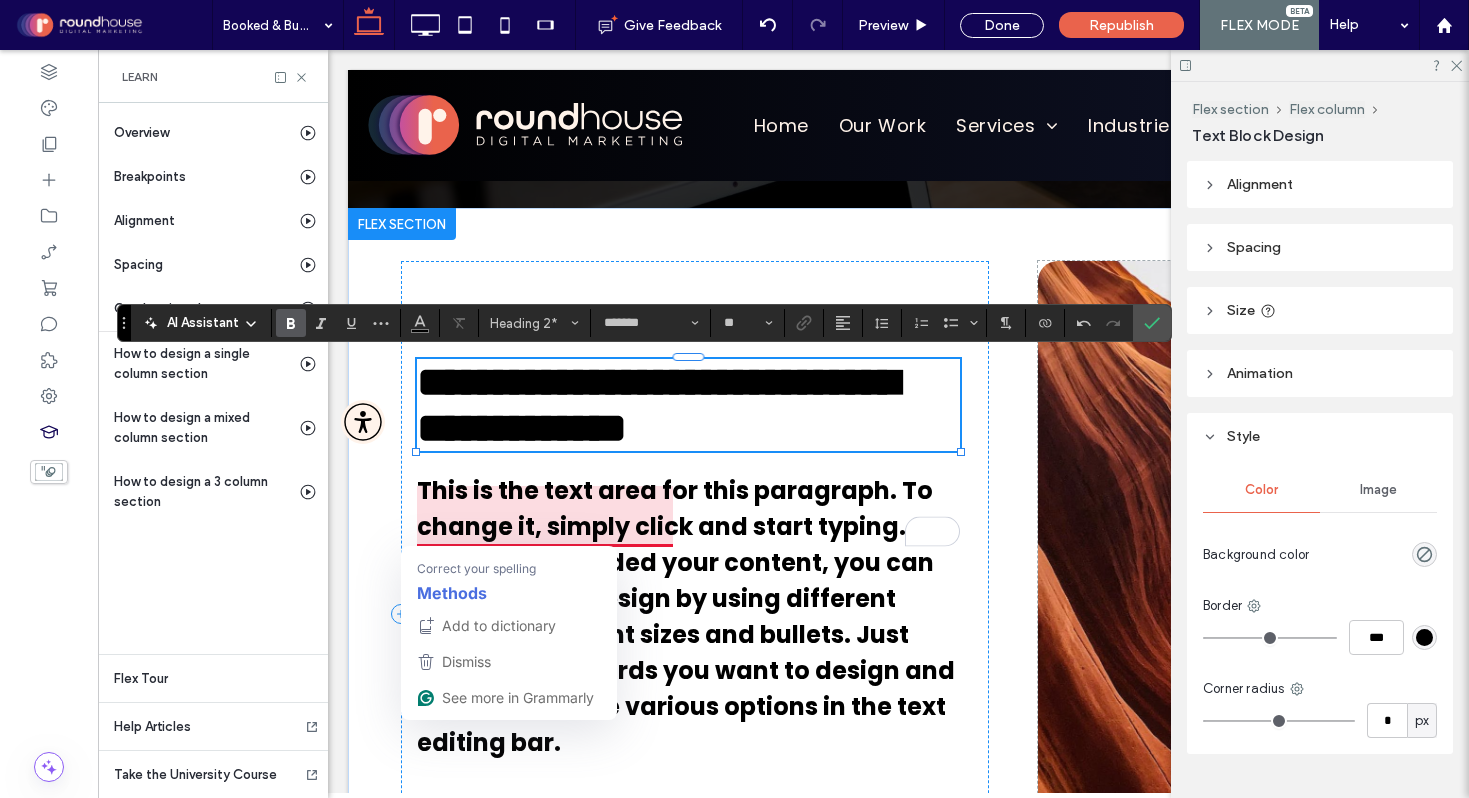 click on "**********" at bounding box center [688, 405] 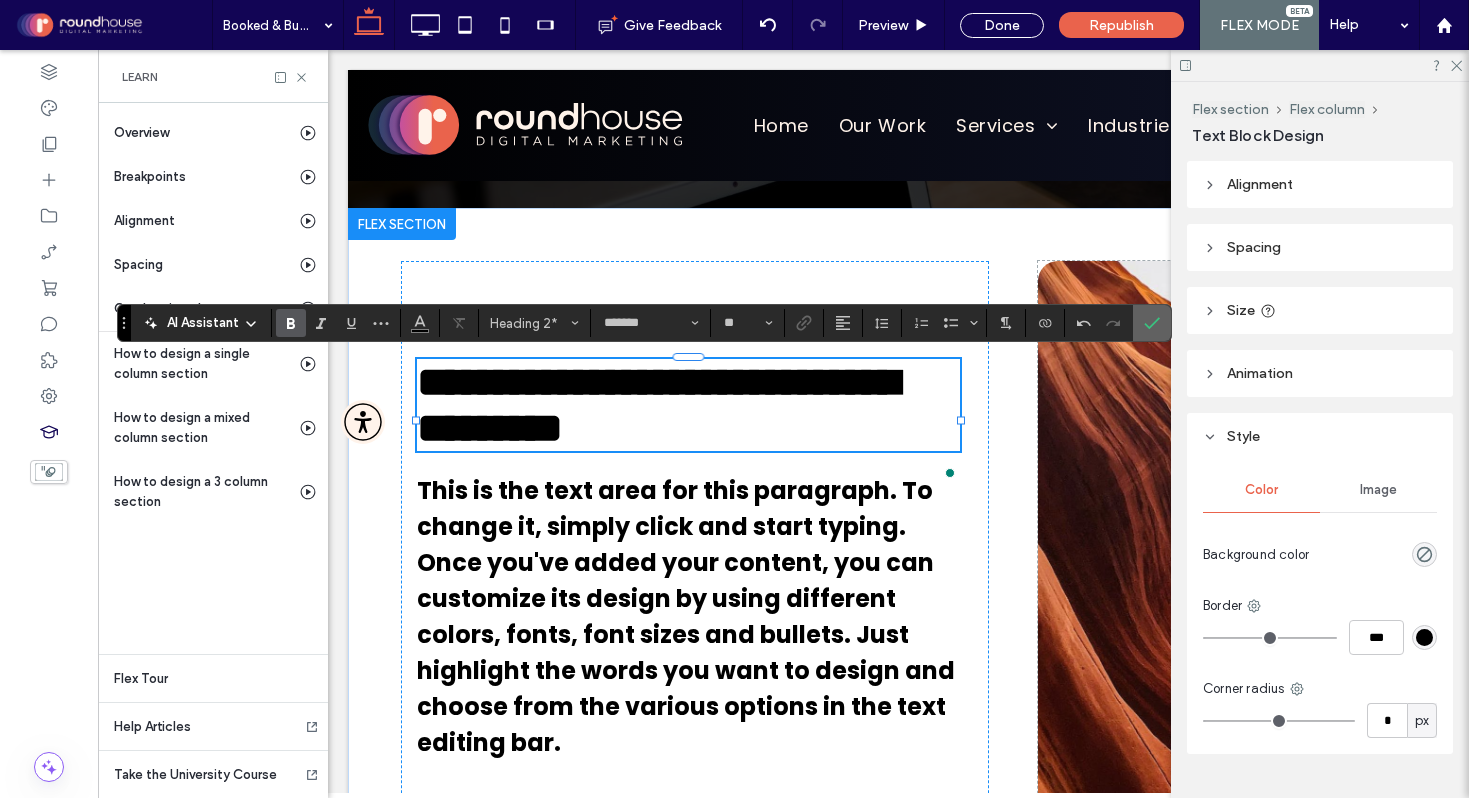 click 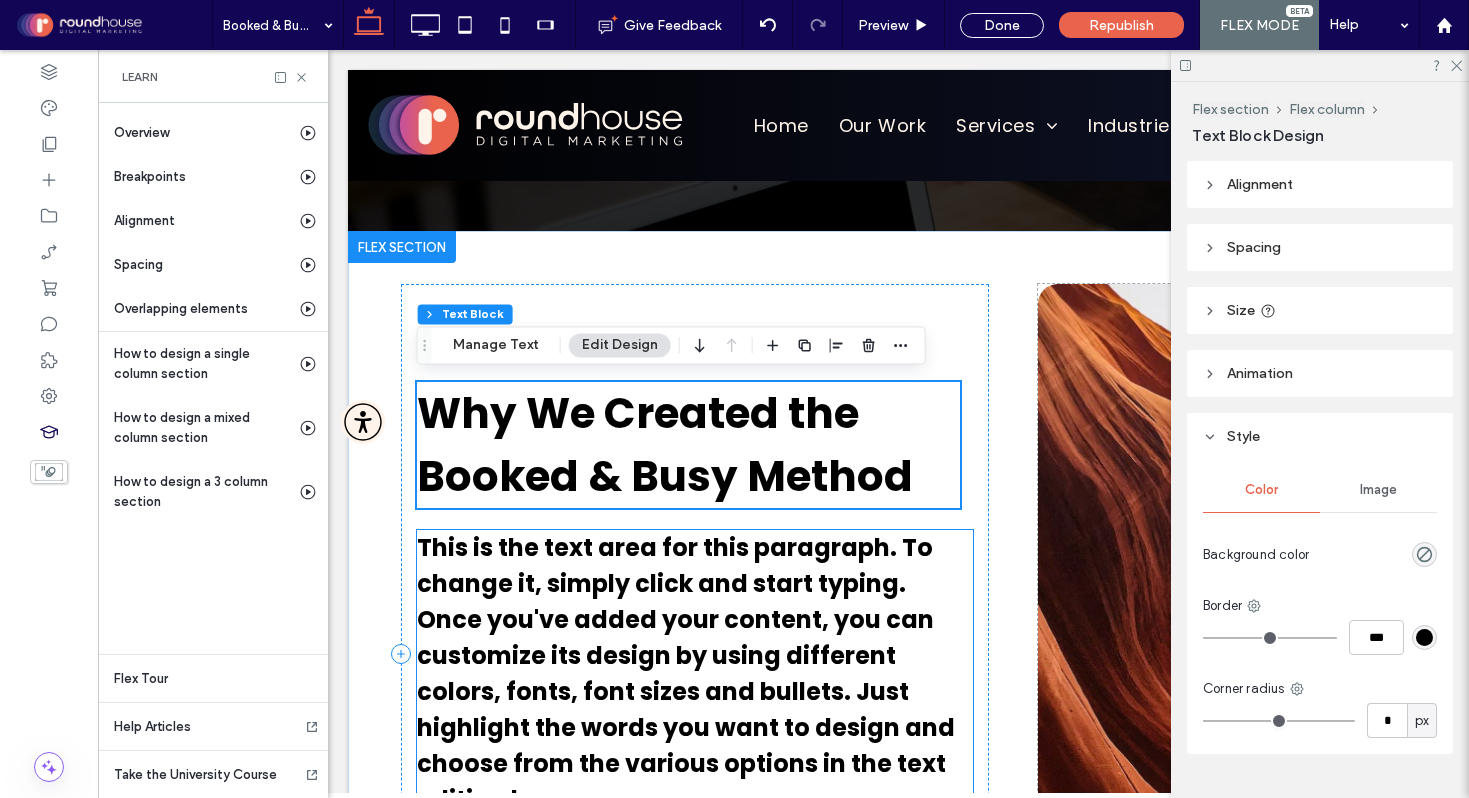 scroll, scrollTop: 310, scrollLeft: 0, axis: vertical 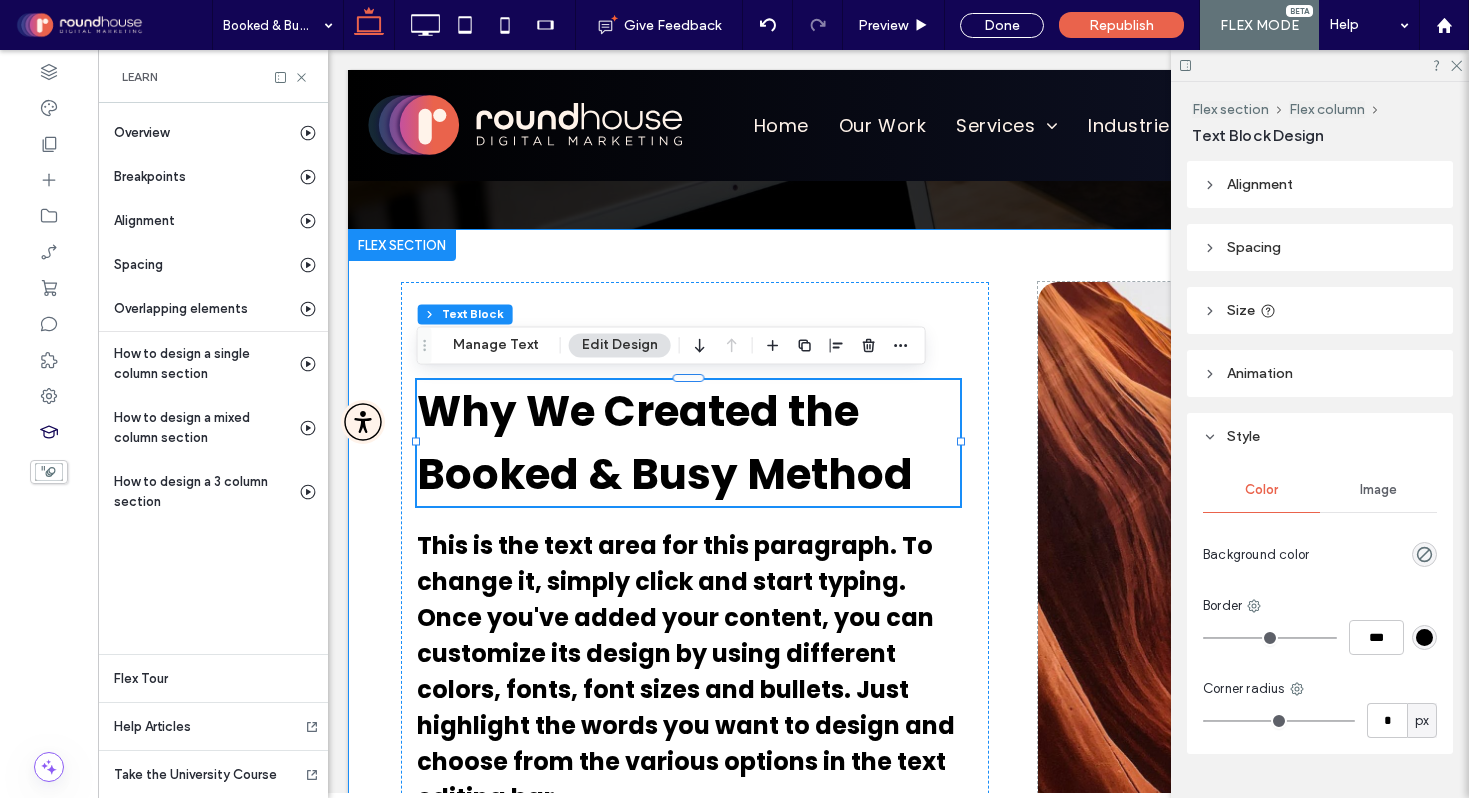 click on "Why We Created the Booked & Busy Method
This is the text area for this paragraph. To change it, simply click and start typing. Once you've added your content, you can customize its design by using different colors, fonts, font sizes and bullets. Just highlight the words you want to design and choose from the various options in the text editing bar.
Learn more" at bounding box center [1013, 652] 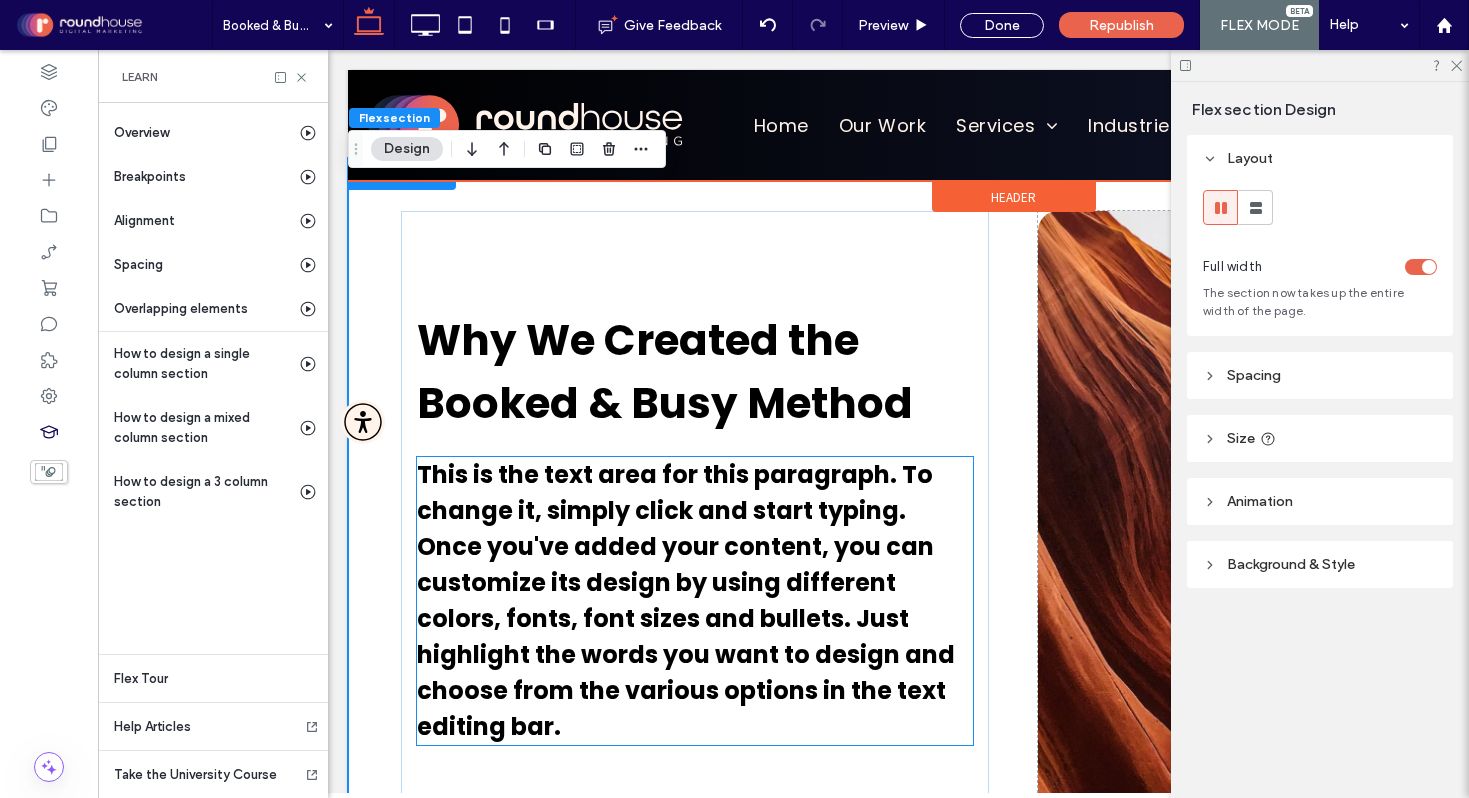 scroll, scrollTop: 395, scrollLeft: 0, axis: vertical 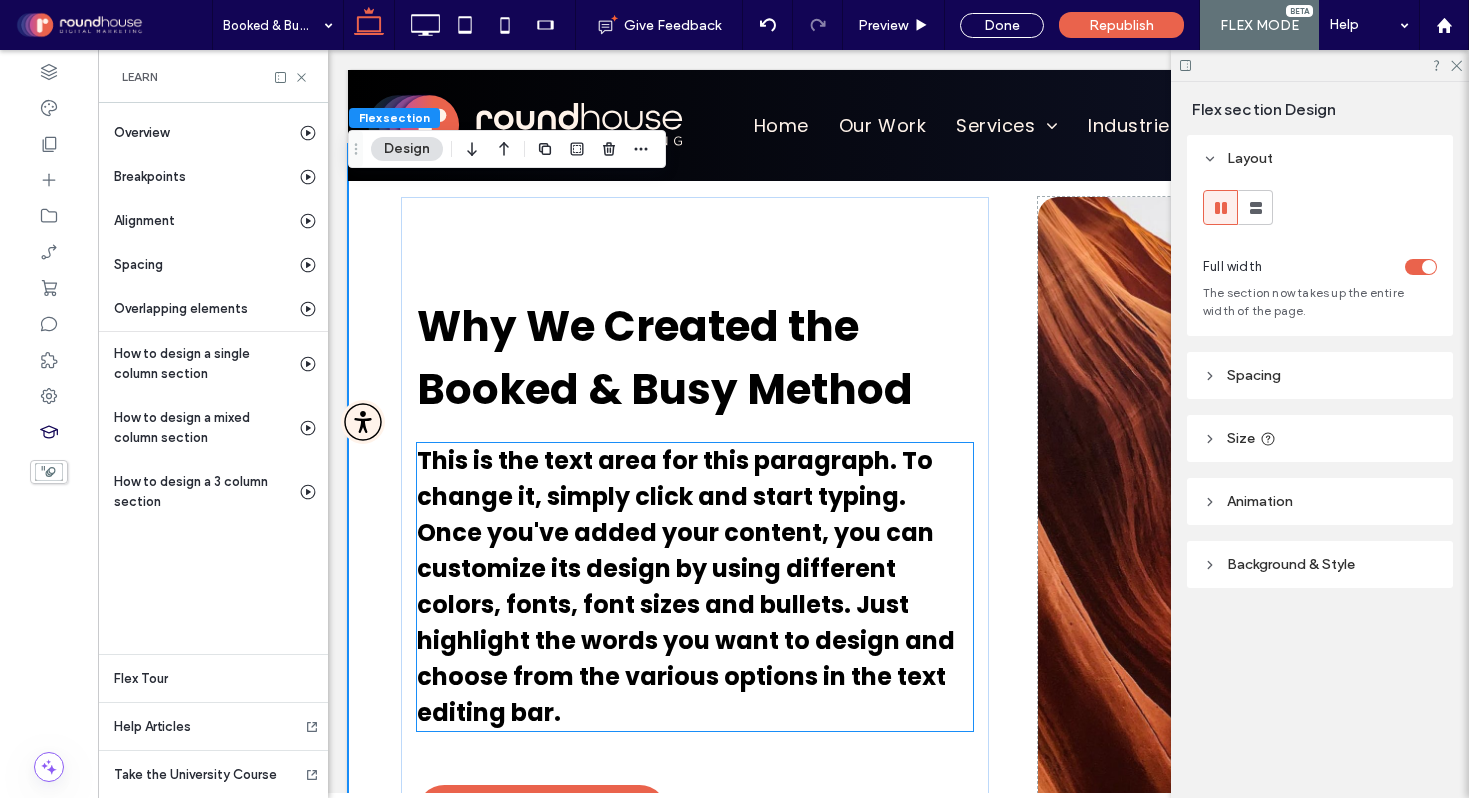 click on "This is the text area for this paragraph. To change it, simply click and start typing. Once you've added your content, you can customize its design by using different colors, fonts, font sizes and bullets. Just highlight the words you want to design and choose from the various options in the text editing bar." at bounding box center (686, 586) 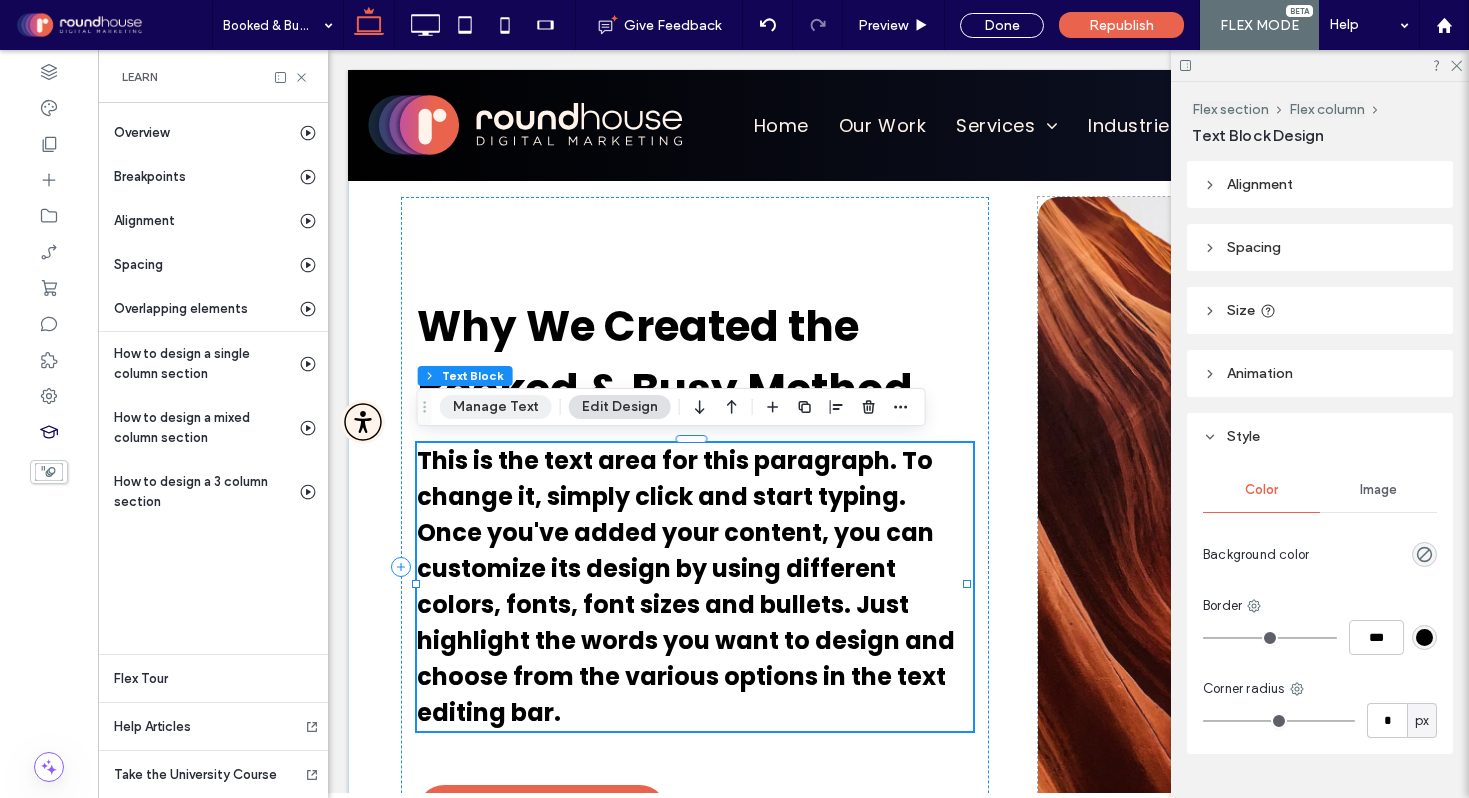 click on "Manage Text" at bounding box center (496, 407) 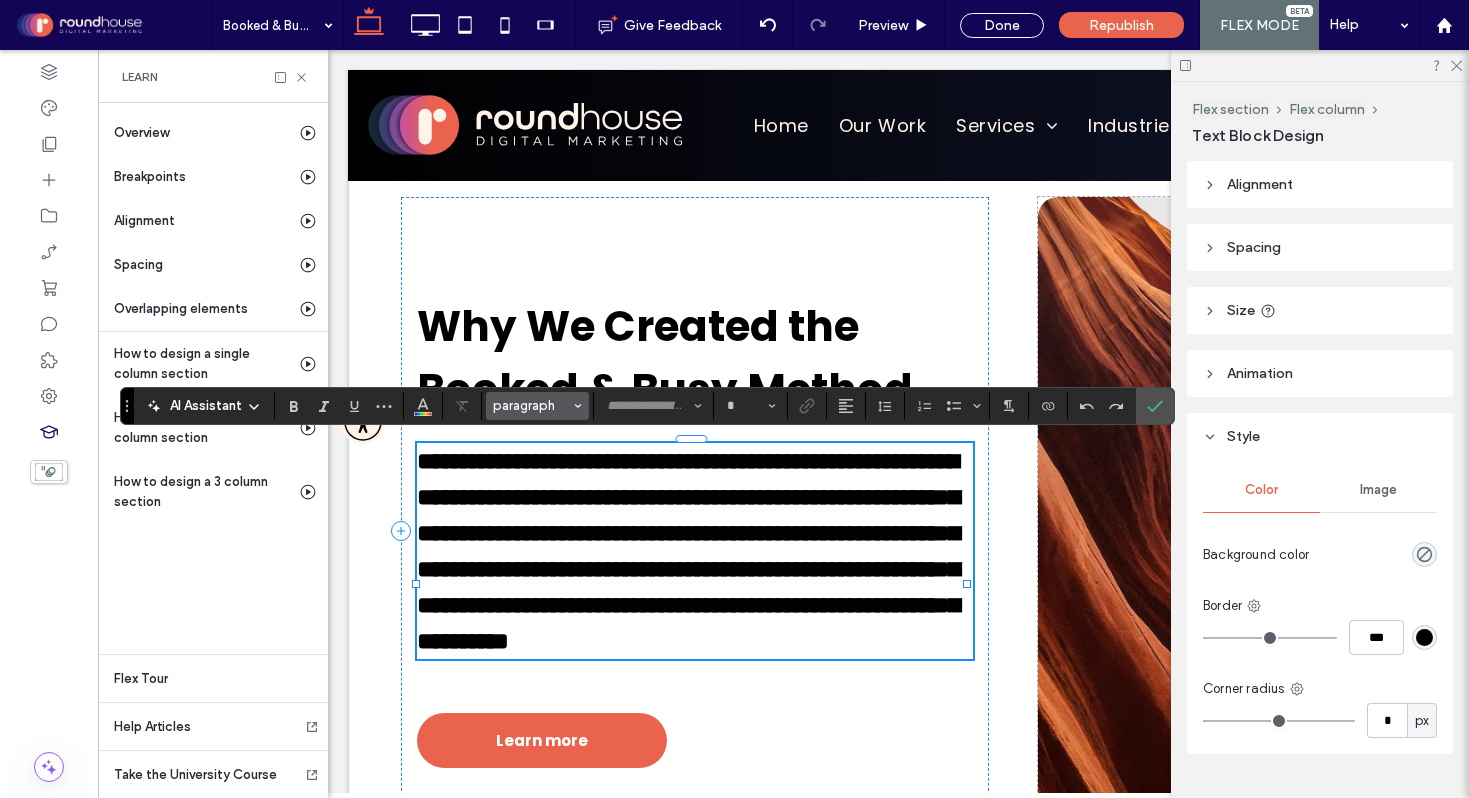 click on "paragraph" at bounding box center (532, 405) 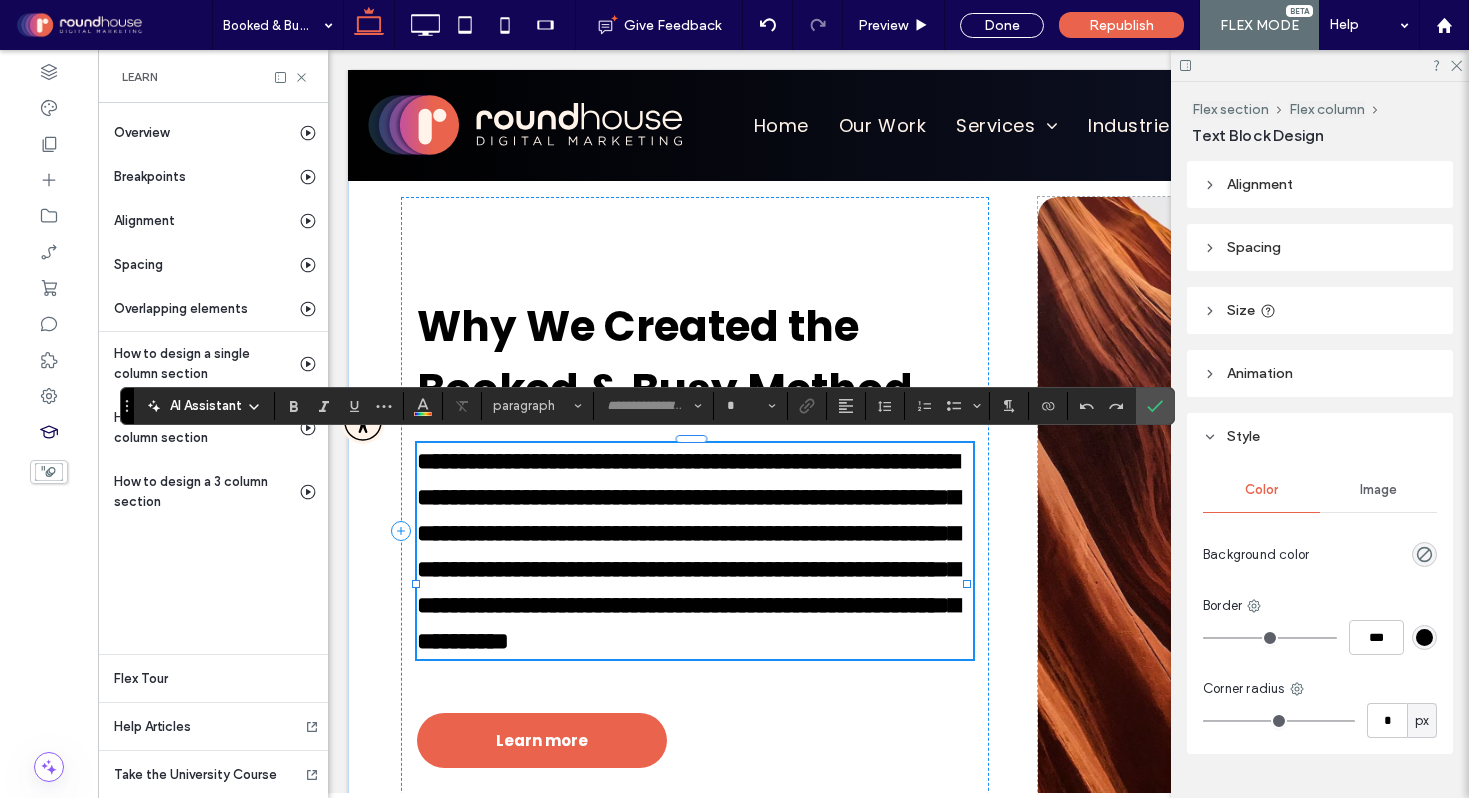 click on "**********" at bounding box center [688, 551] 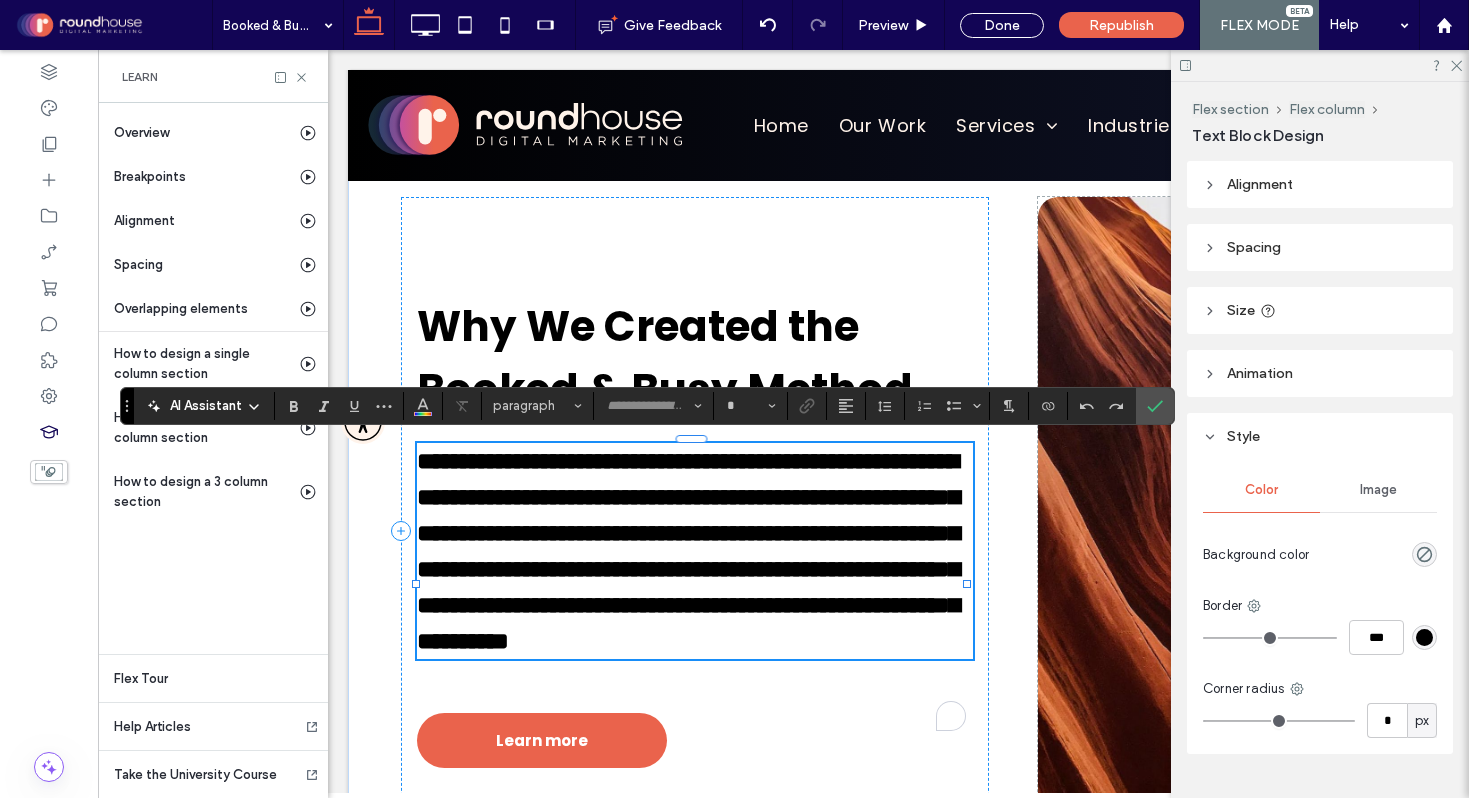 type on "*******" 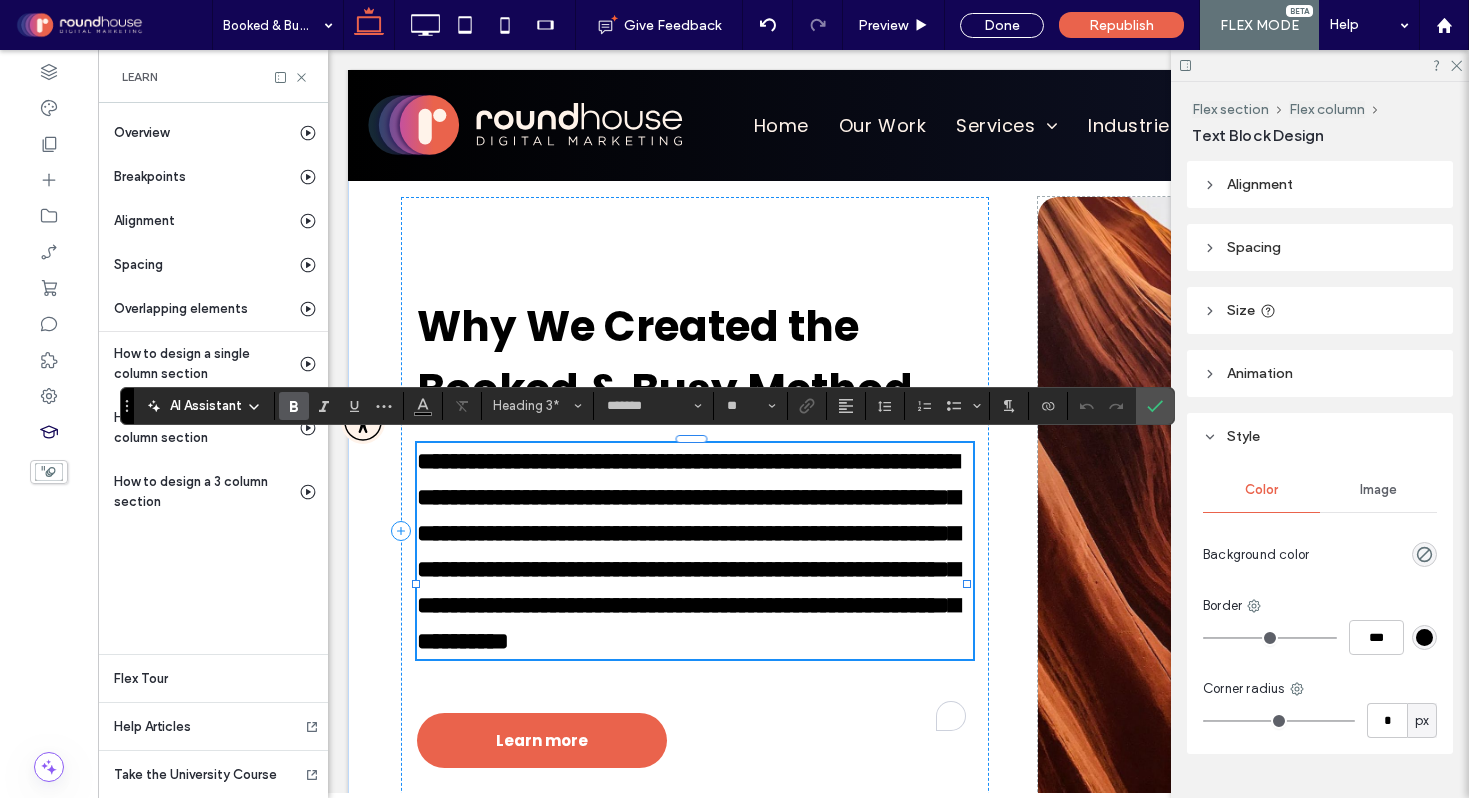 click on "**********" at bounding box center [688, 551] 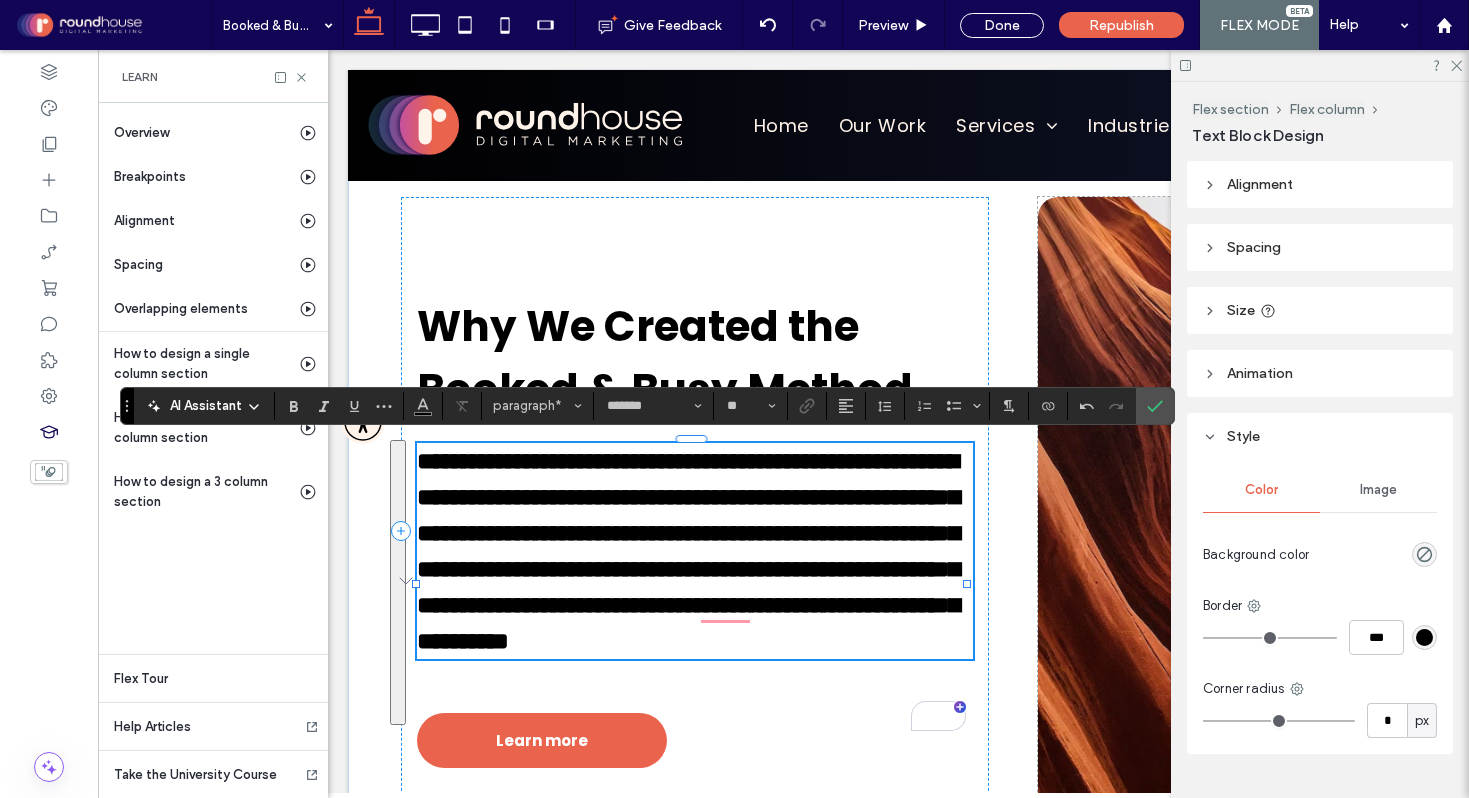 scroll, scrollTop: 0, scrollLeft: 0, axis: both 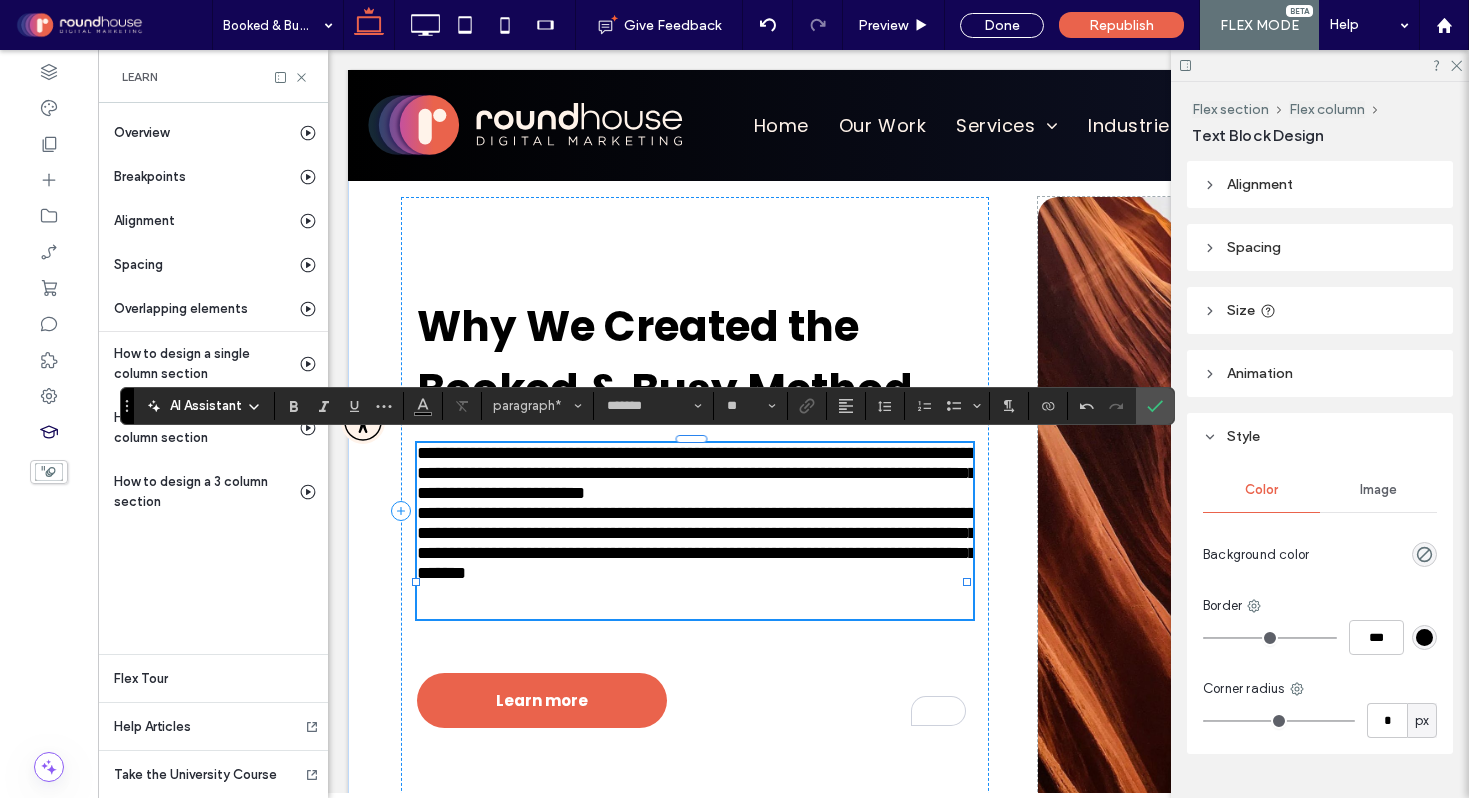 click on "**********" at bounding box center [695, 473] 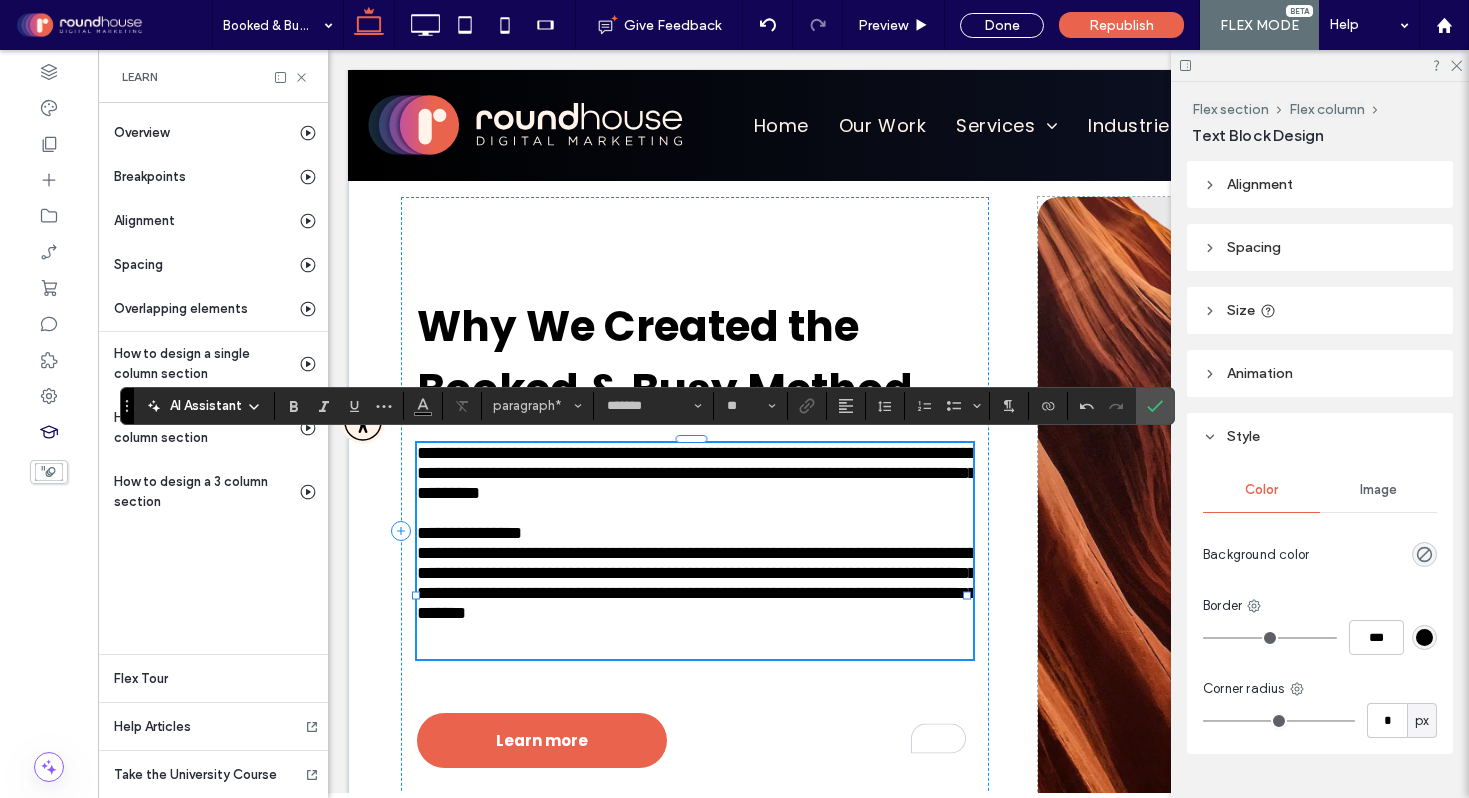 click on "**********" at bounding box center [695, 533] 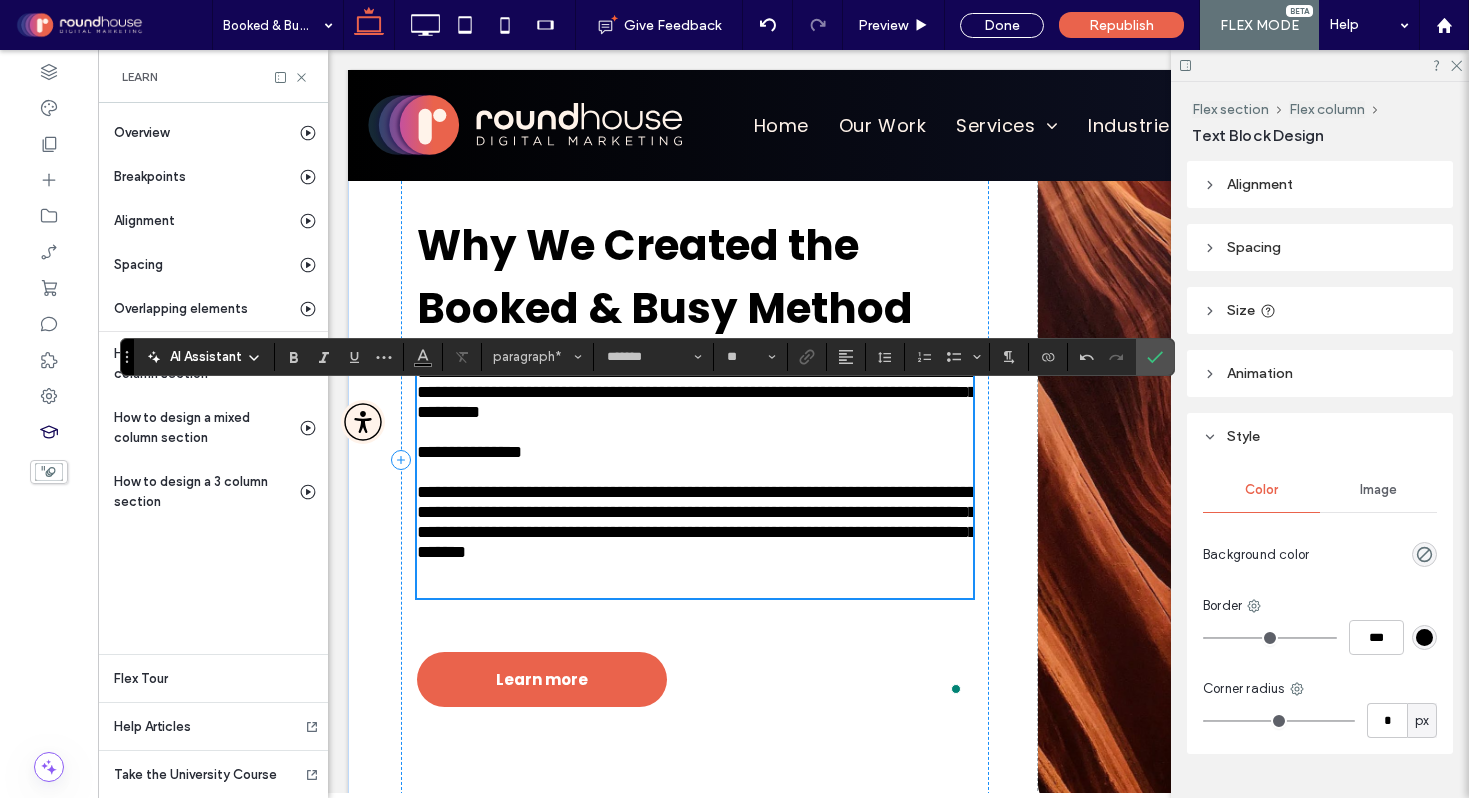 scroll, scrollTop: 486, scrollLeft: 0, axis: vertical 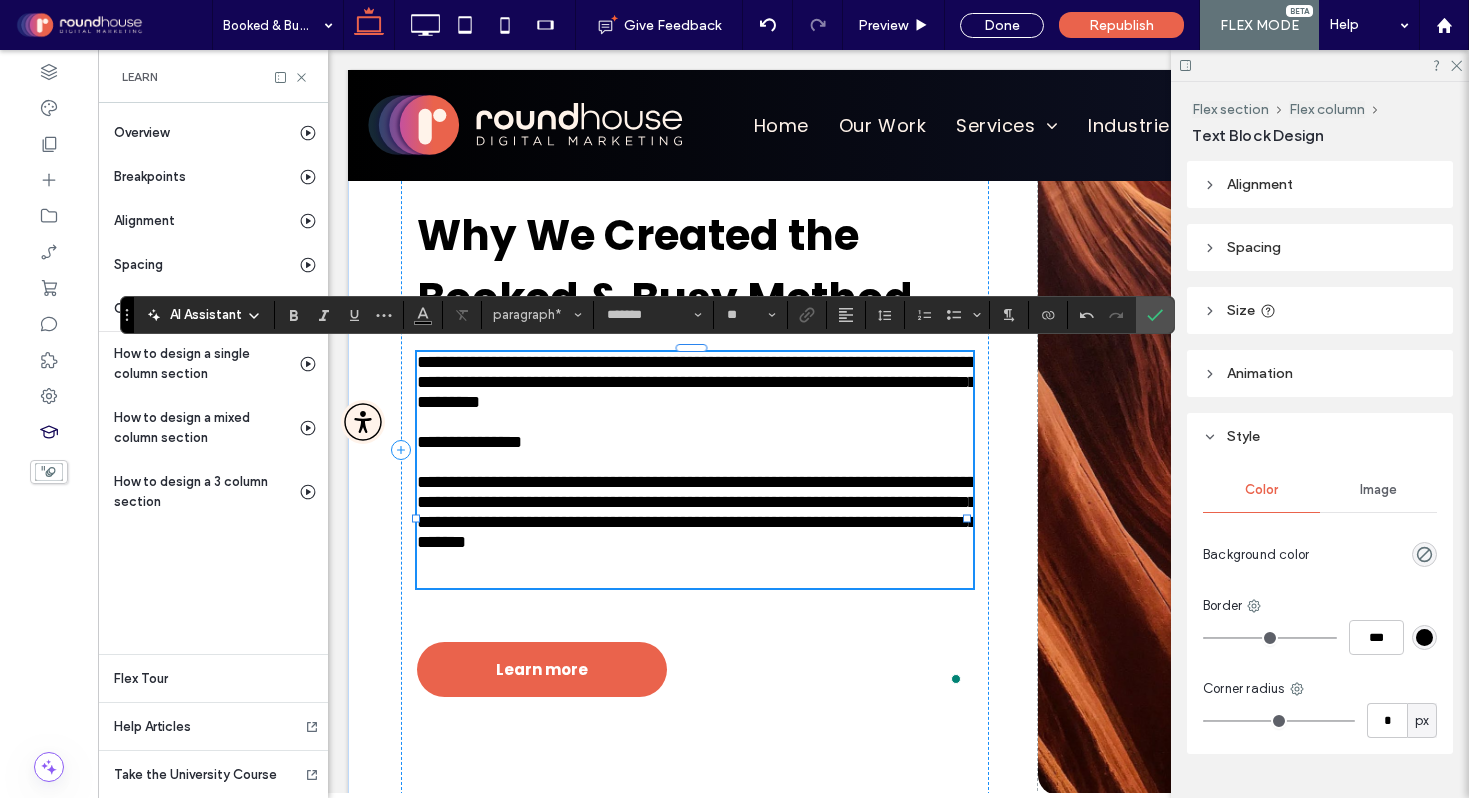 click at bounding box center (695, 570) 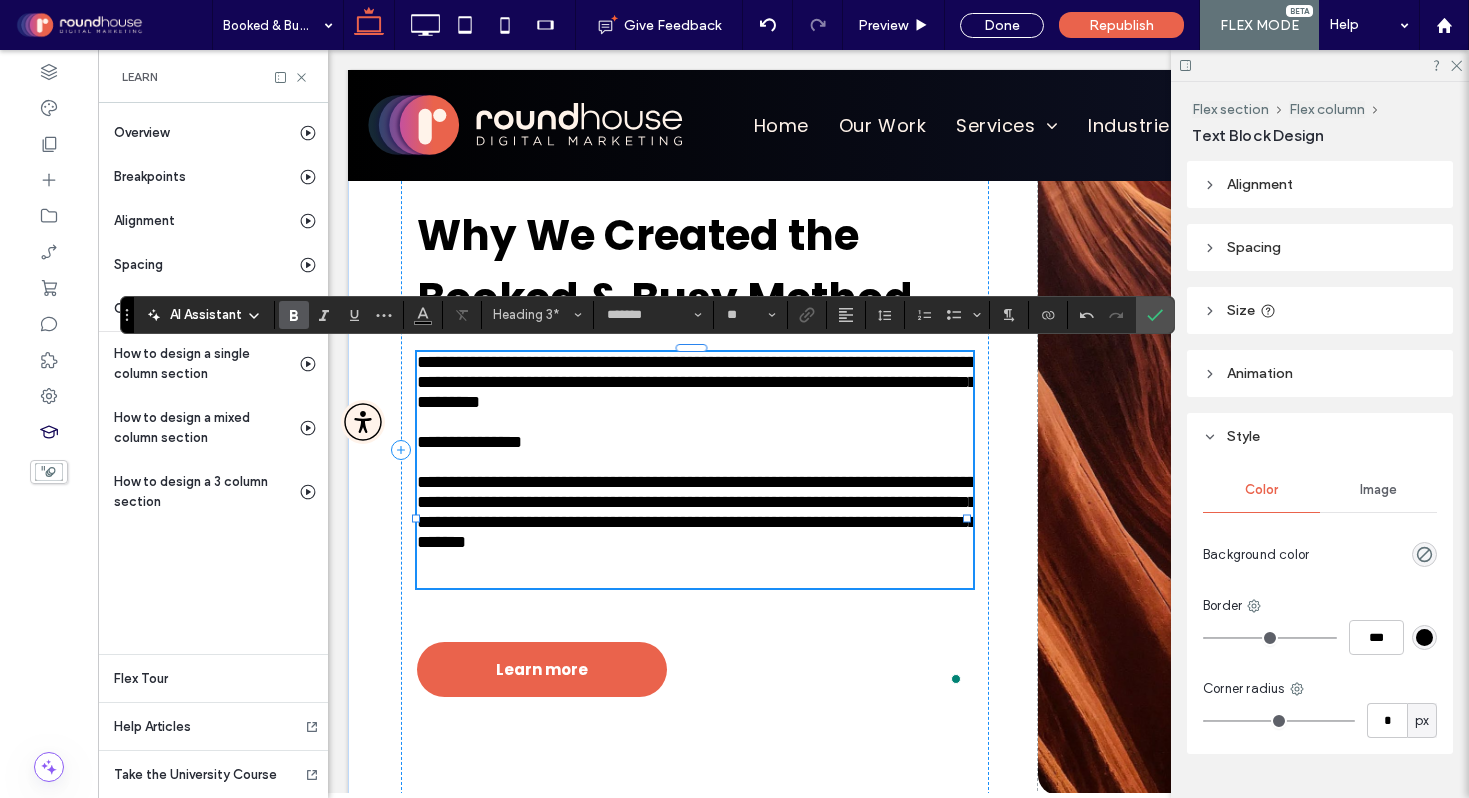 type on "**" 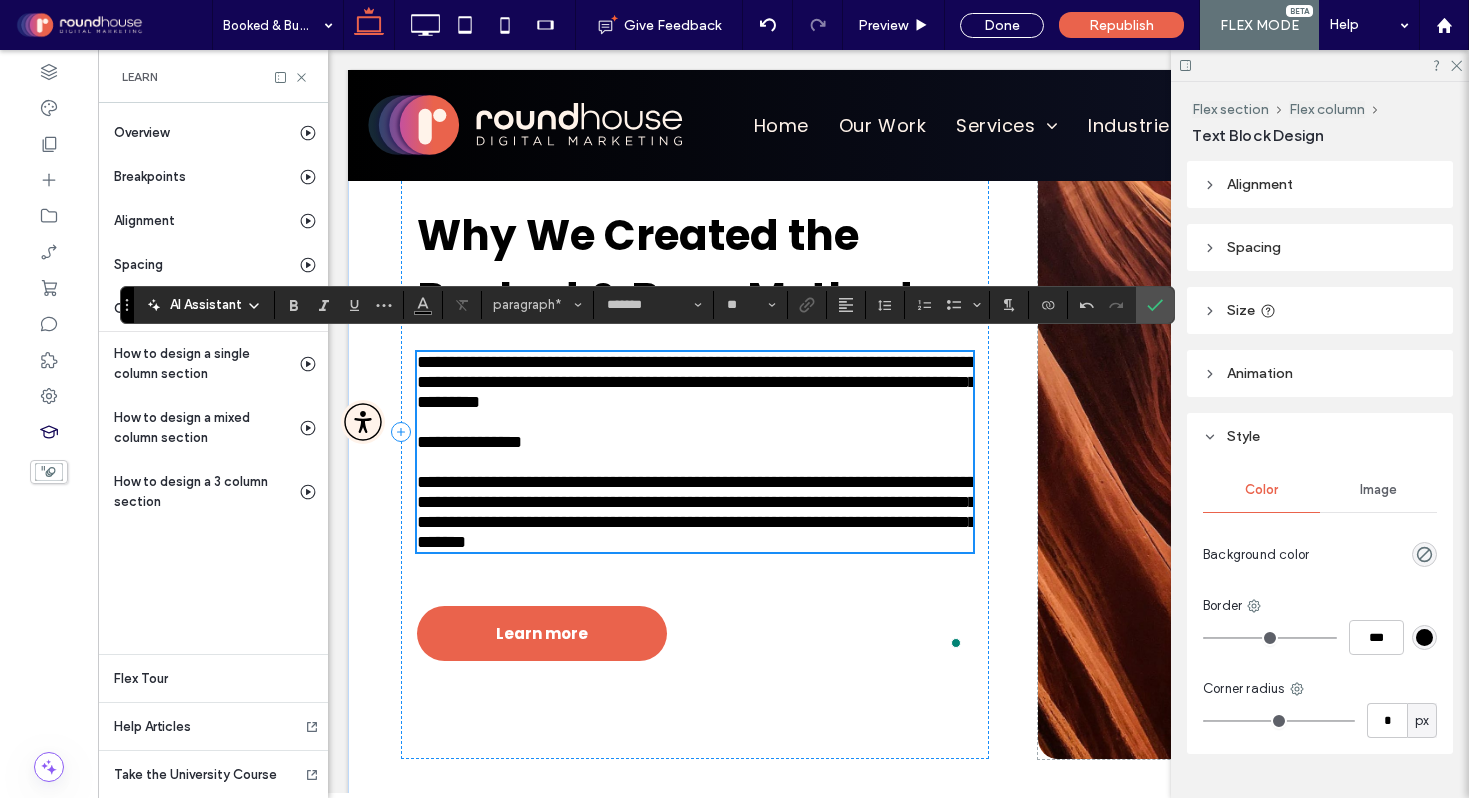 scroll, scrollTop: 500, scrollLeft: 0, axis: vertical 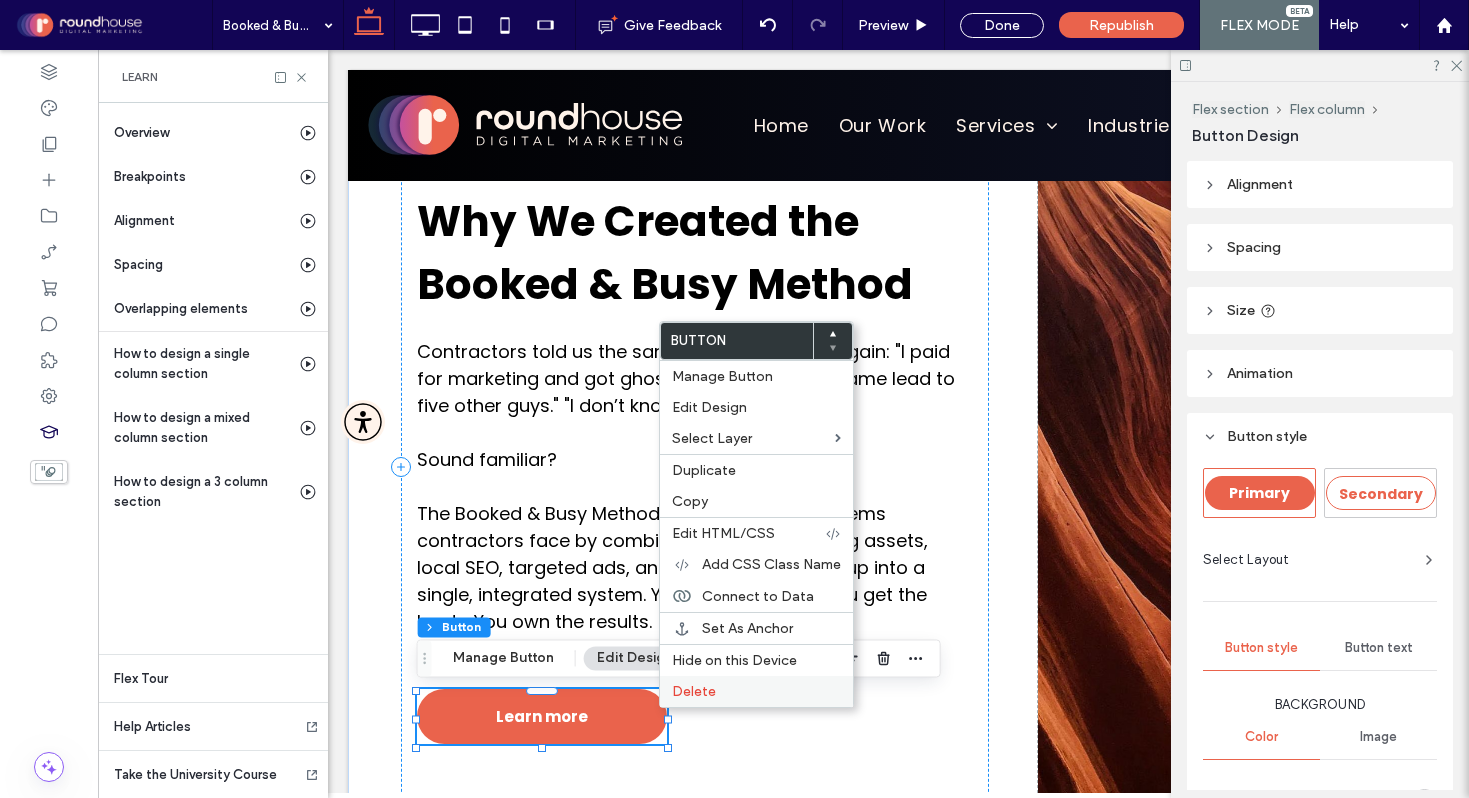 click on "Delete" at bounding box center [756, 691] 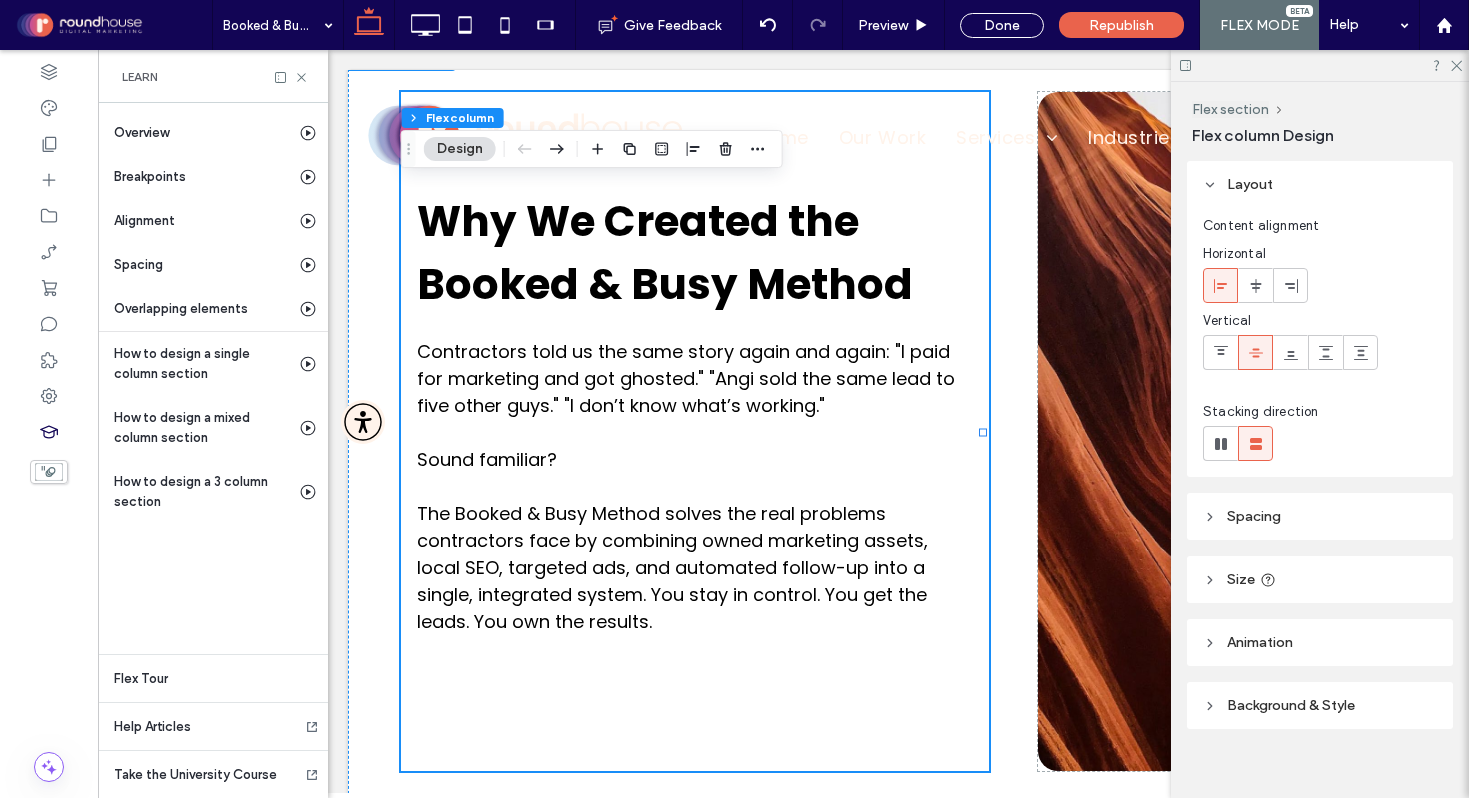 click at bounding box center [1320, 65] 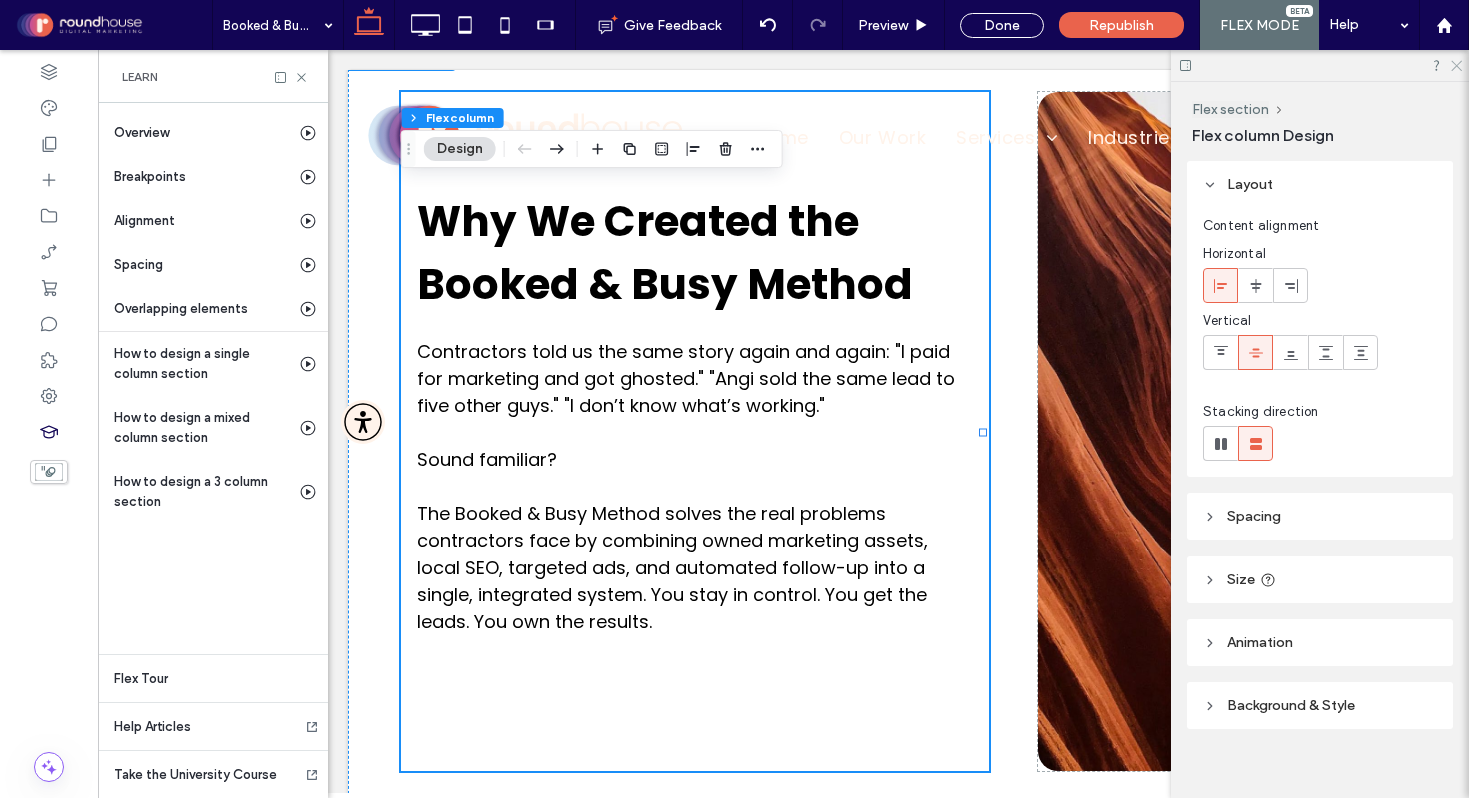 click 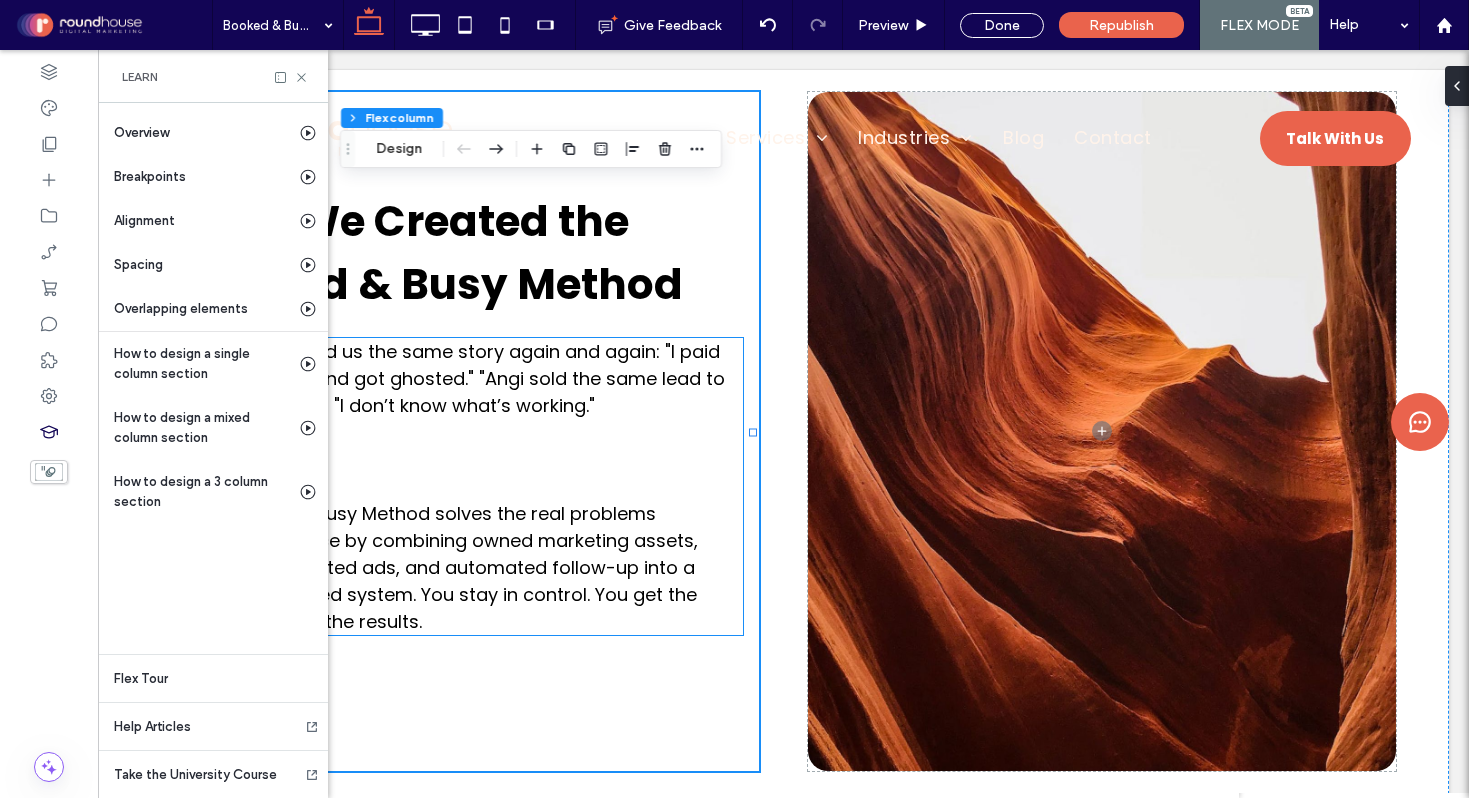 scroll, scrollTop: 0, scrollLeft: 0, axis: both 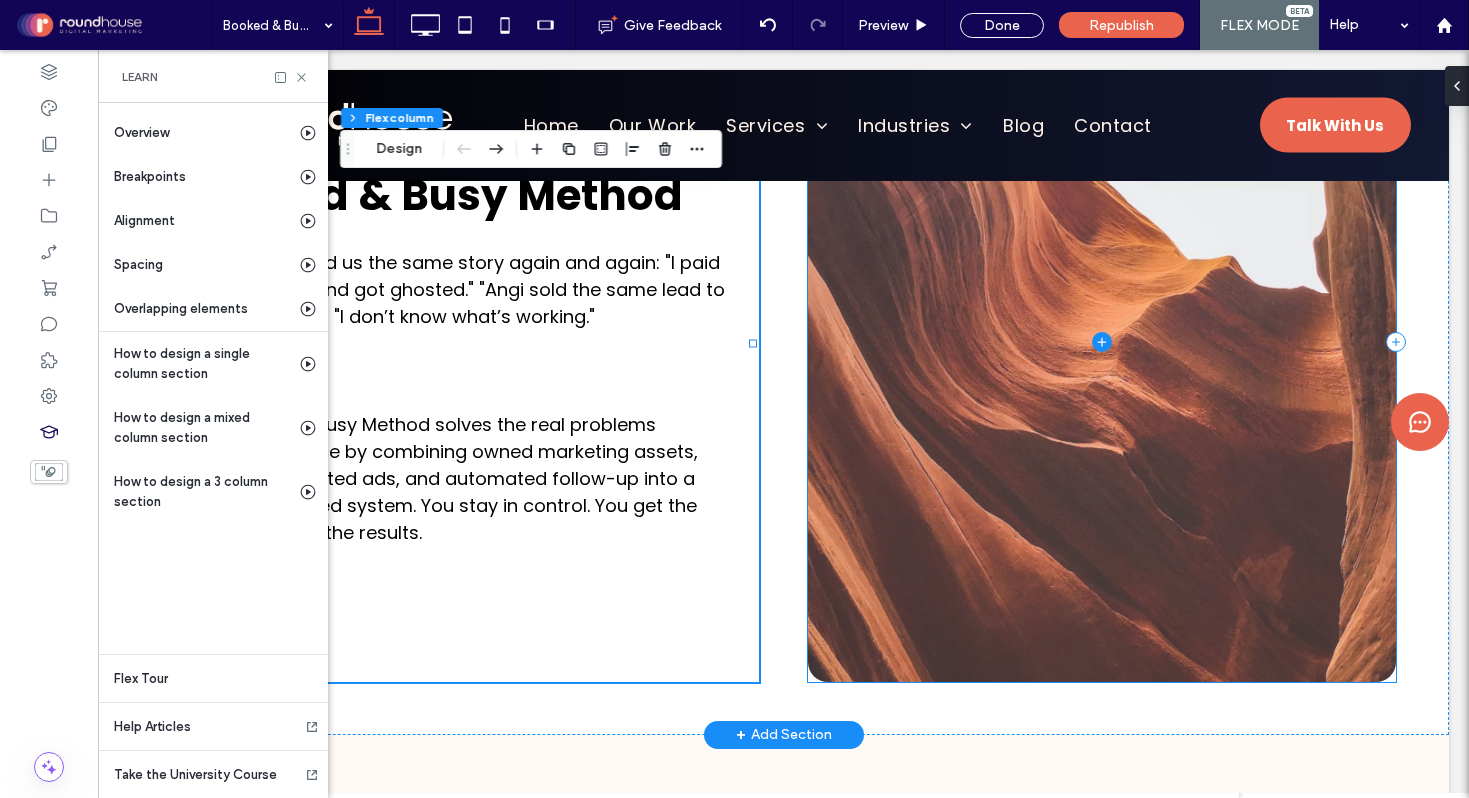 click at bounding box center [1102, 342] 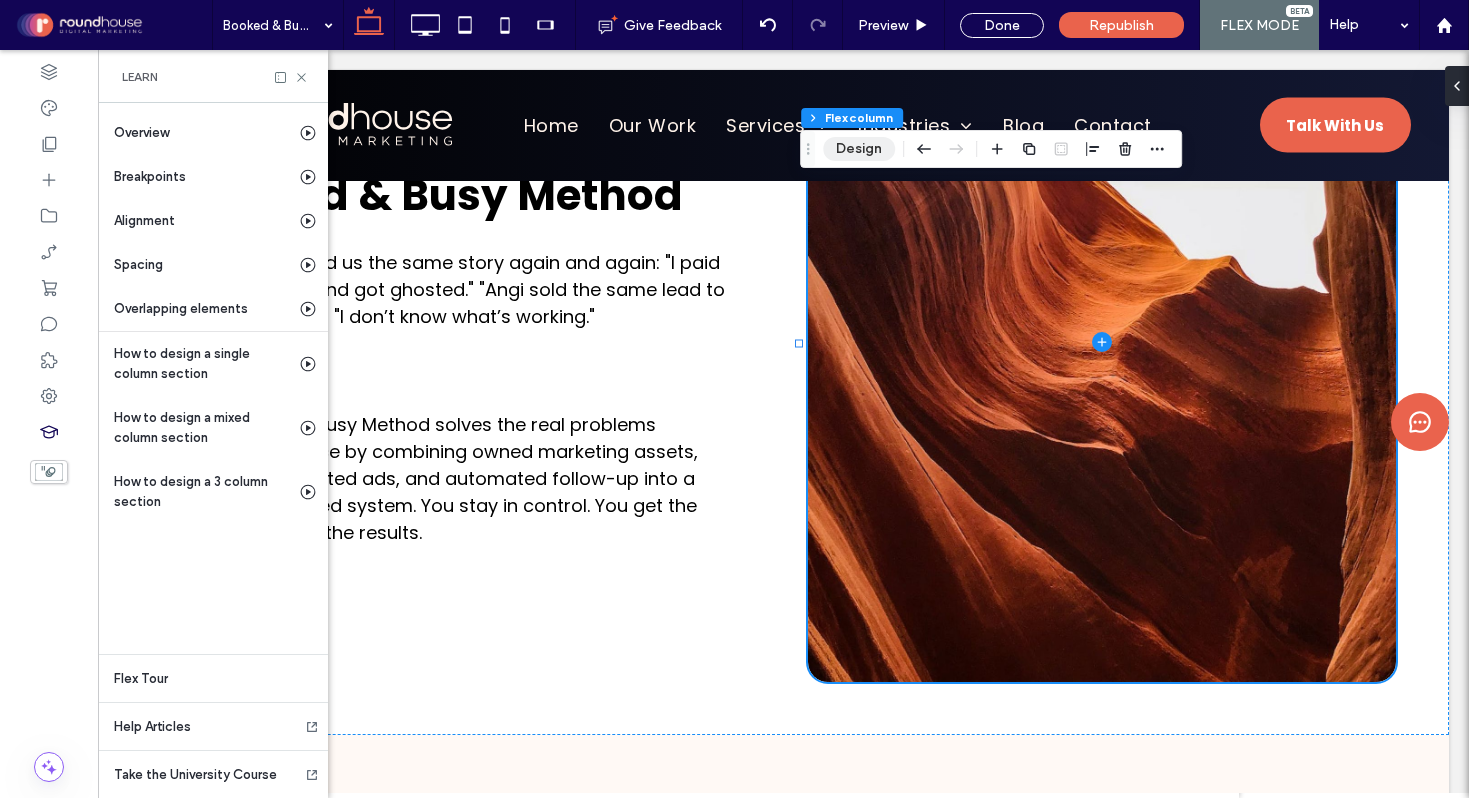 click on "Design" at bounding box center [859, 149] 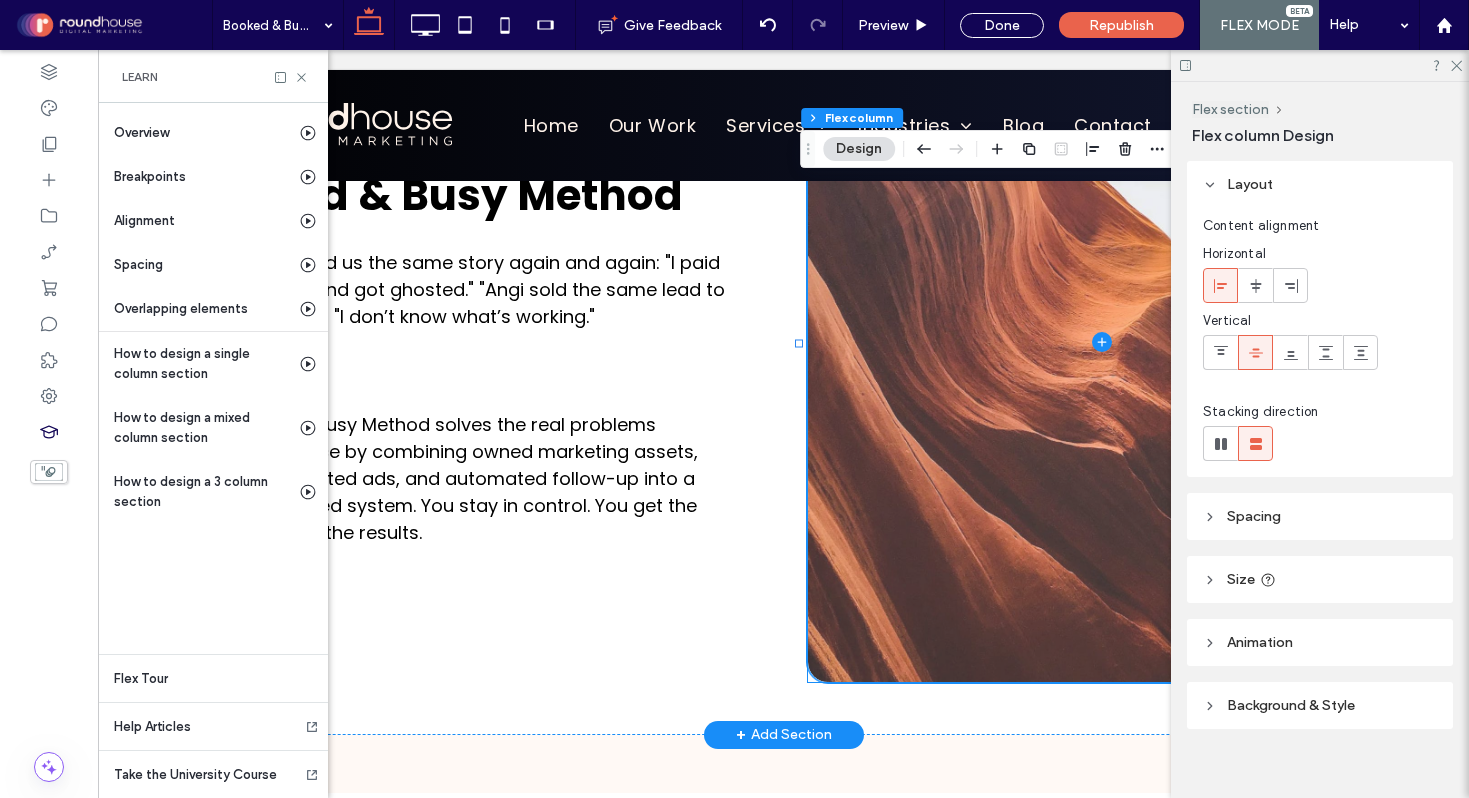 click at bounding box center (1102, 342) 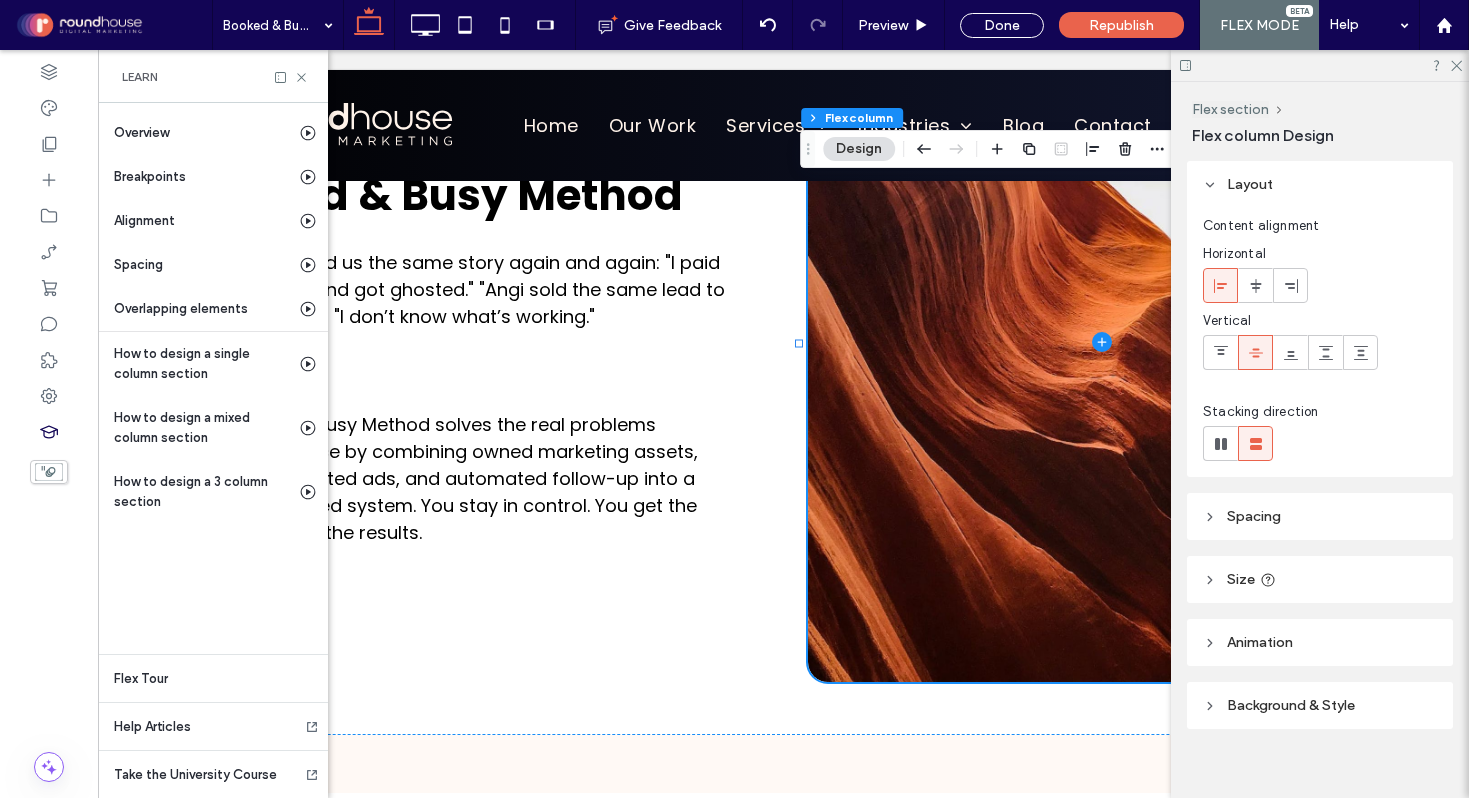 click 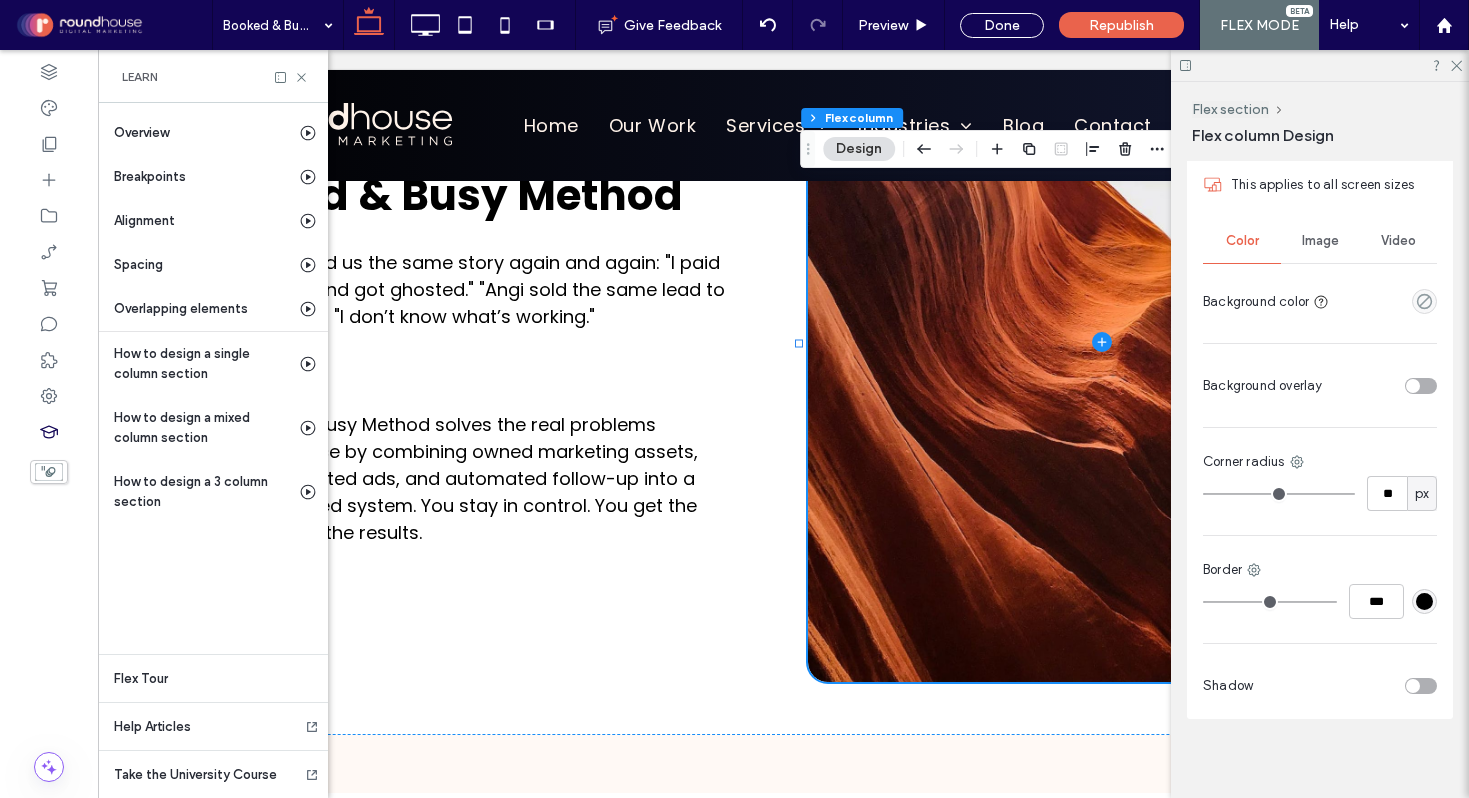 scroll, scrollTop: 570, scrollLeft: 0, axis: vertical 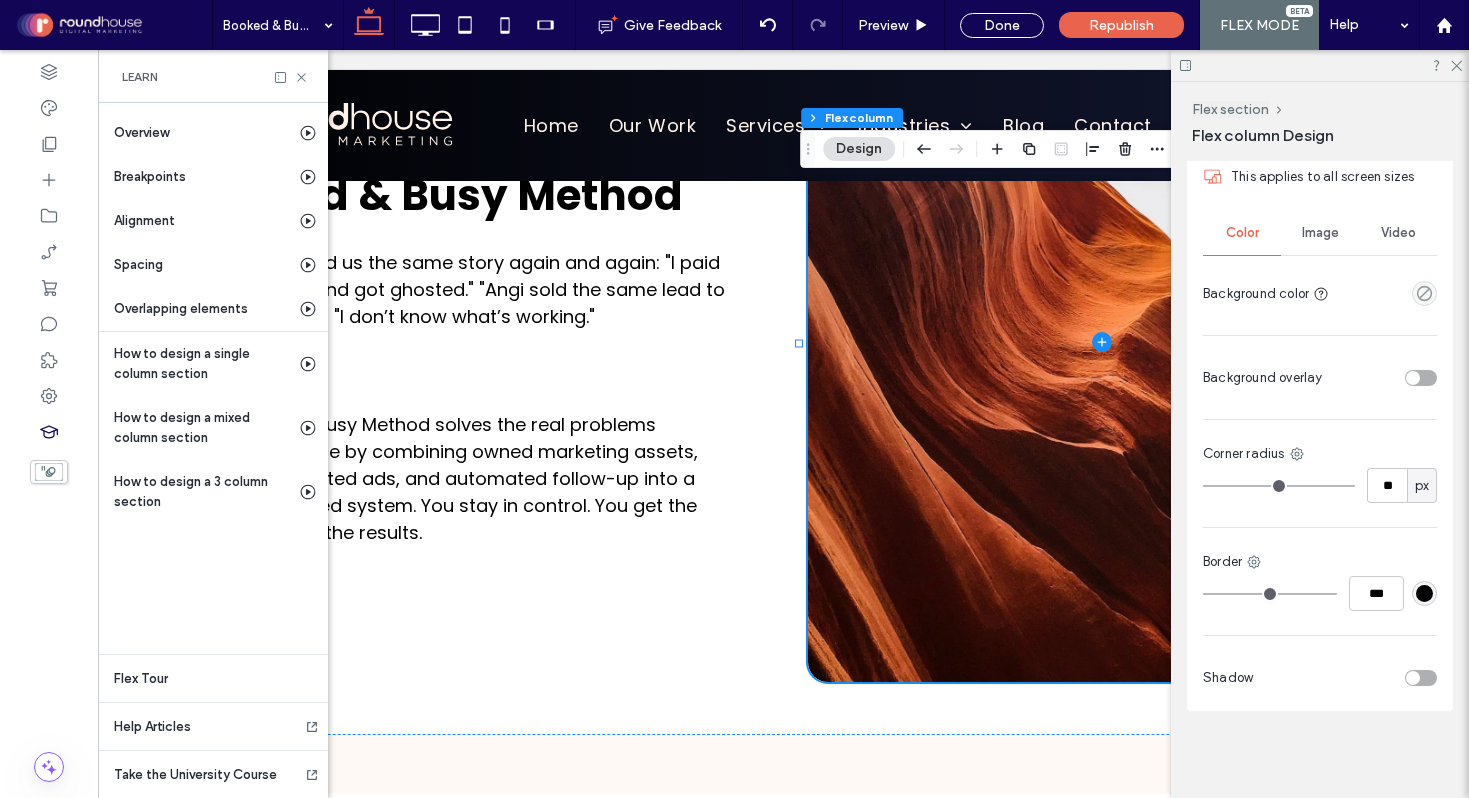 click on "Image" at bounding box center [1320, 233] 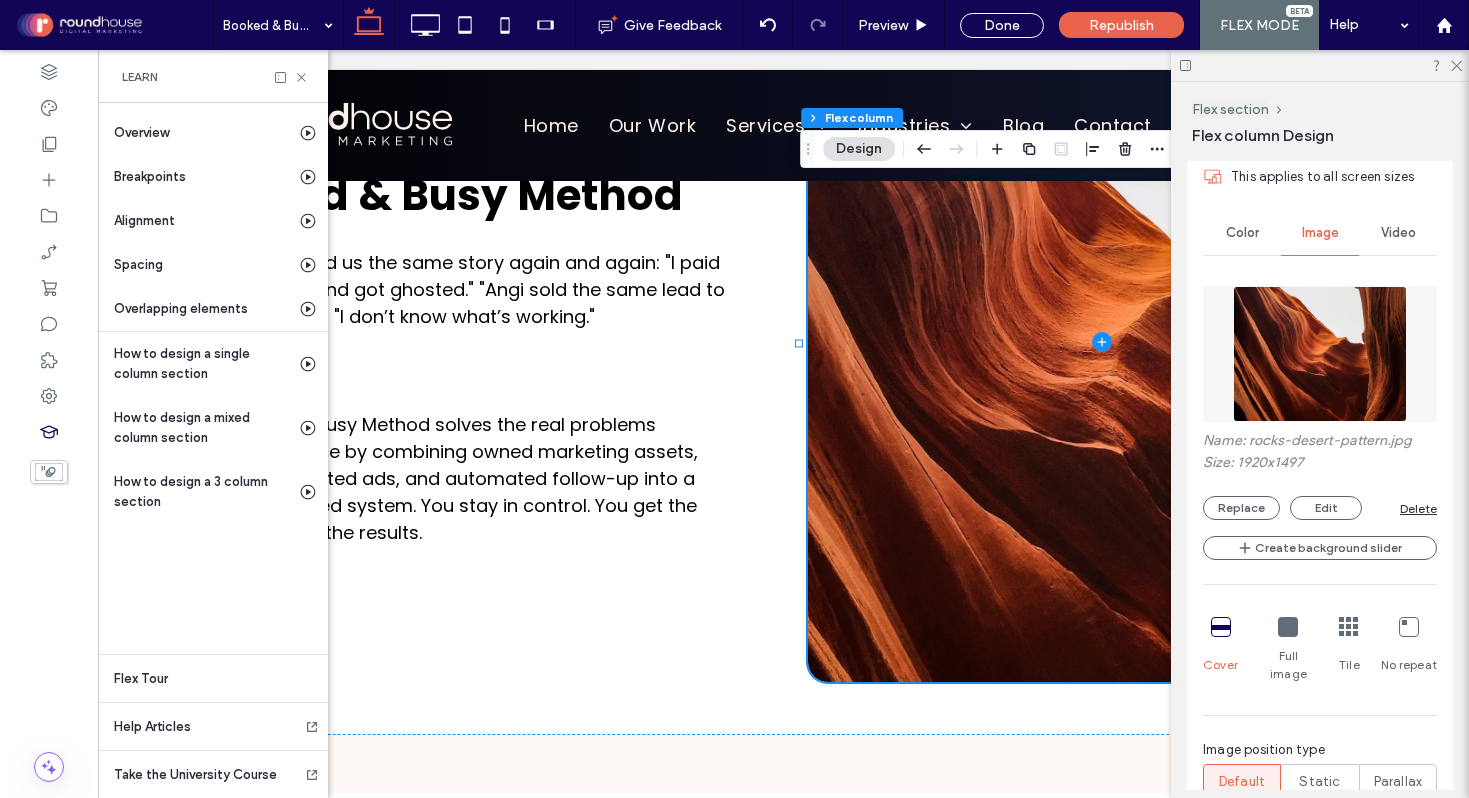 click at bounding box center (1320, 354) 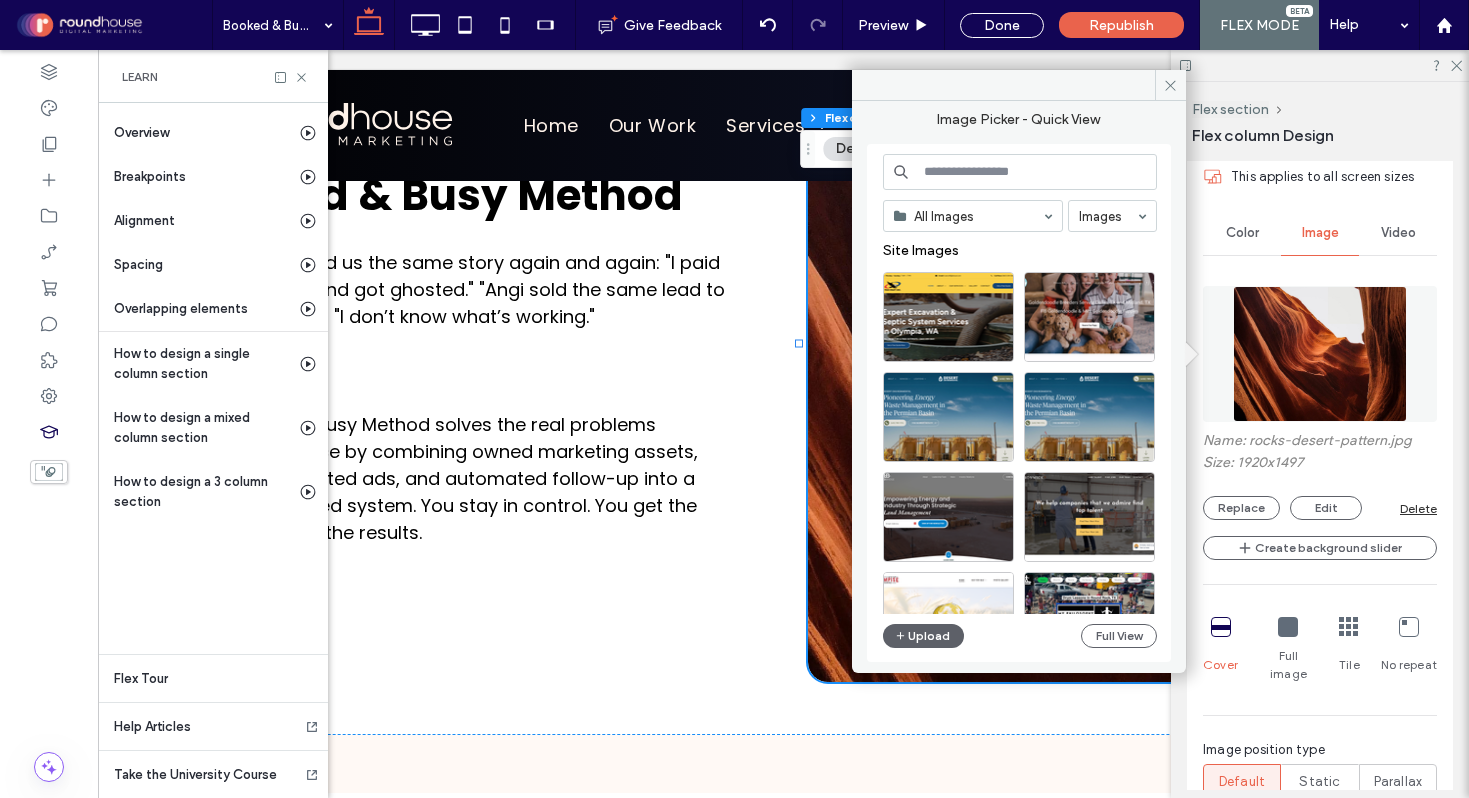 click at bounding box center [1020, 172] 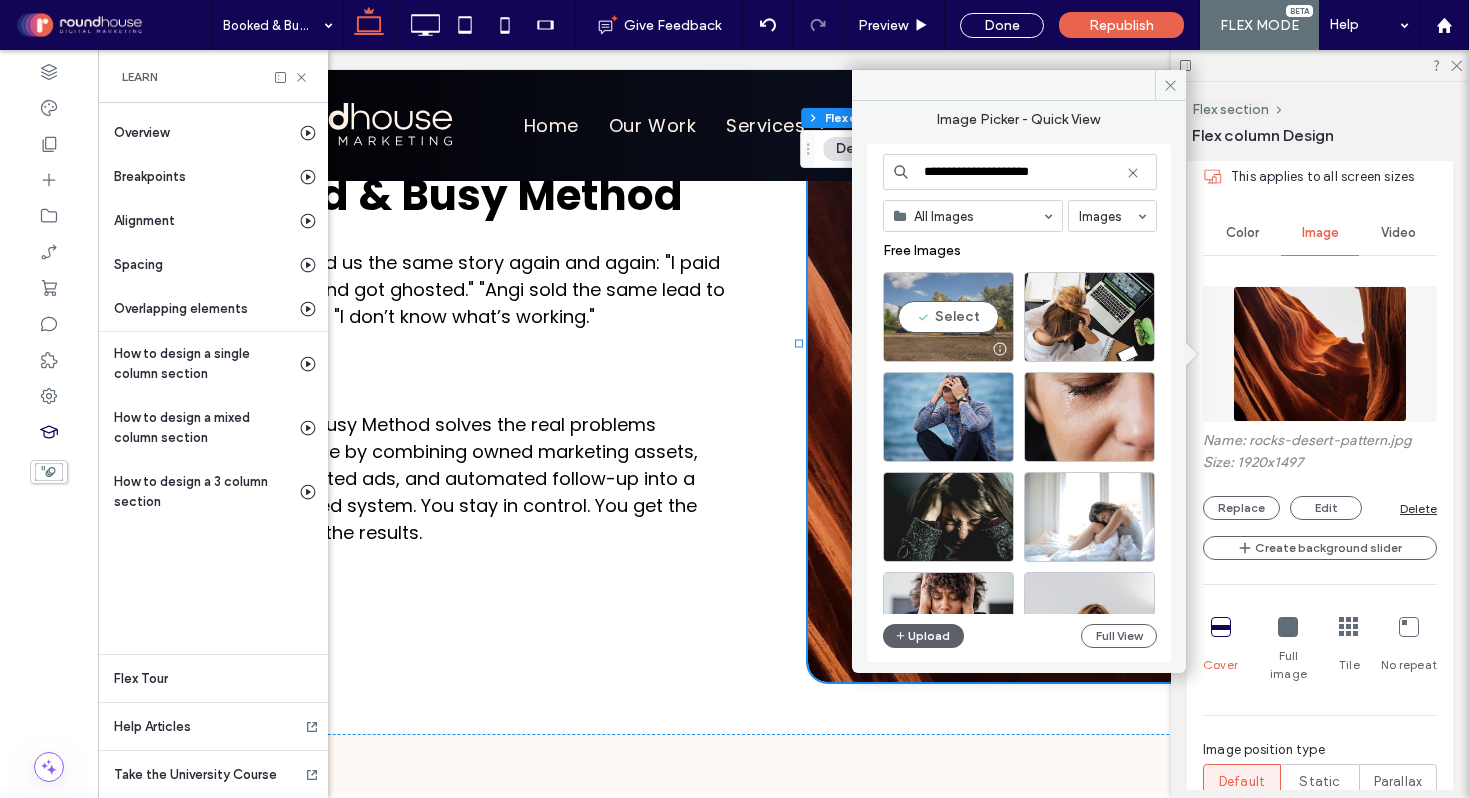 type on "**********" 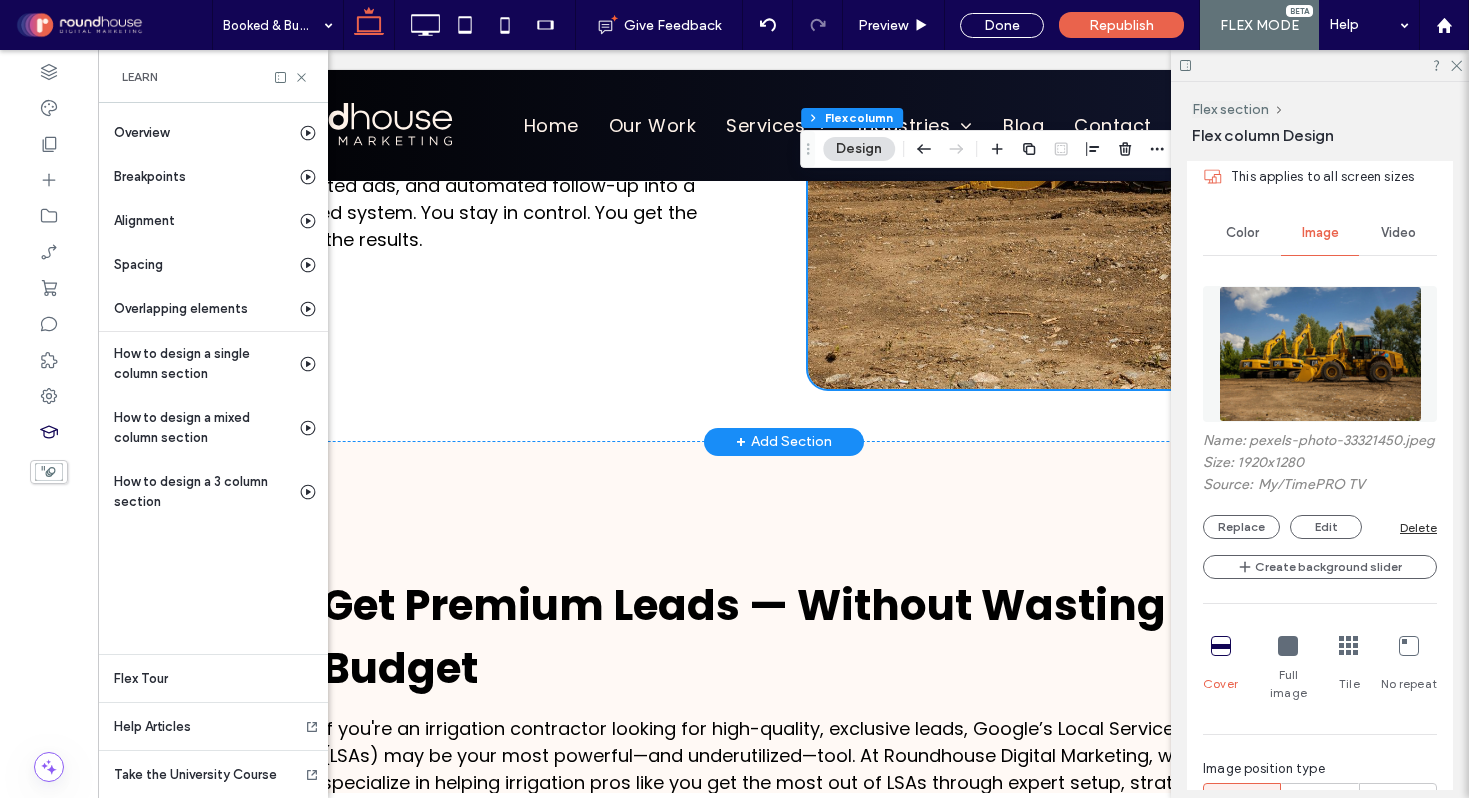 scroll, scrollTop: 895, scrollLeft: 0, axis: vertical 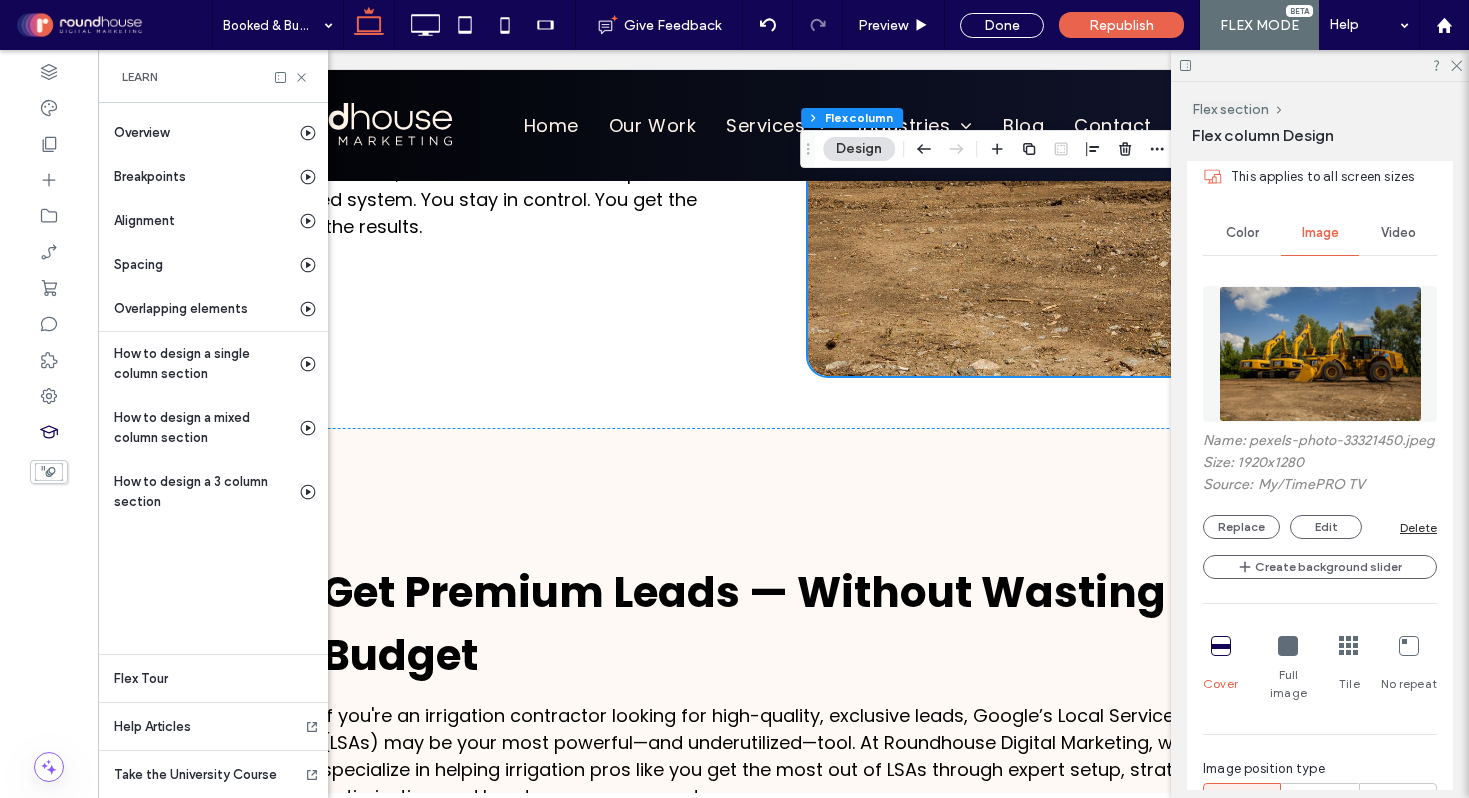 click on "Get Premium Leads — Without Wasting Budget
If you're an irrigation contractor looking for high-quality, exclusive leads, Google’s Local Services Ads (LSAs) may be your most powerful—and underutilized—tool. At Roundhouse Digital Marketing, we specialize in helping irrigation pros like you get the most out of LSAs through expert setup, strategic optimization, and hands-on management.   Why Local Services Ads Work So Well for Irrigation Companies
Local Services Ads put your business at the very top of Google— above standard ads and map listings . When homeowners search for services like "sprinkler repair near me" or "irrigation system installation," LSAs show your business first, backed by Google’s trust badge and customer reviews. But there’s a catch:
just being listed isn’t enough . Without the right setup and strategy, your competitors will get the calls—even if you’re paying for the same clicks.         Get Your Free Local SEO Report
Click To Paste" at bounding box center (783, 818) 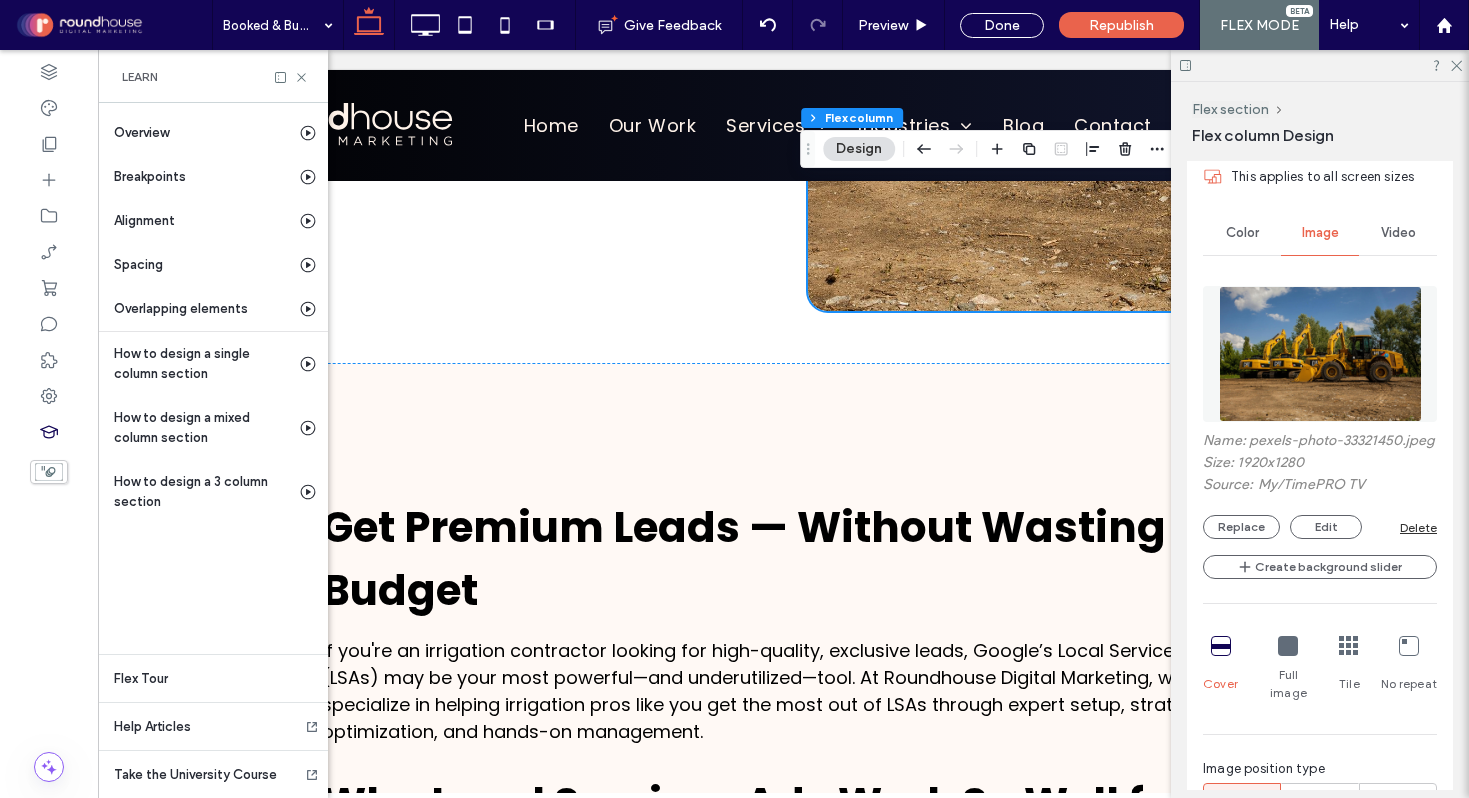 scroll, scrollTop: 963, scrollLeft: 0, axis: vertical 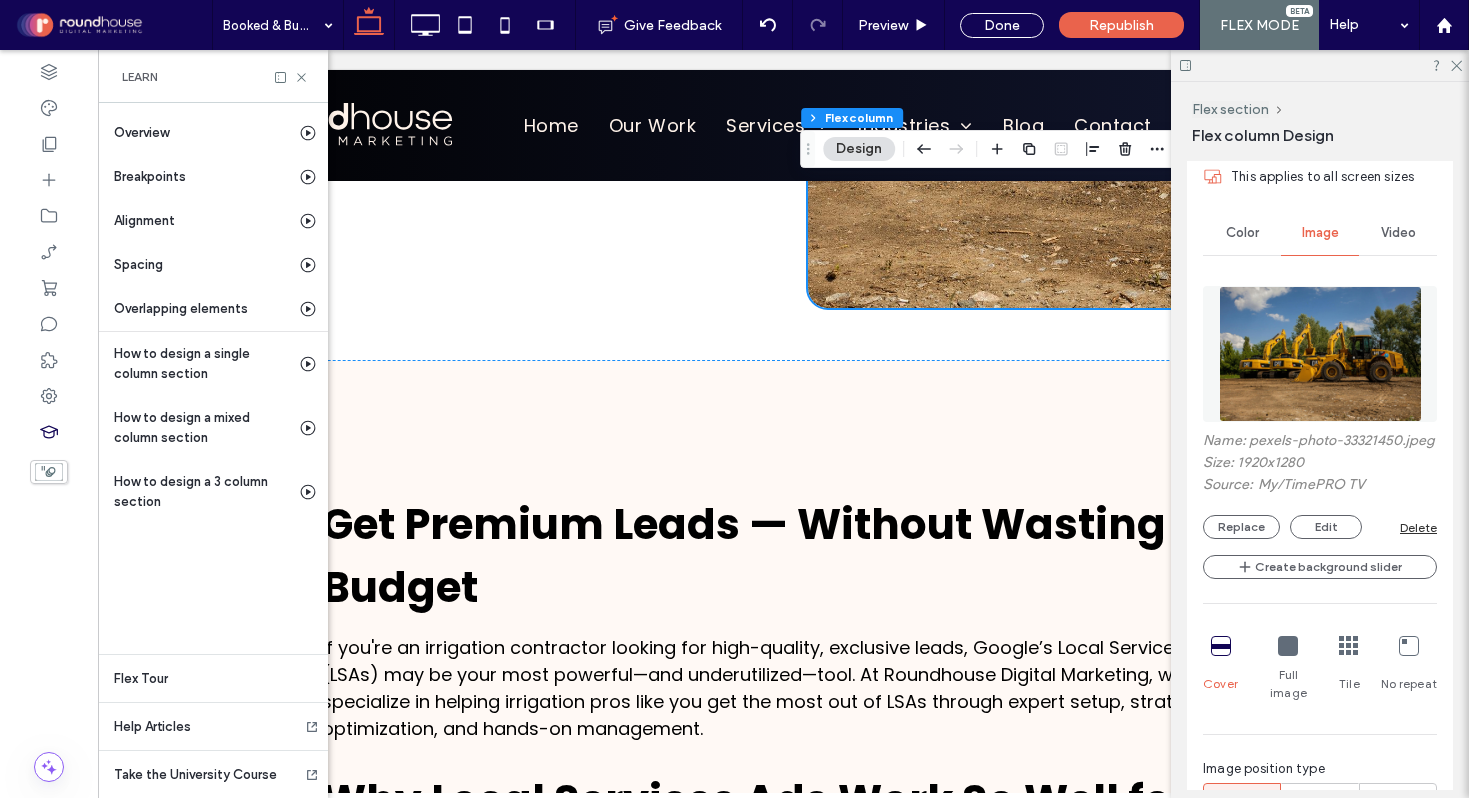 click on "Get Premium Leads — Without Wasting Budget
If you're an irrigation contractor looking for high-quality, exclusive leads, Google’s Local Services Ads (LSAs) may be your most powerful—and underutilized—tool. At Roundhouse Digital Marketing, we specialize in helping irrigation pros like you get the most out of LSAs through expert setup, strategic optimization, and hands-on management.   Why Local Services Ads Work So Well for Irrigation Companies
Local Services Ads put your business at the very top of Google— above standard ads and map listings . When homeowners search for services like "sprinkler repair near me" or "irrigation system installation," LSAs show your business first, backed by Google’s trust badge and customer reviews. But there’s a catch:
just being listed isn’t enough . Without the right setup and strategy, your competitors will get the calls—even if you’re paying for the same clicks.         Get Your Free Local SEO Report
Click To Paste" at bounding box center [783, 750] 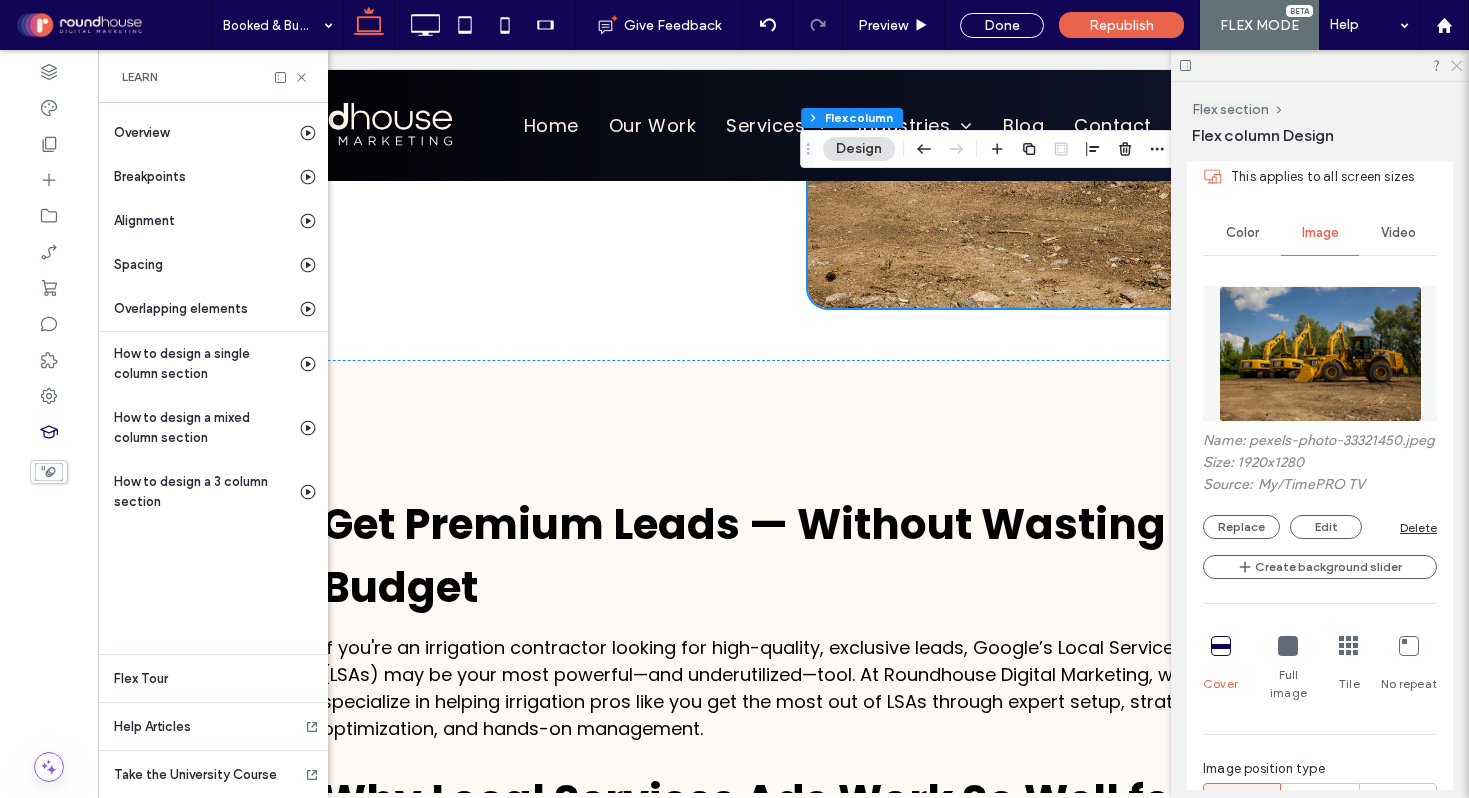 click 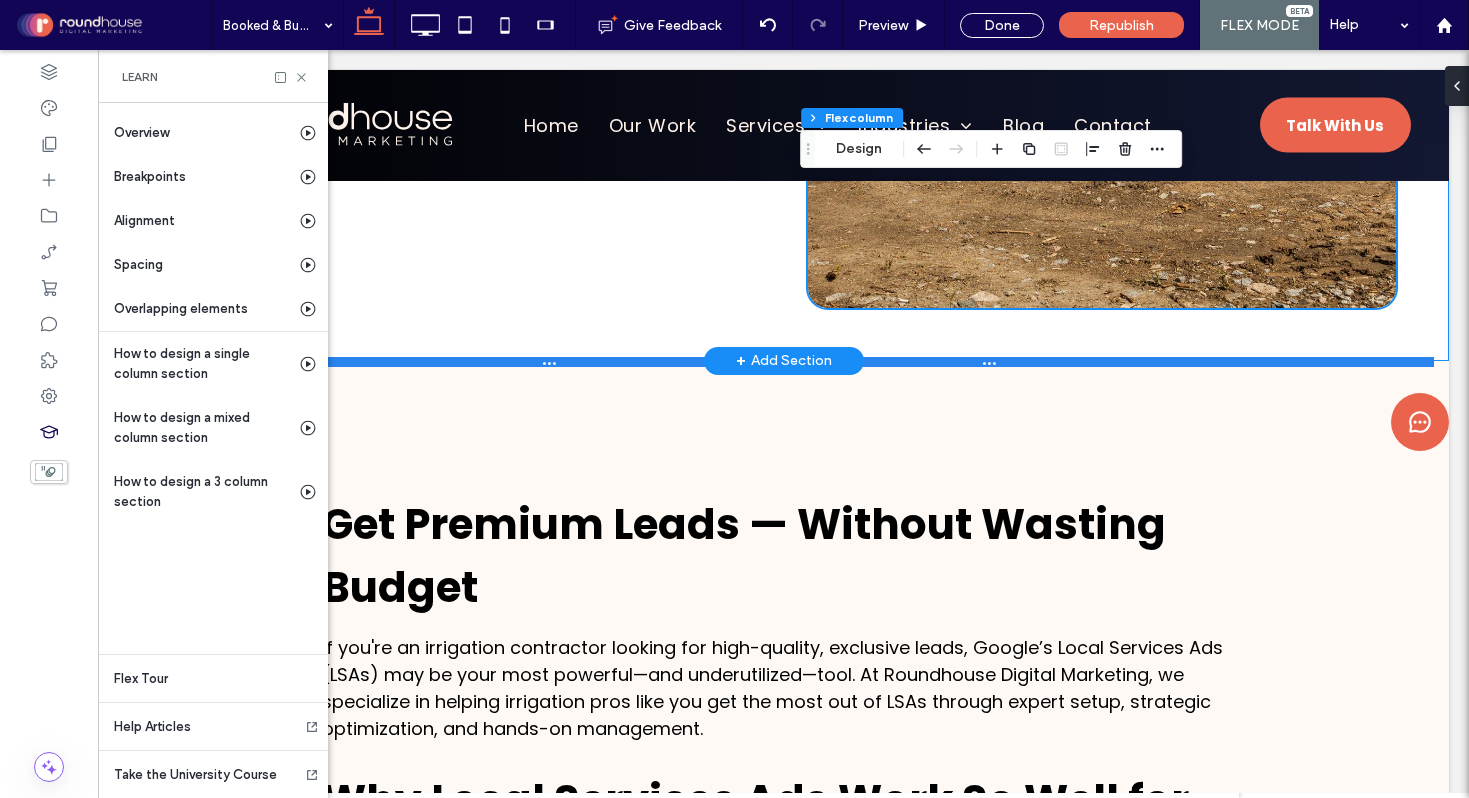 click at bounding box center [776, 362] 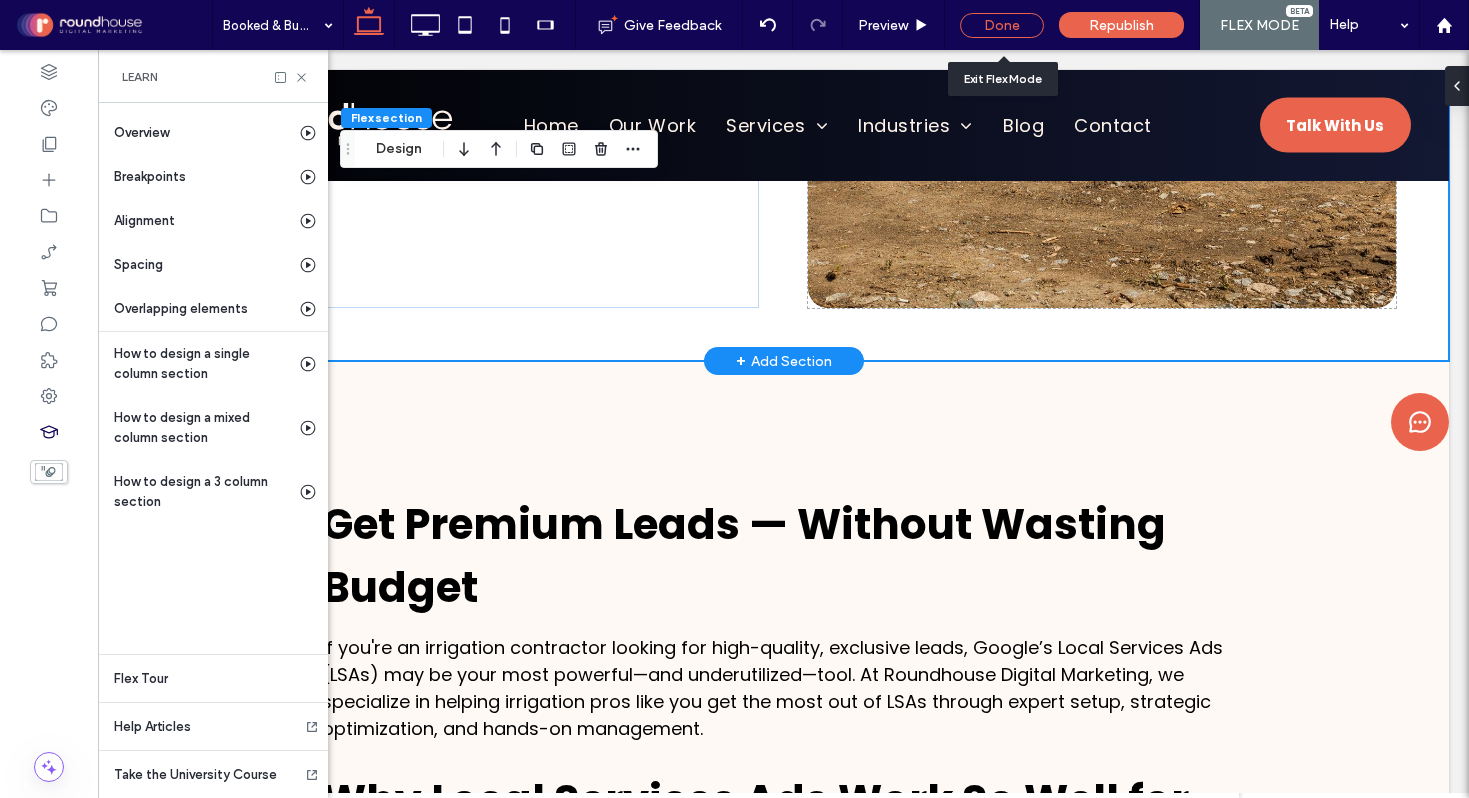 click on "Done" at bounding box center [1002, 25] 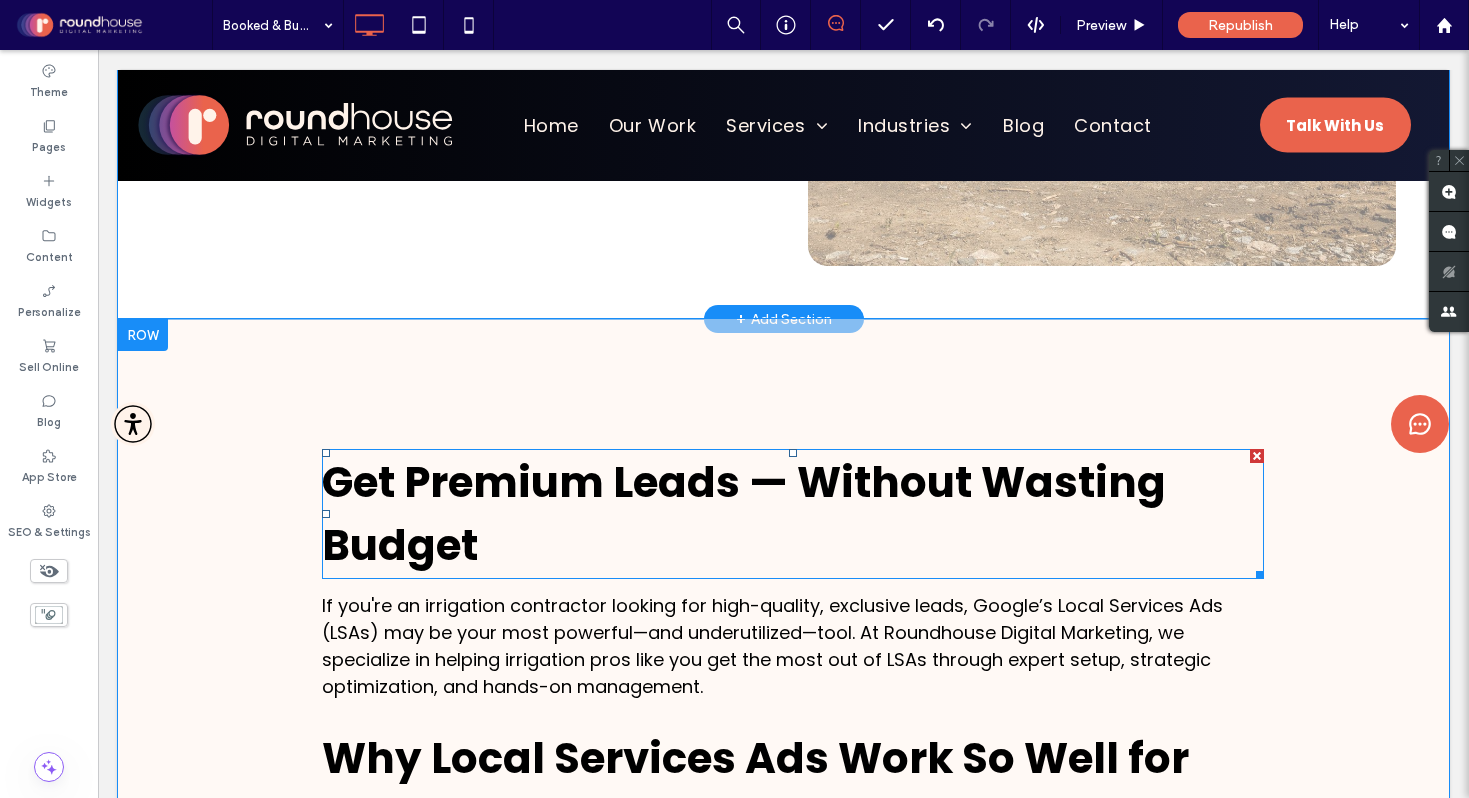 scroll, scrollTop: 1025, scrollLeft: 0, axis: vertical 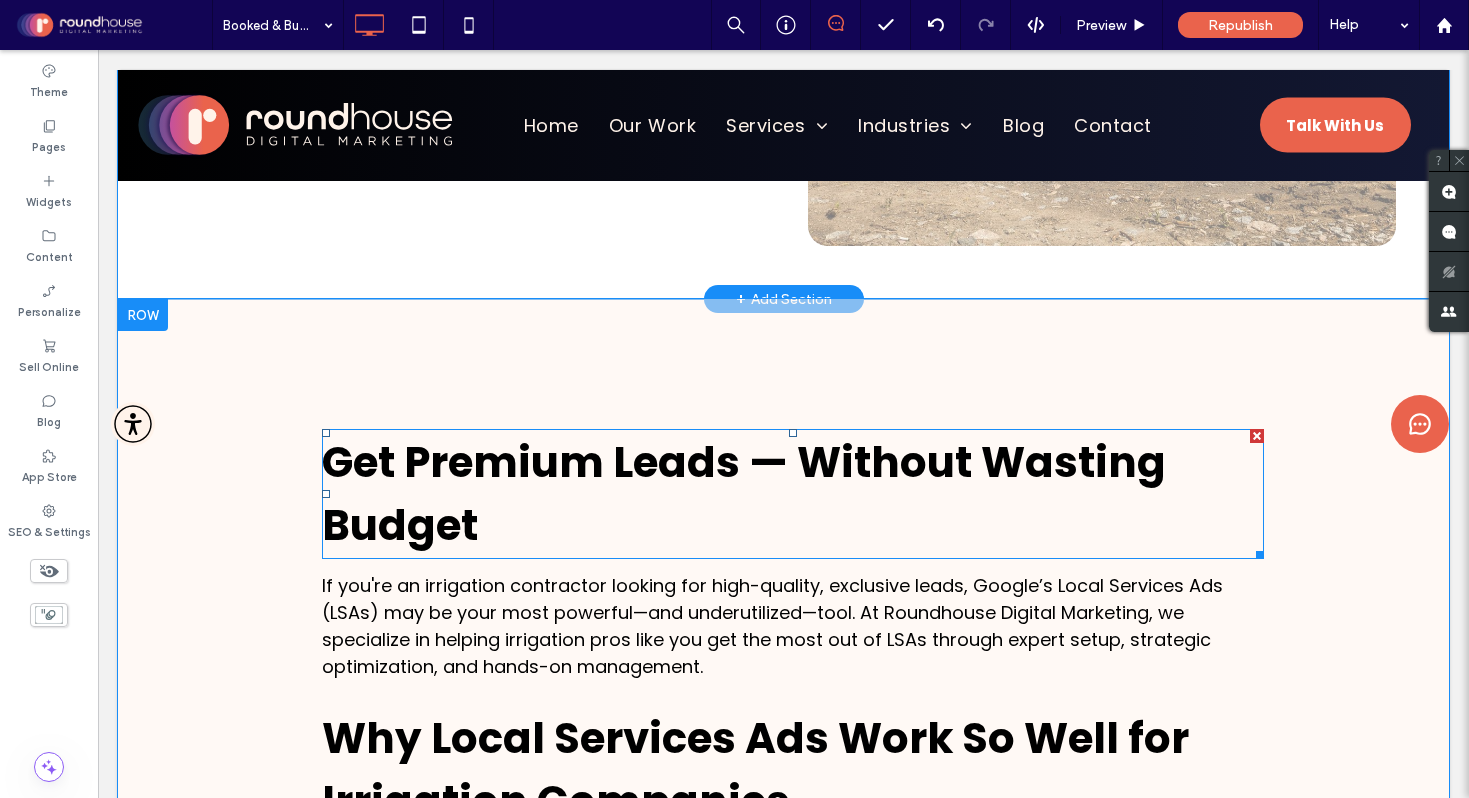 click on "Get Premium Leads — Without Wasting Budget" at bounding box center [744, 494] 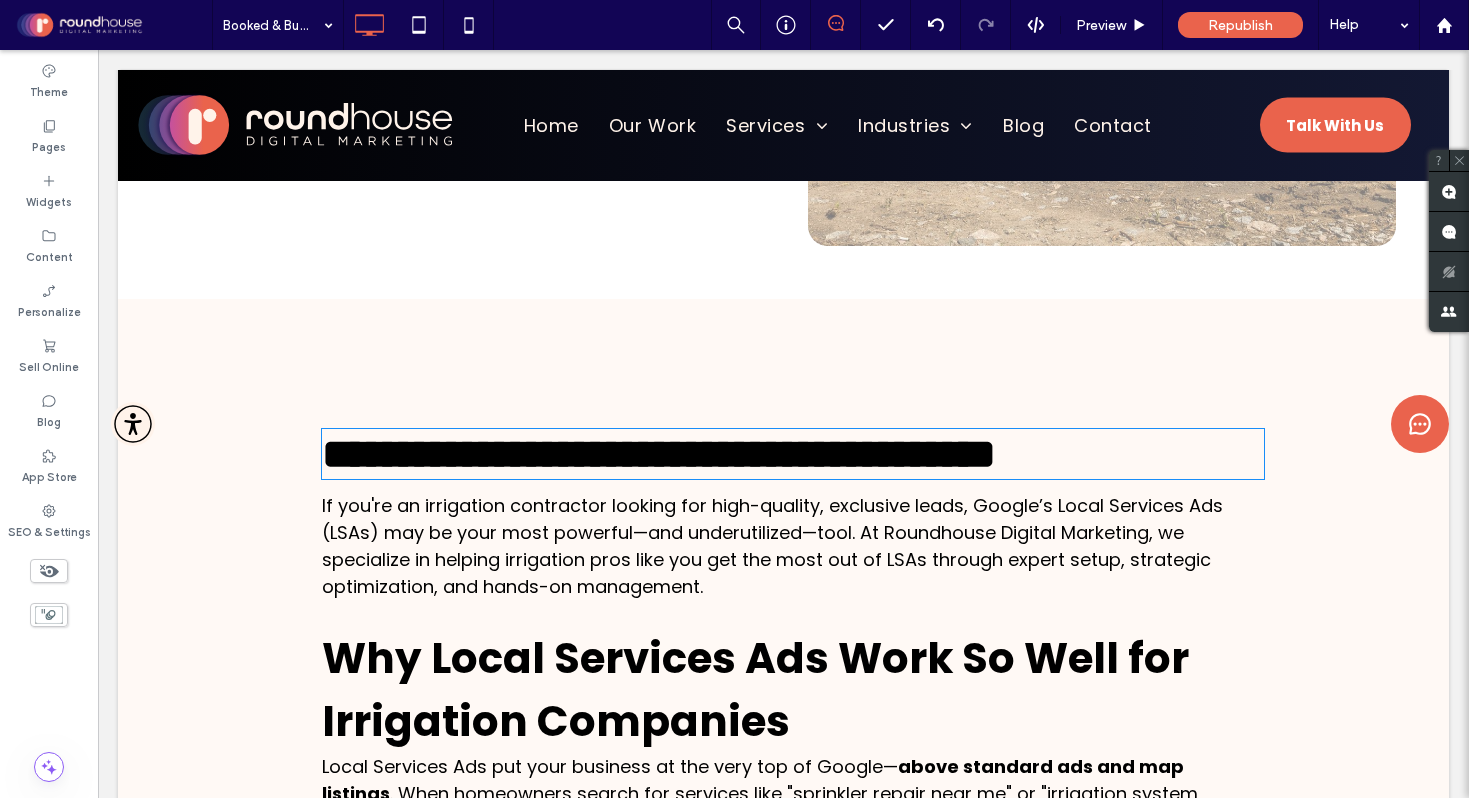 click on "**********" at bounding box center [783, 648] 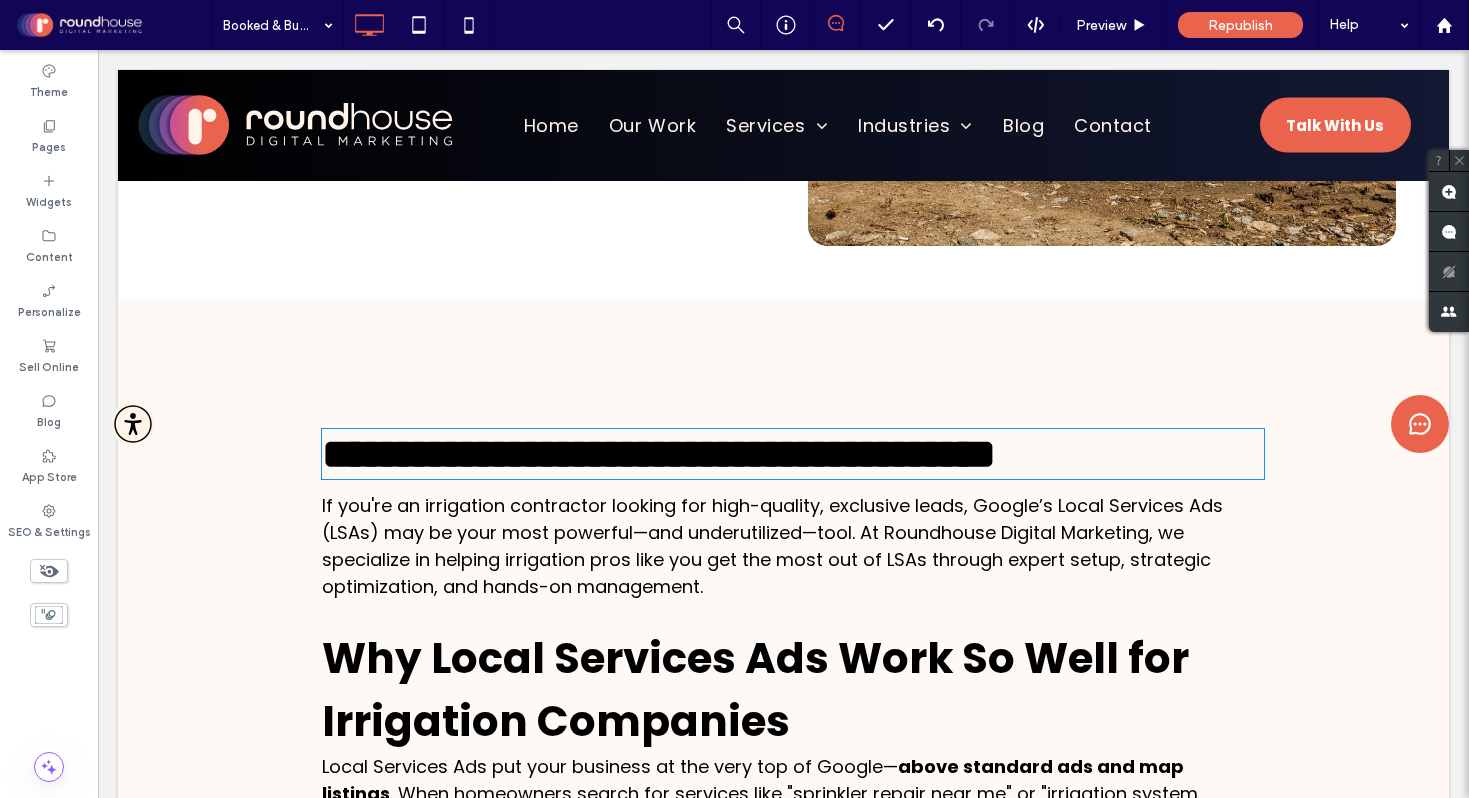 click at bounding box center [726, 817] 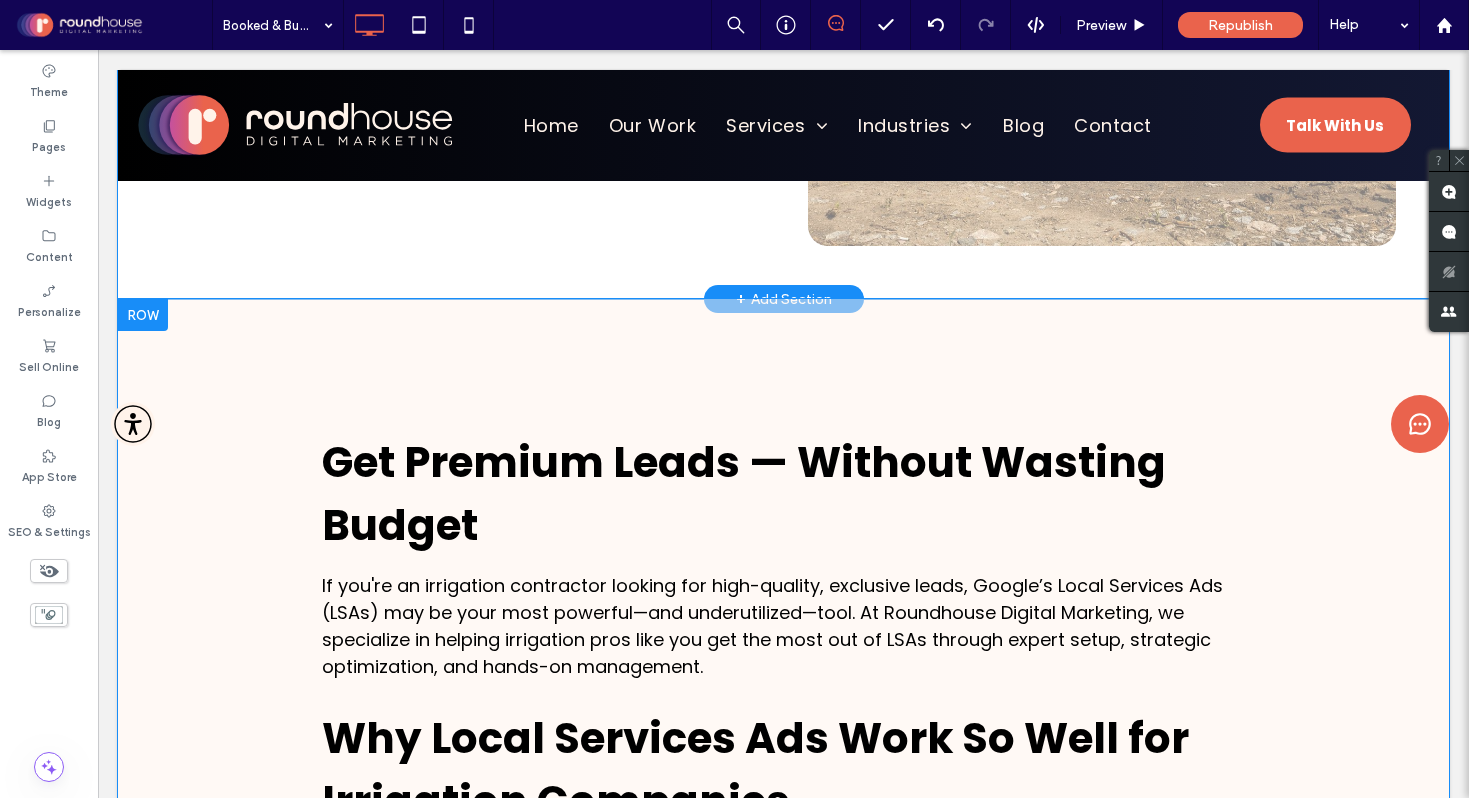 click on "+ Add Section" at bounding box center (784, 299) 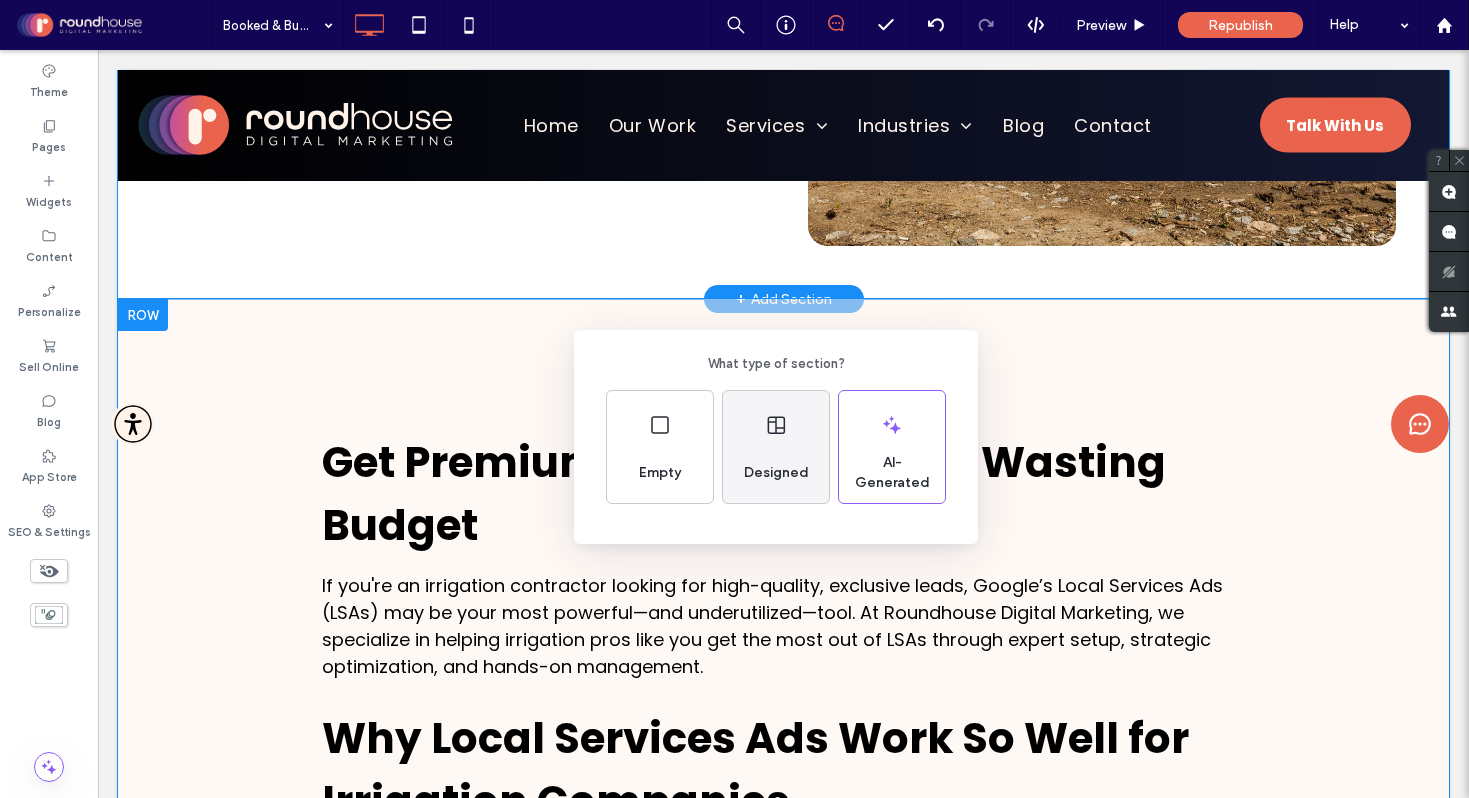 click on "Designed" at bounding box center [776, 447] 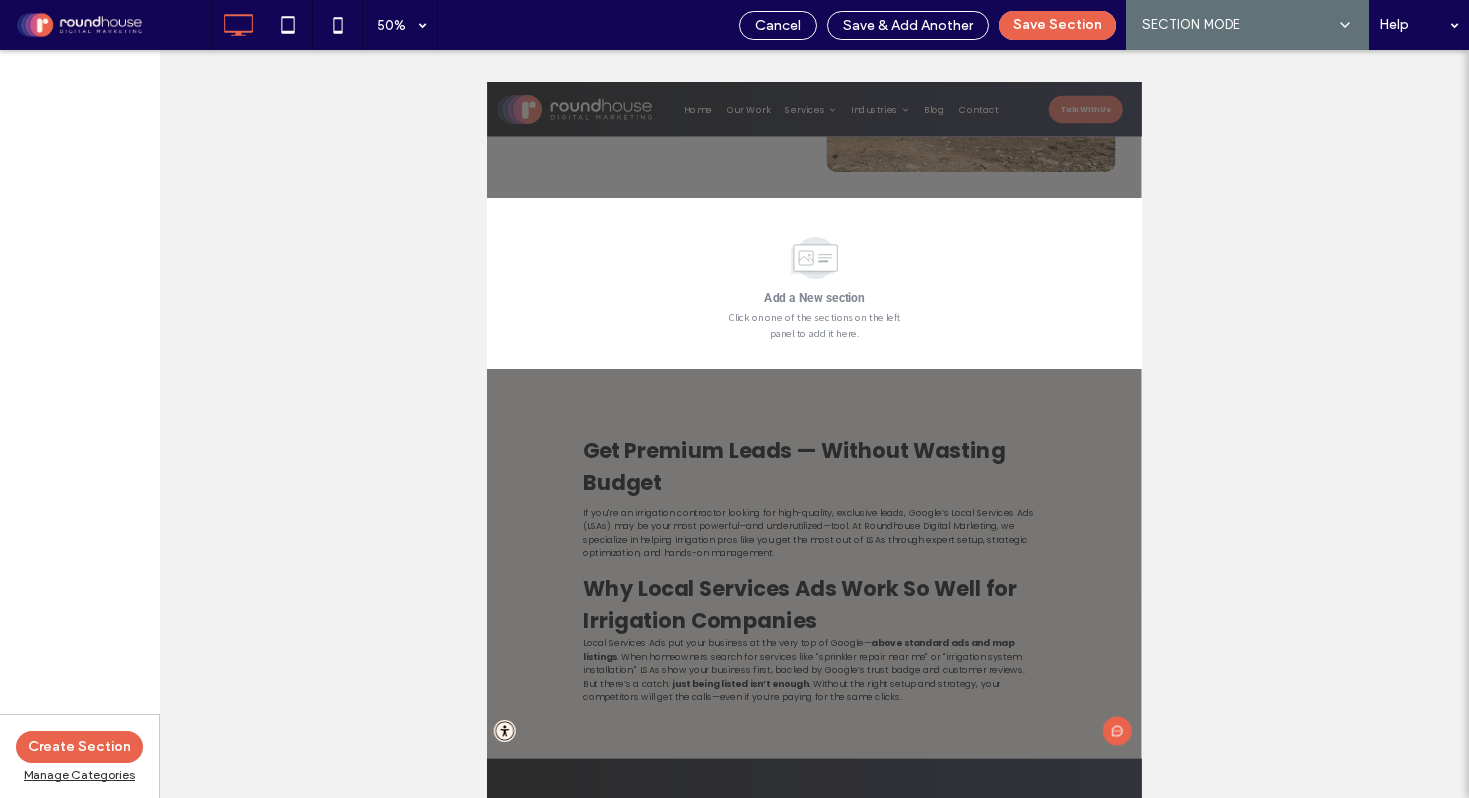 scroll, scrollTop: 1021, scrollLeft: 0, axis: vertical 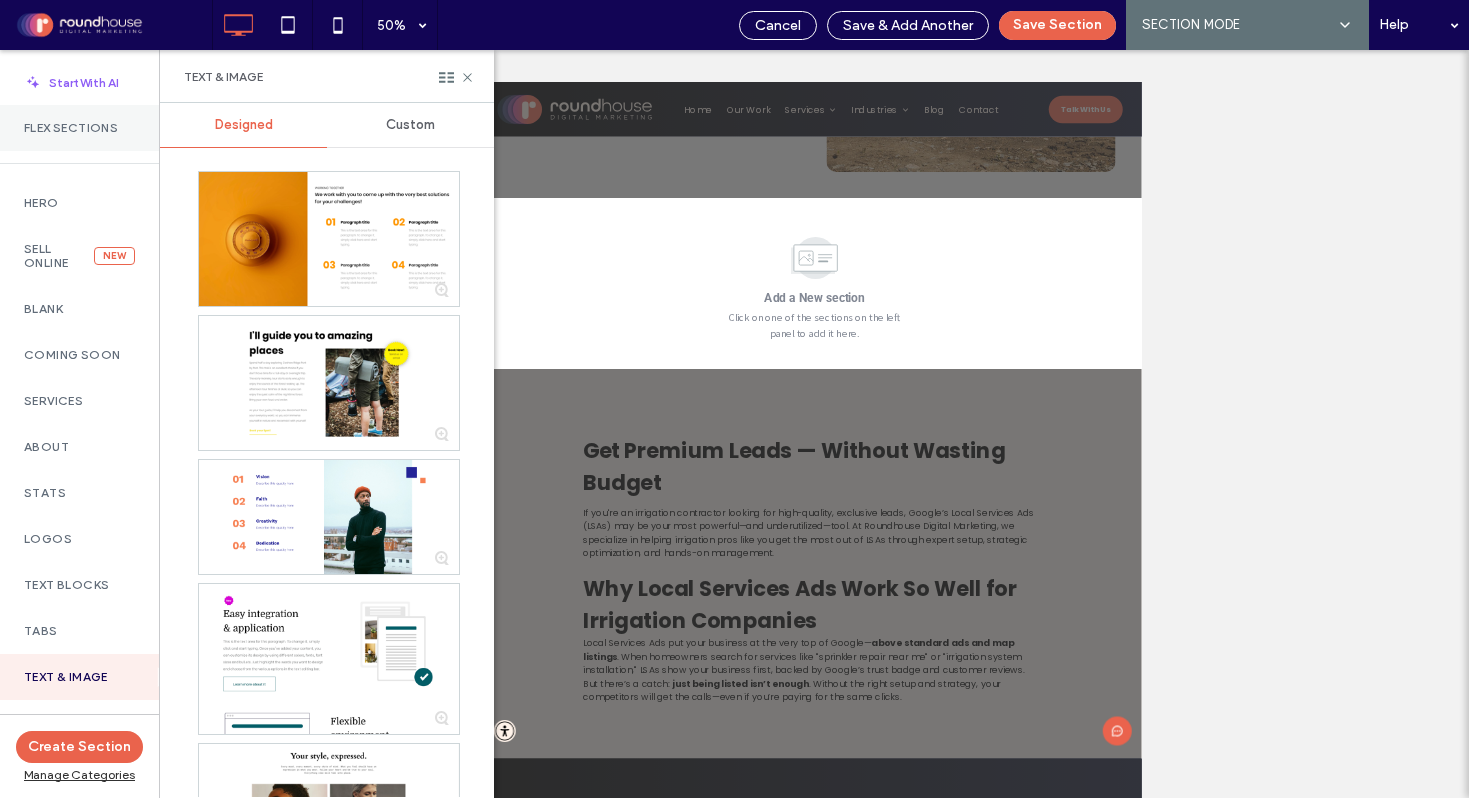 click on "Flex Sections" at bounding box center (79, 128) 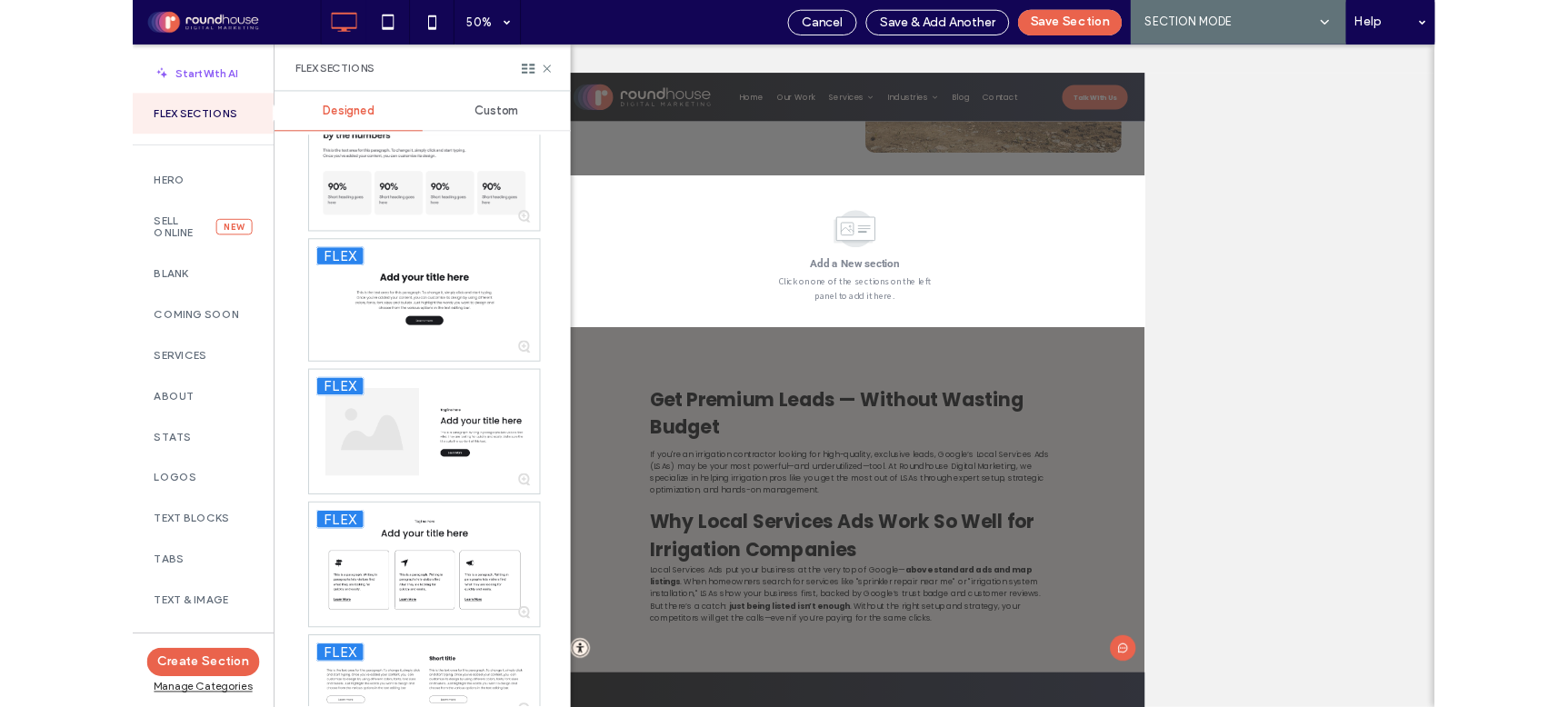 scroll, scrollTop: 9843, scrollLeft: 0, axis: vertical 